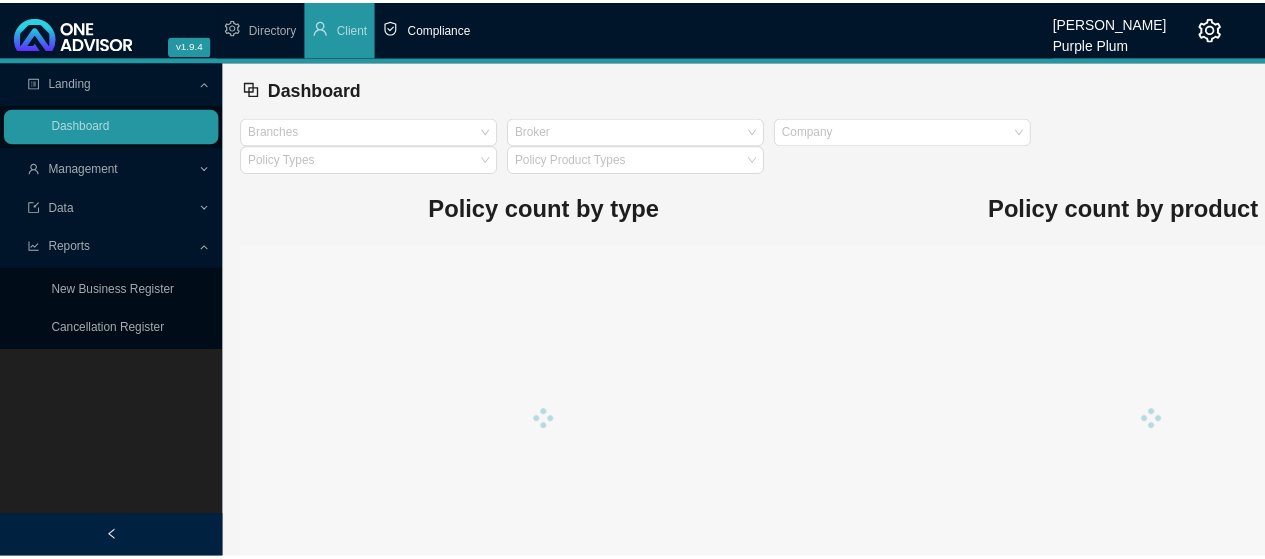 scroll, scrollTop: 0, scrollLeft: 0, axis: both 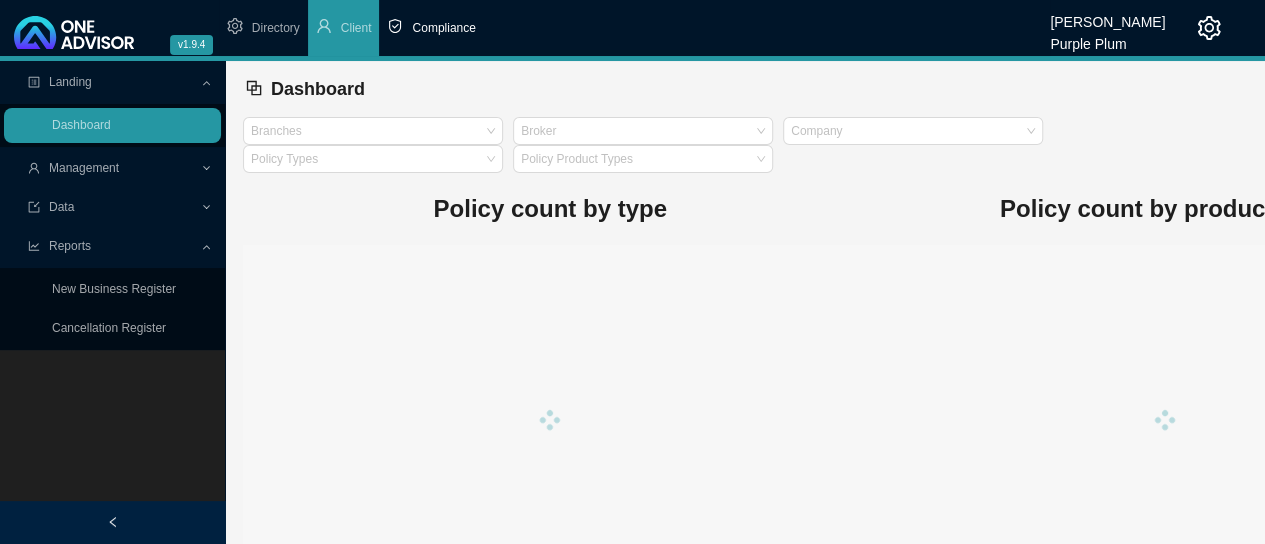 click on "Compliance" at bounding box center (443, 28) 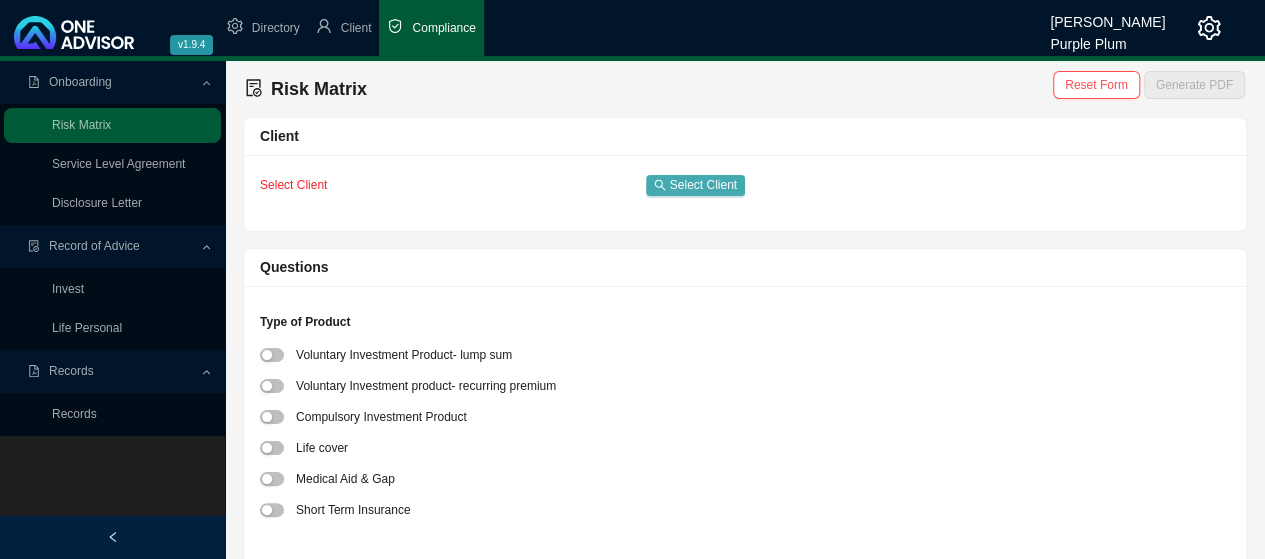 click on "Select Client" at bounding box center (703, 185) 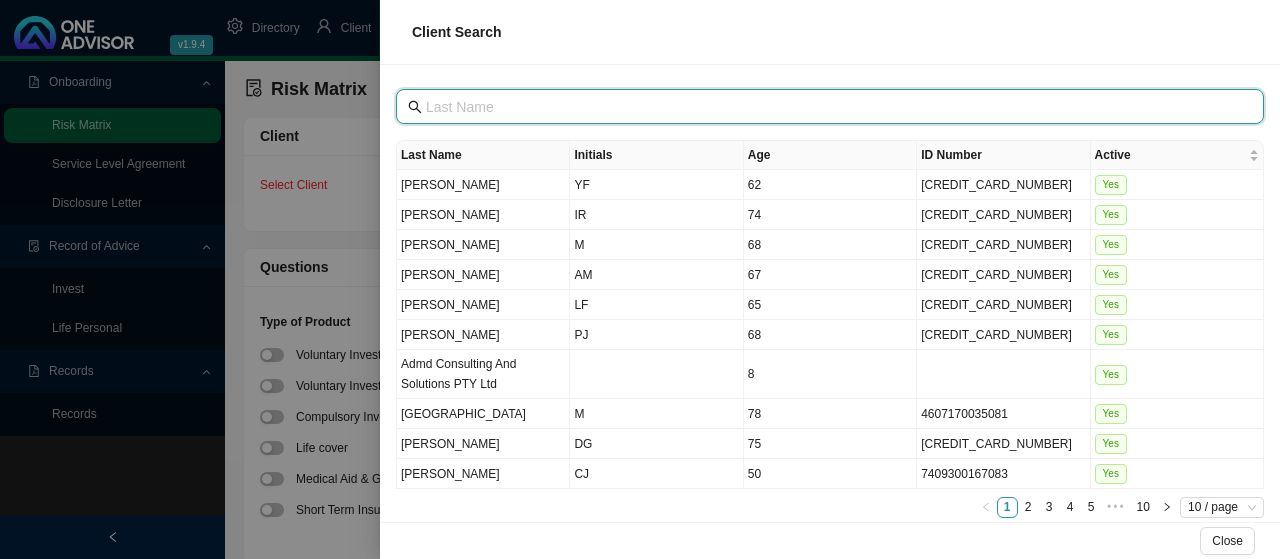 click at bounding box center (832, 107) 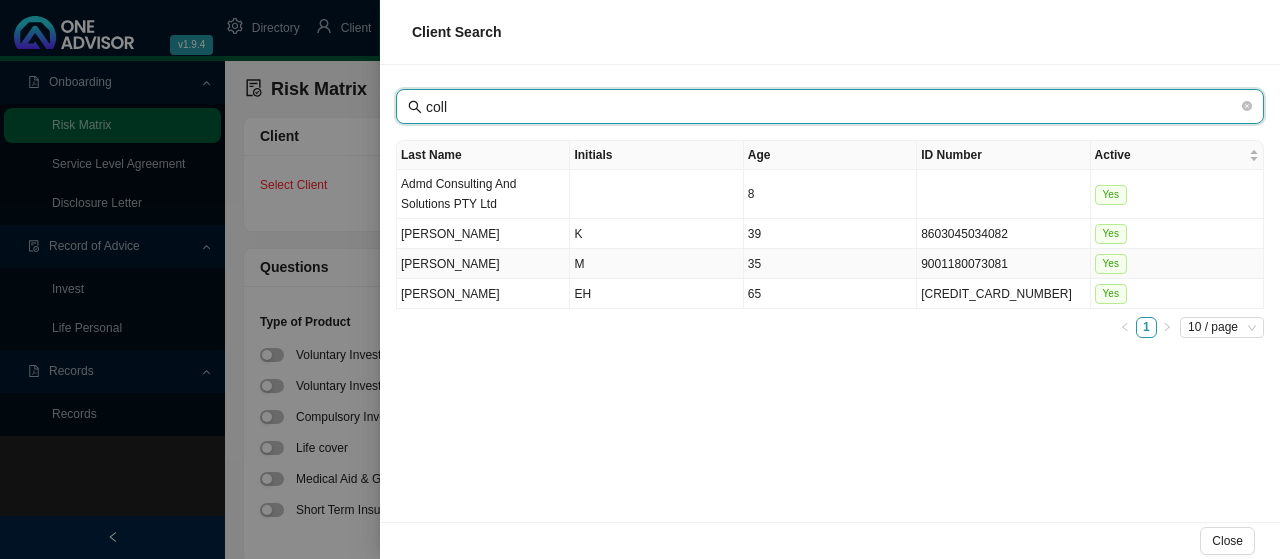 type on "coll" 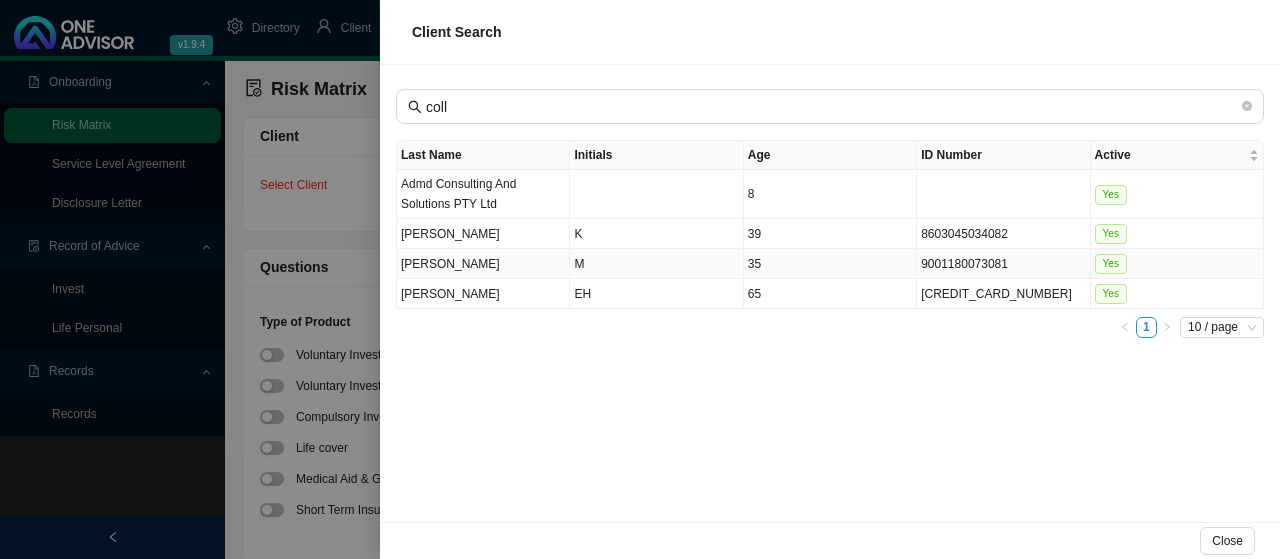 click on "[PERSON_NAME]" at bounding box center [483, 264] 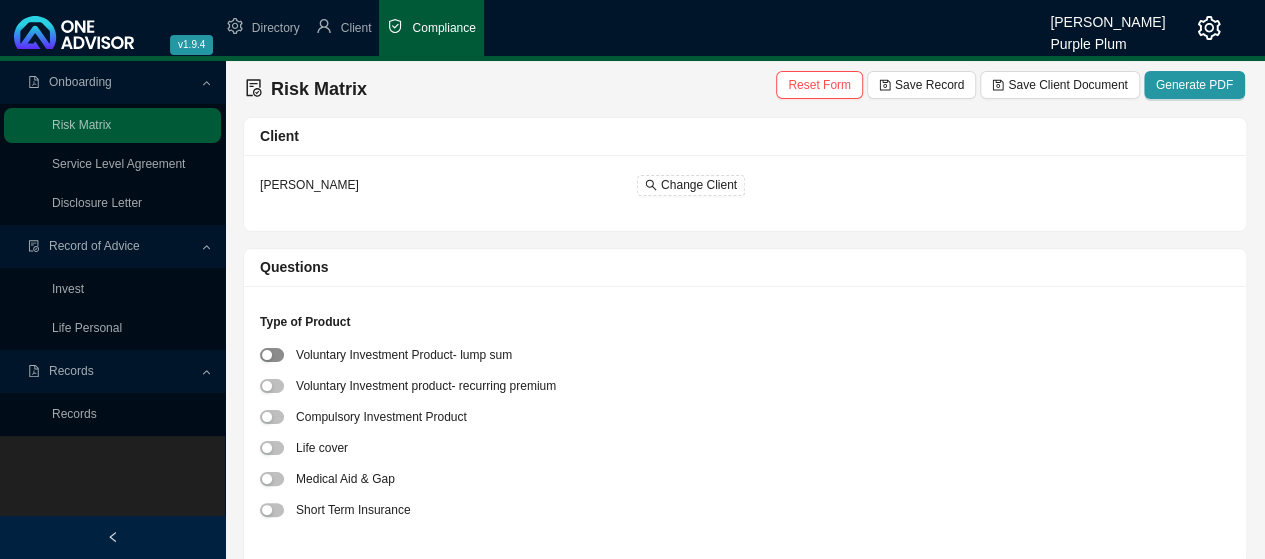 click at bounding box center (272, 355) 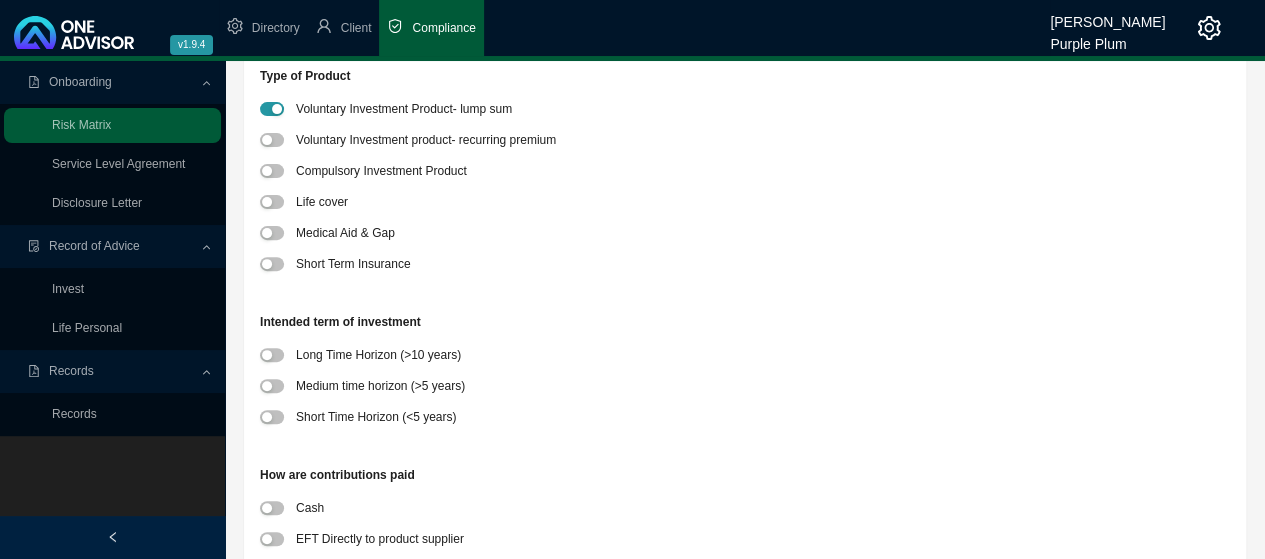 scroll, scrollTop: 400, scrollLeft: 0, axis: vertical 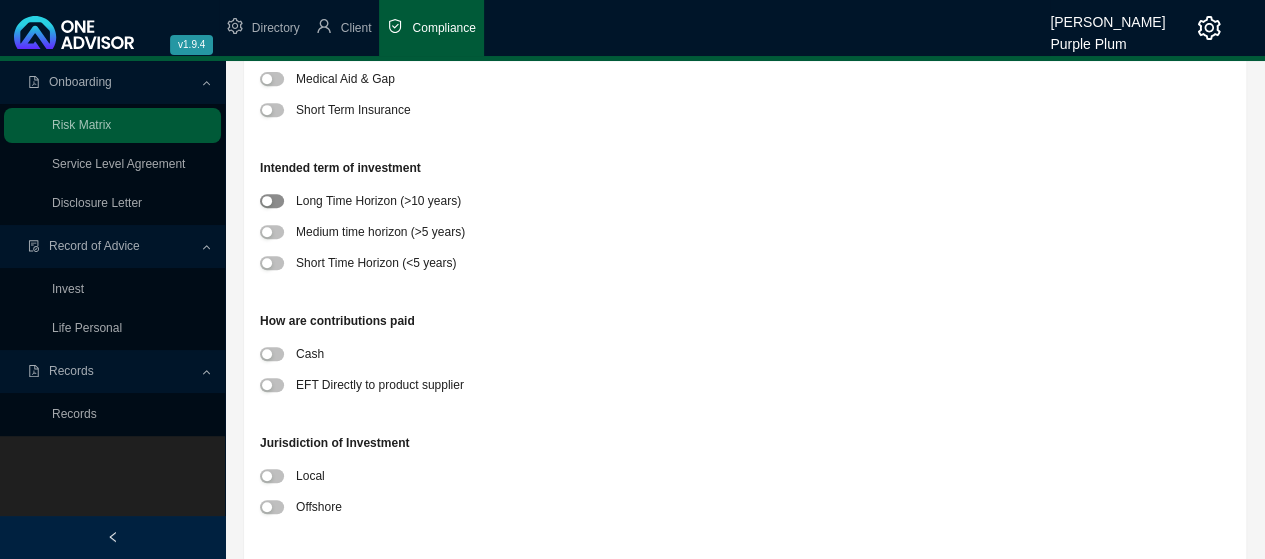 click at bounding box center (272, 201) 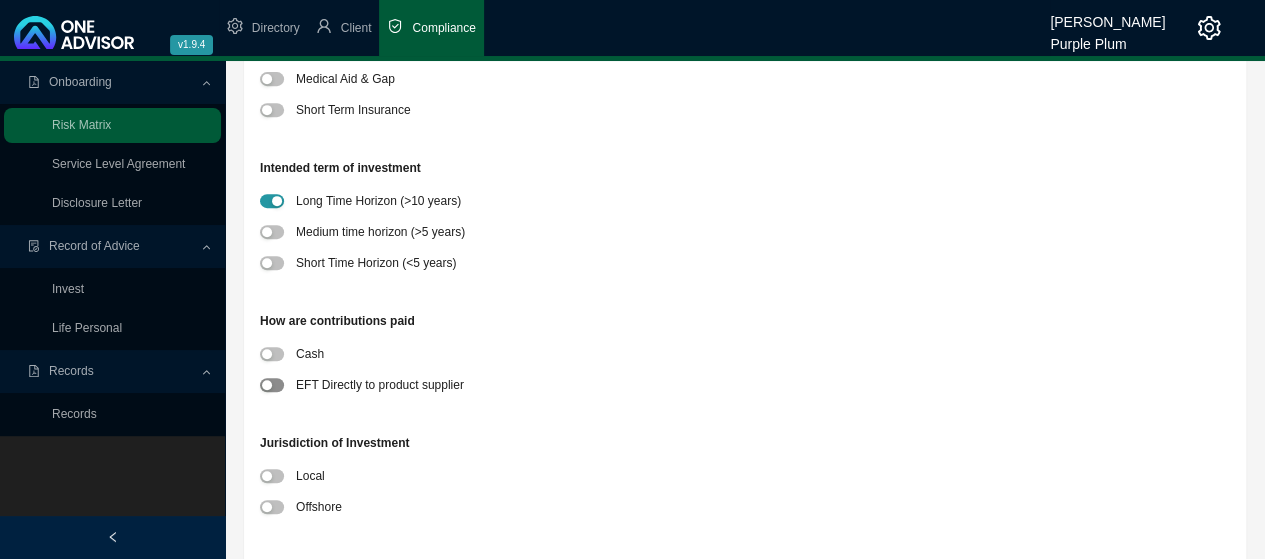 click at bounding box center [272, 385] 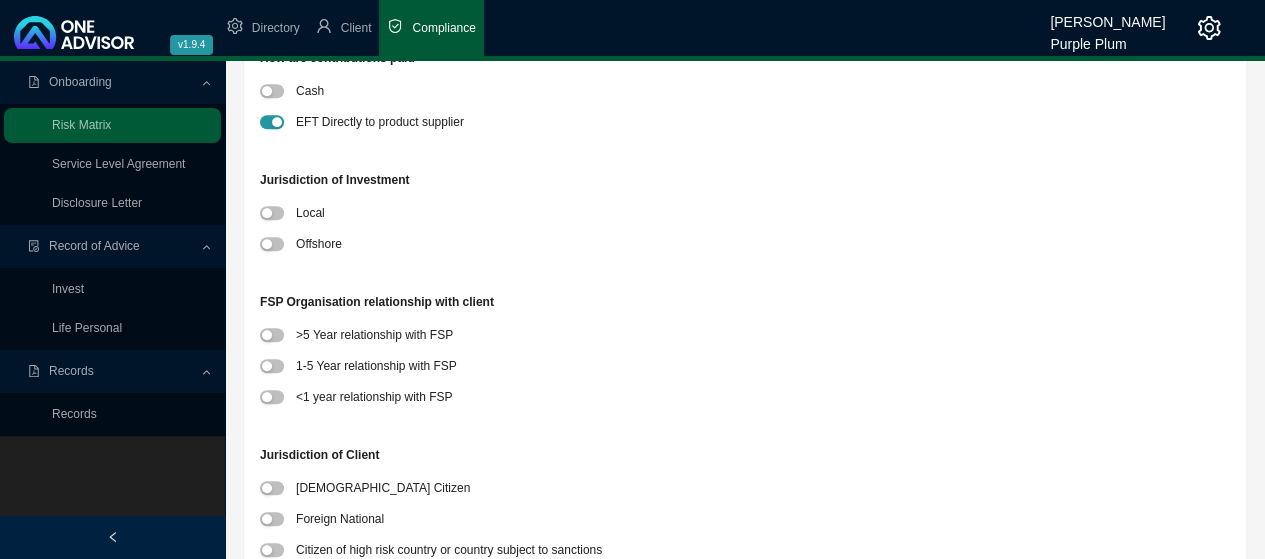 scroll, scrollTop: 700, scrollLeft: 0, axis: vertical 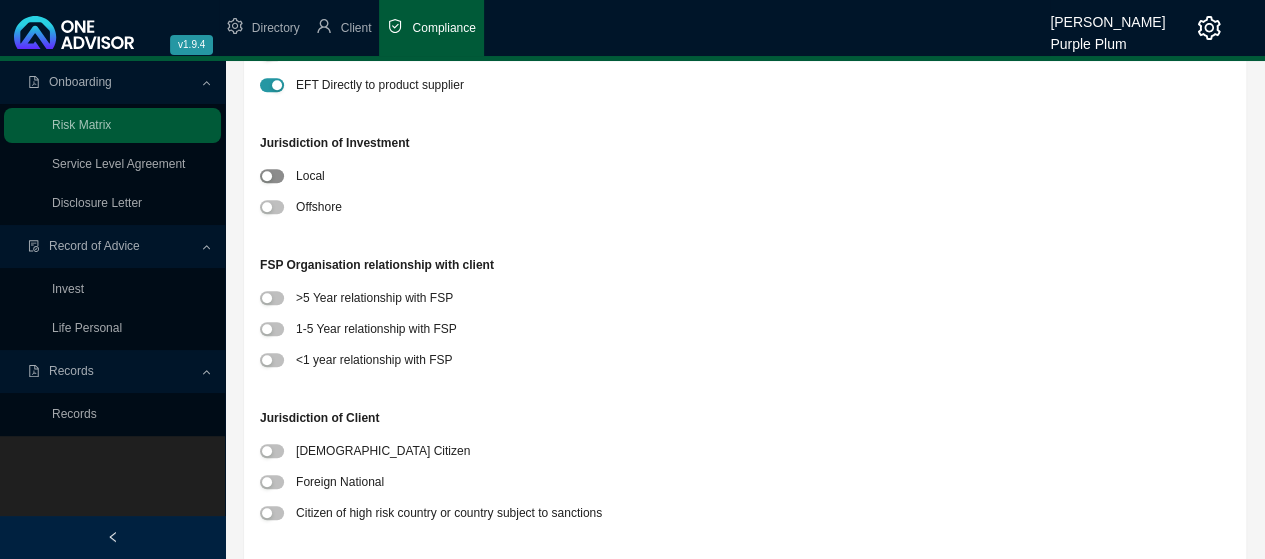 click at bounding box center [272, 176] 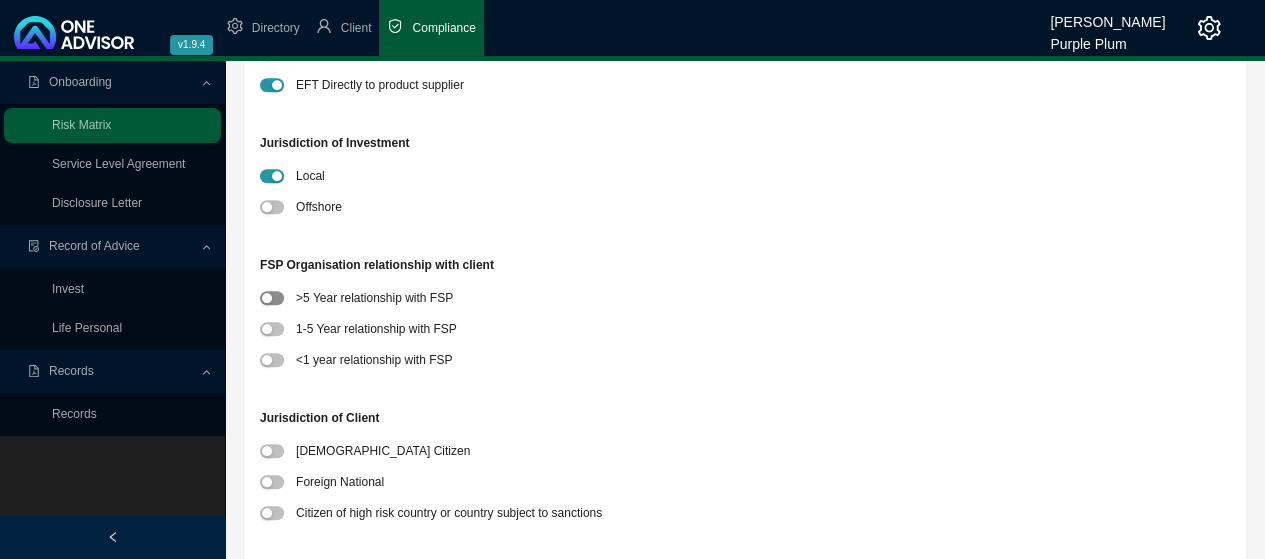 click at bounding box center [272, 298] 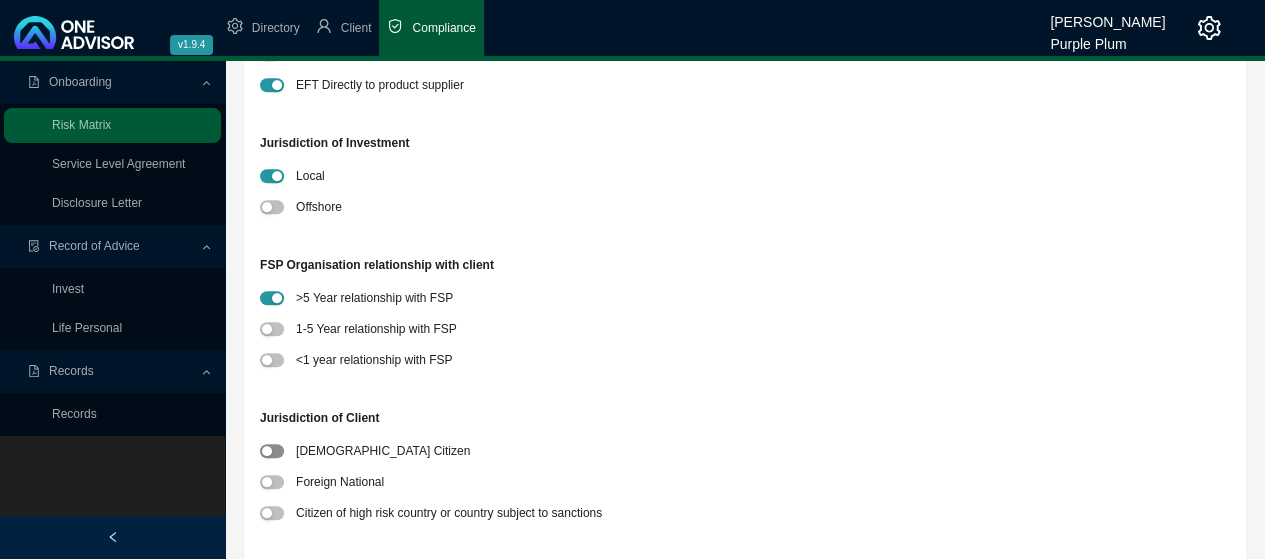 click at bounding box center [272, 451] 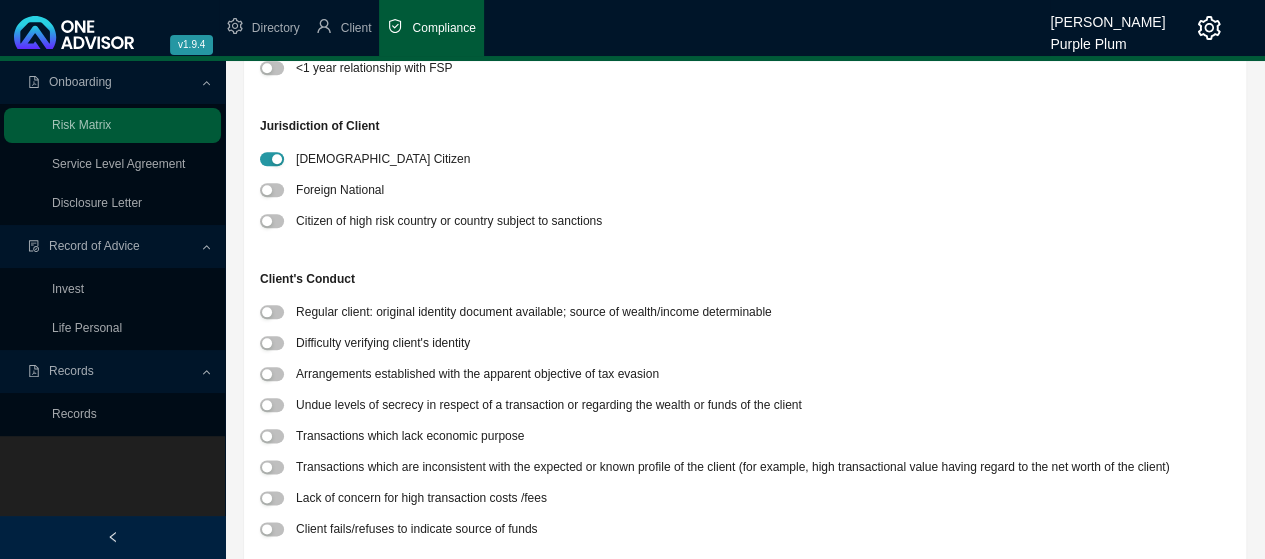 scroll, scrollTop: 1000, scrollLeft: 0, axis: vertical 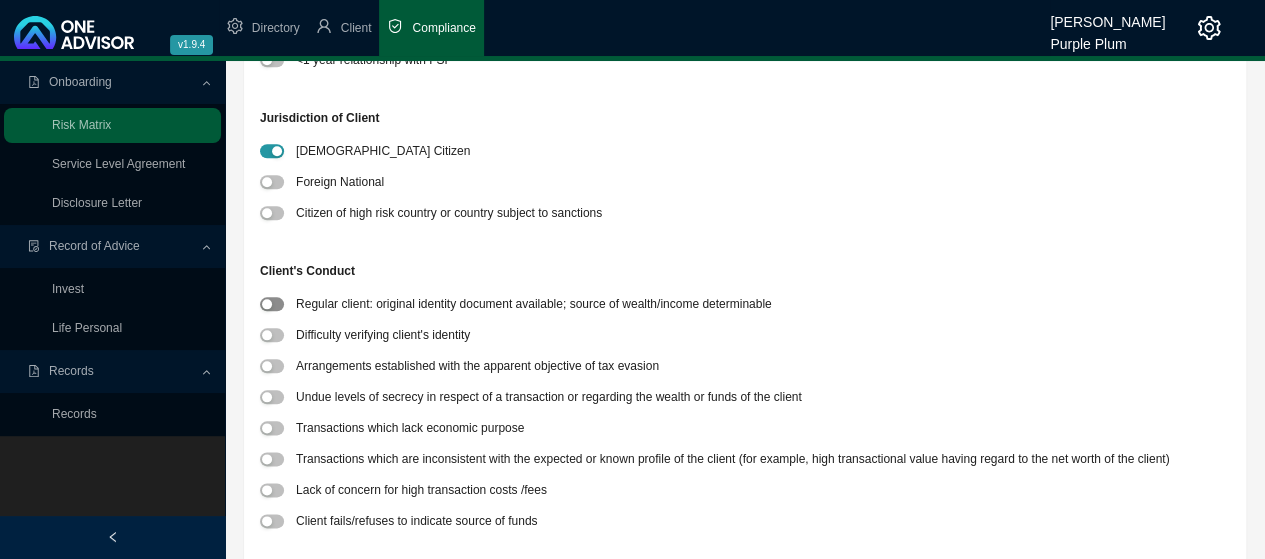 click at bounding box center (272, 304) 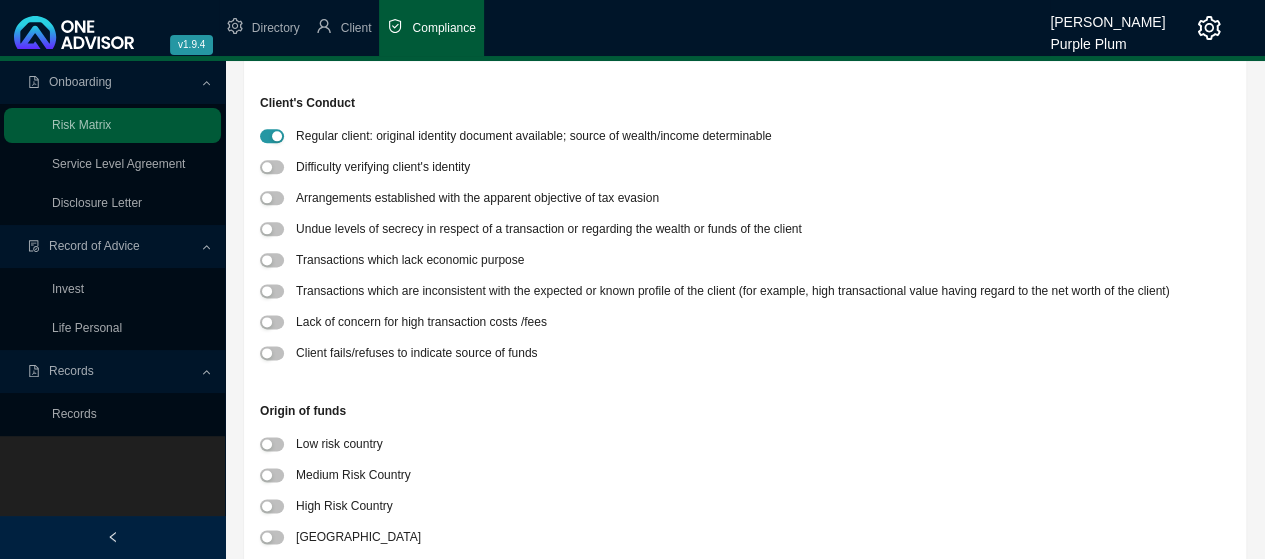 scroll, scrollTop: 1200, scrollLeft: 0, axis: vertical 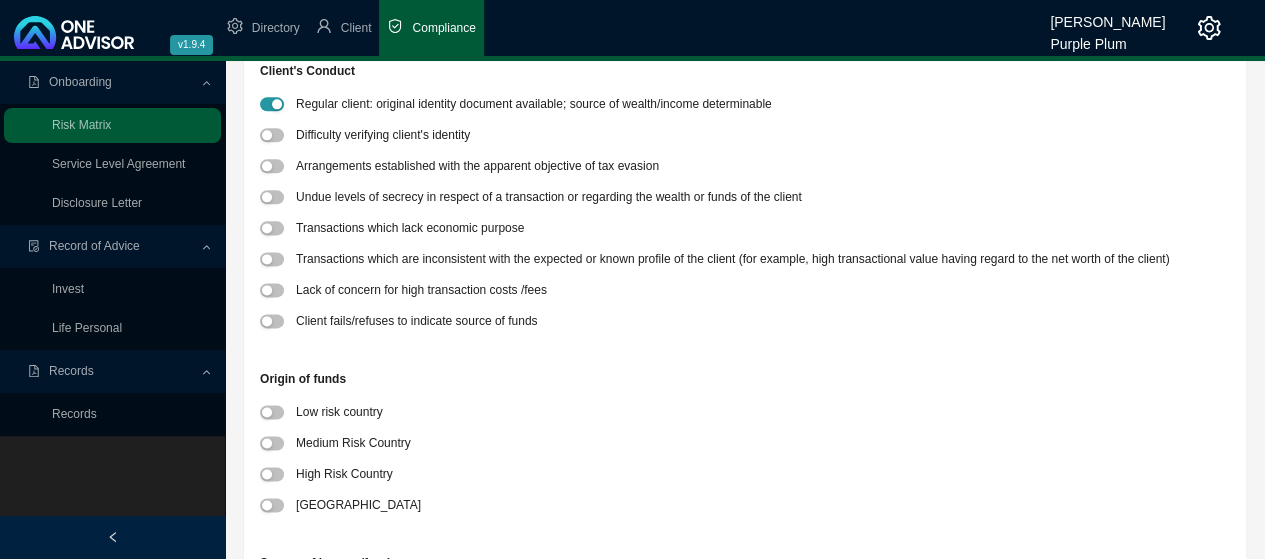 drag, startPoint x: 278, startPoint y: 412, endPoint x: 442, endPoint y: 399, distance: 164.51443 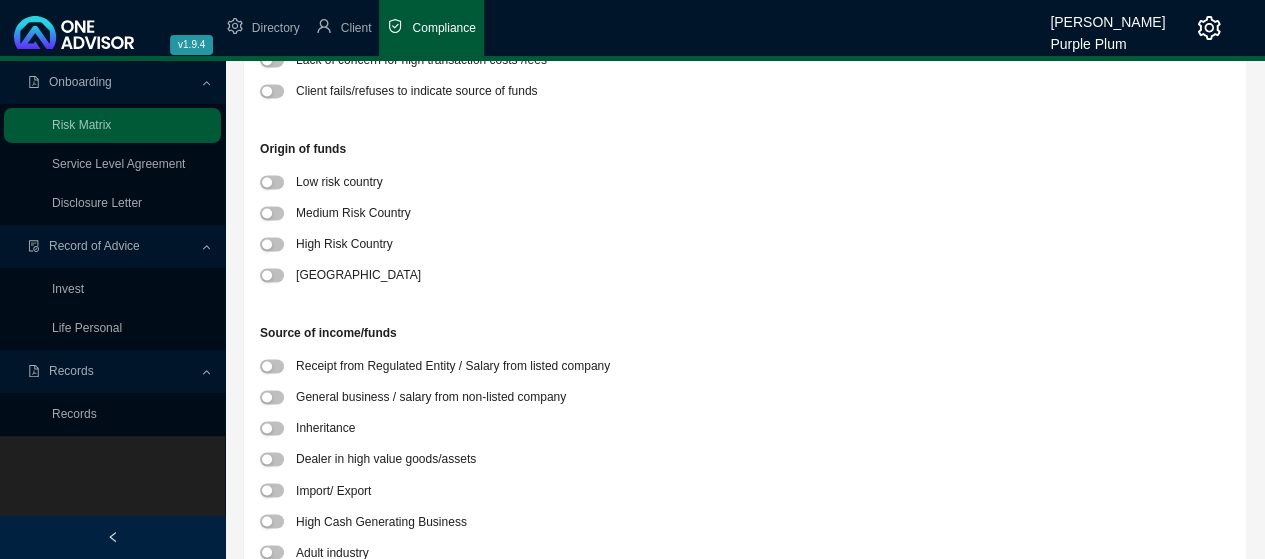 scroll, scrollTop: 1400, scrollLeft: 0, axis: vertical 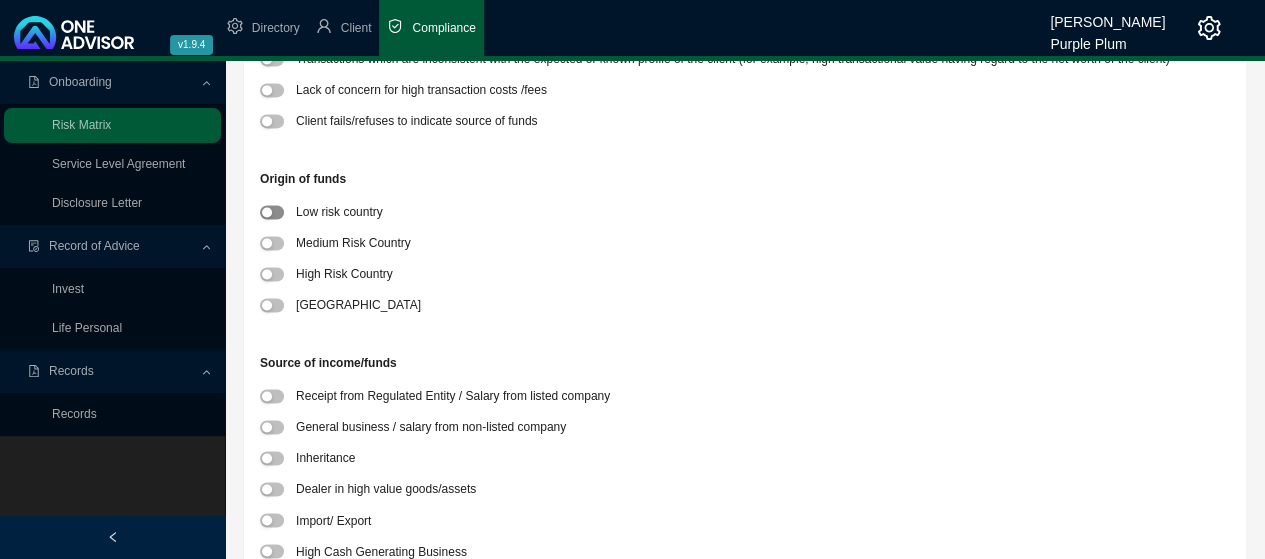 click at bounding box center [267, 212] 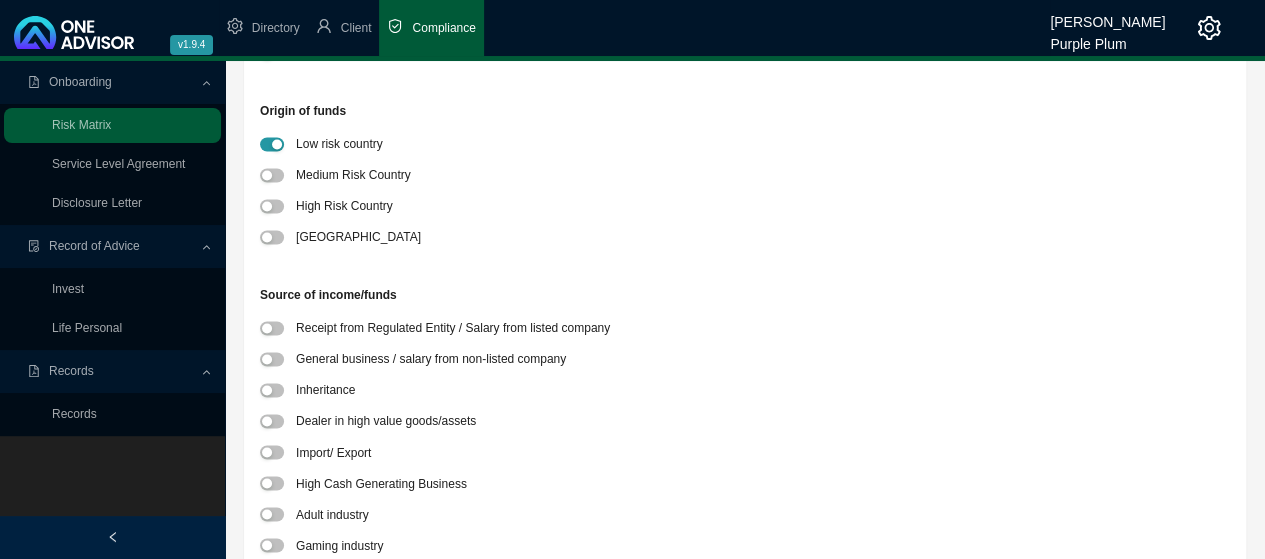 scroll, scrollTop: 1500, scrollLeft: 0, axis: vertical 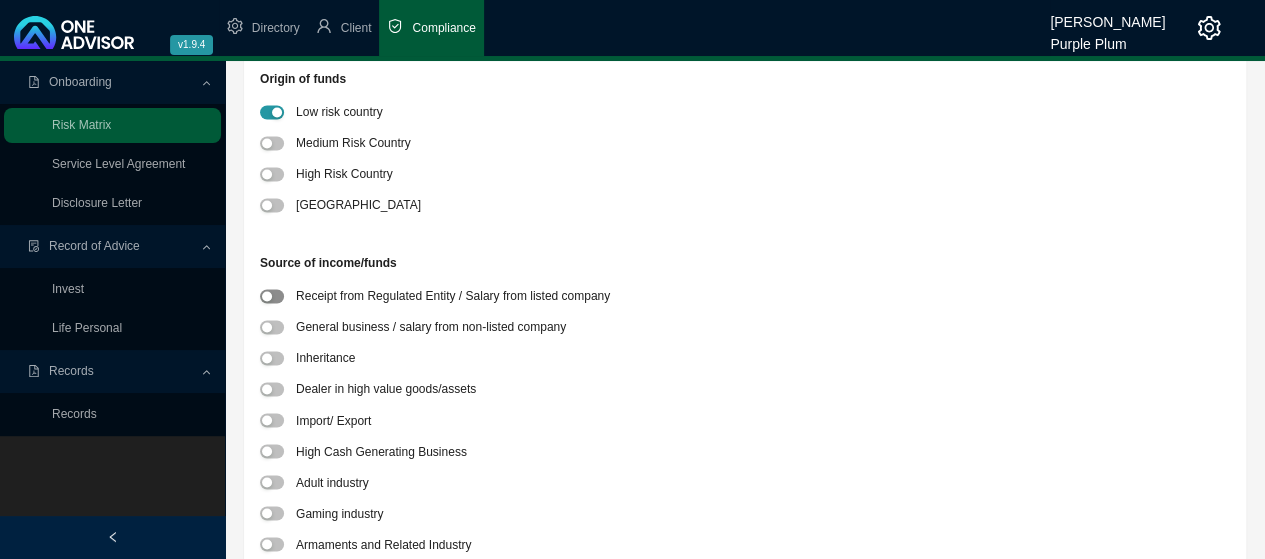 click at bounding box center (272, 296) 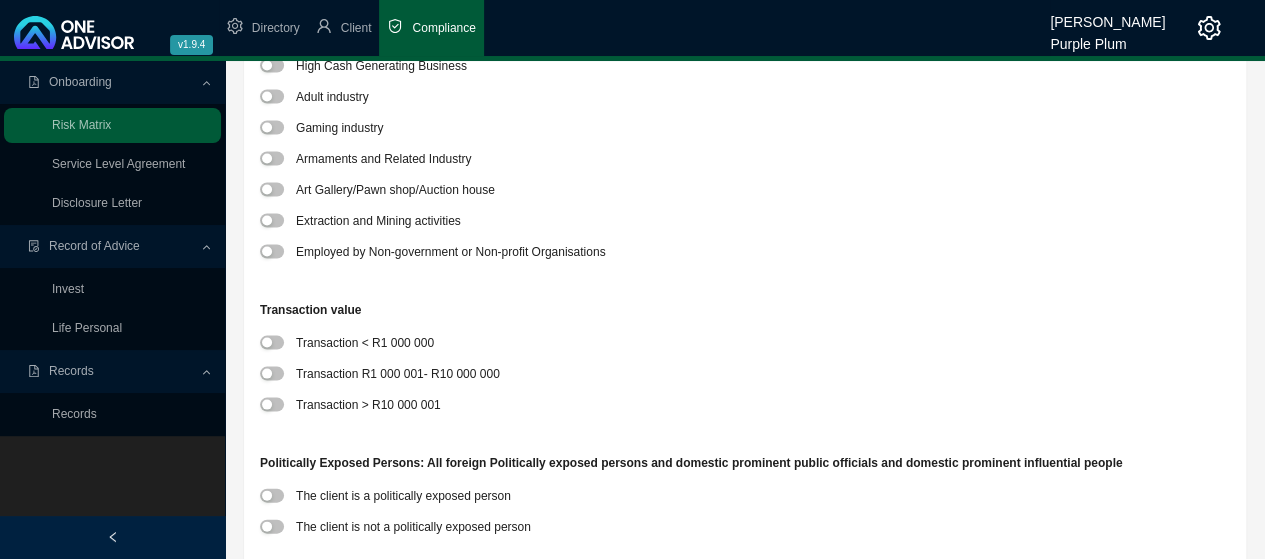 scroll, scrollTop: 1900, scrollLeft: 0, axis: vertical 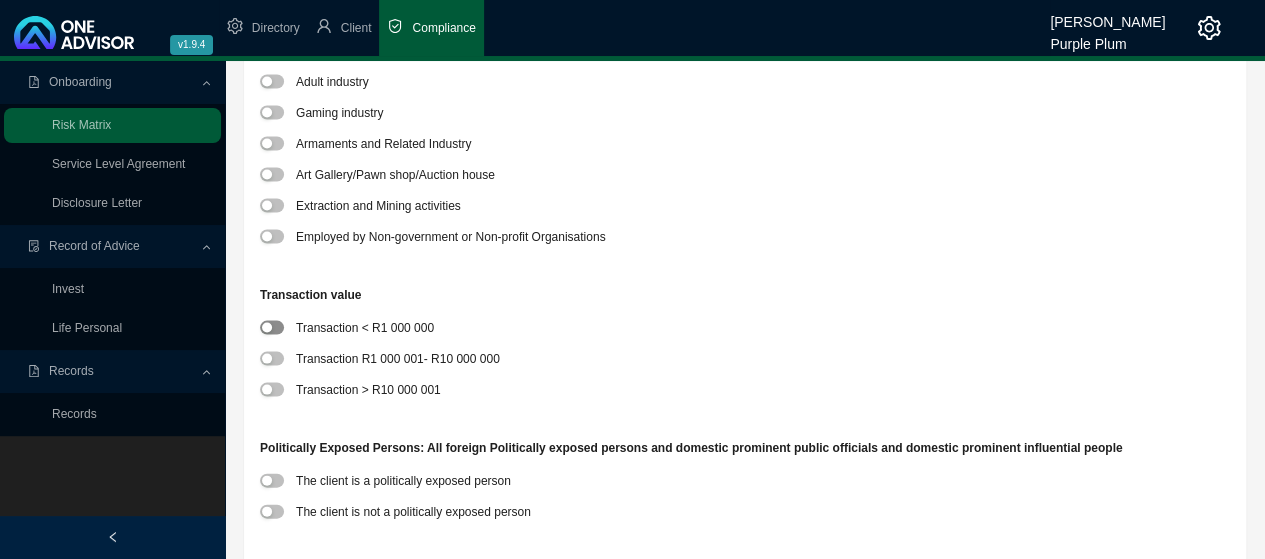 click at bounding box center [272, 328] 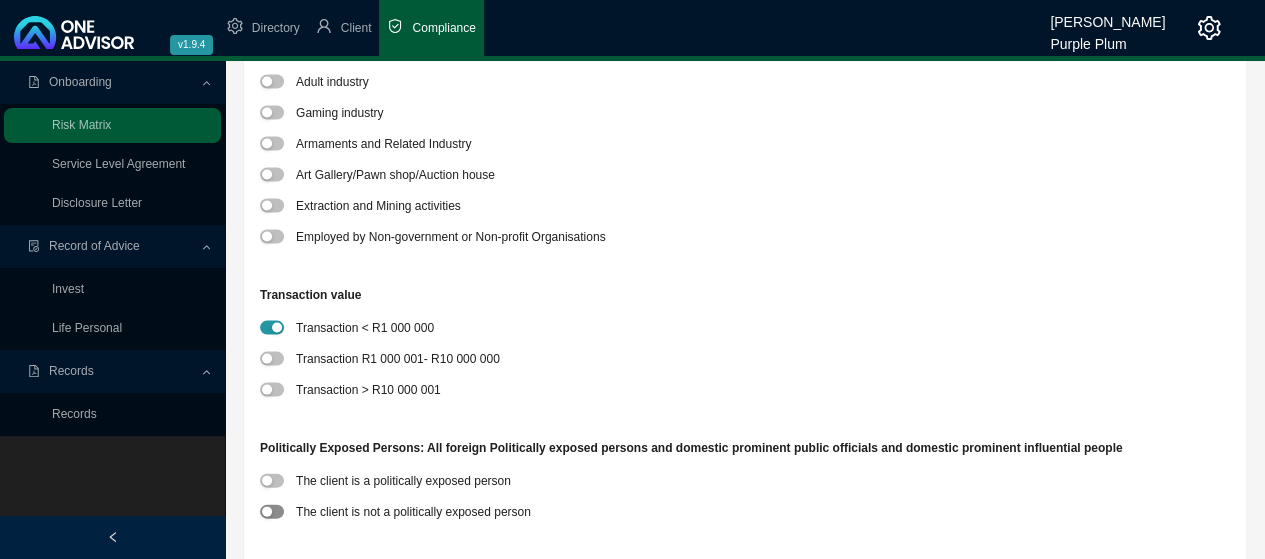 click at bounding box center (267, 512) 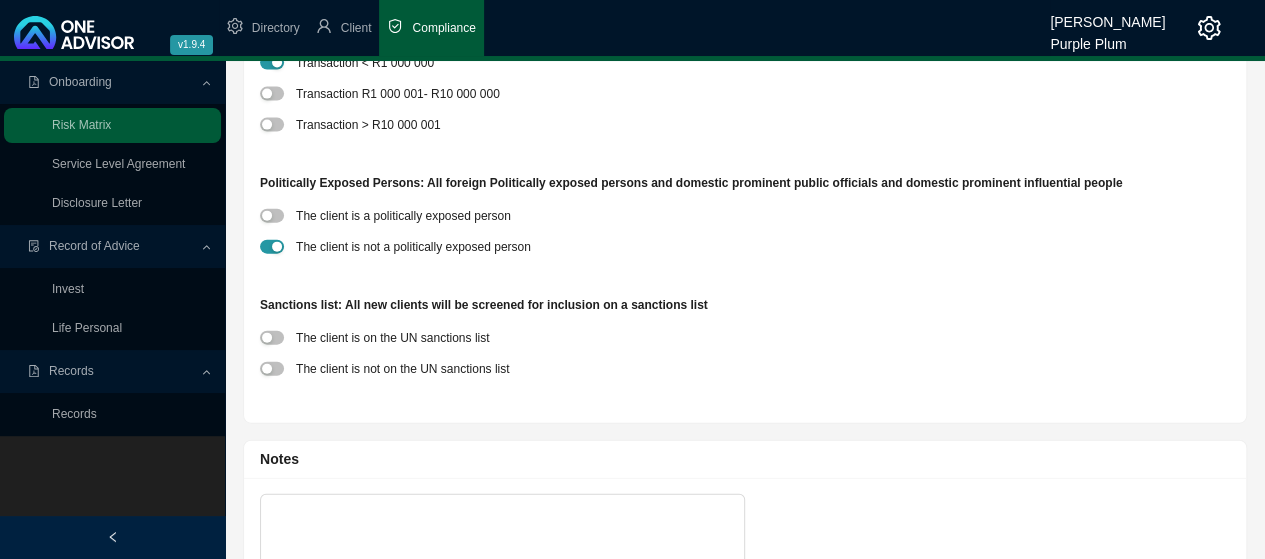 scroll, scrollTop: 2281, scrollLeft: 0, axis: vertical 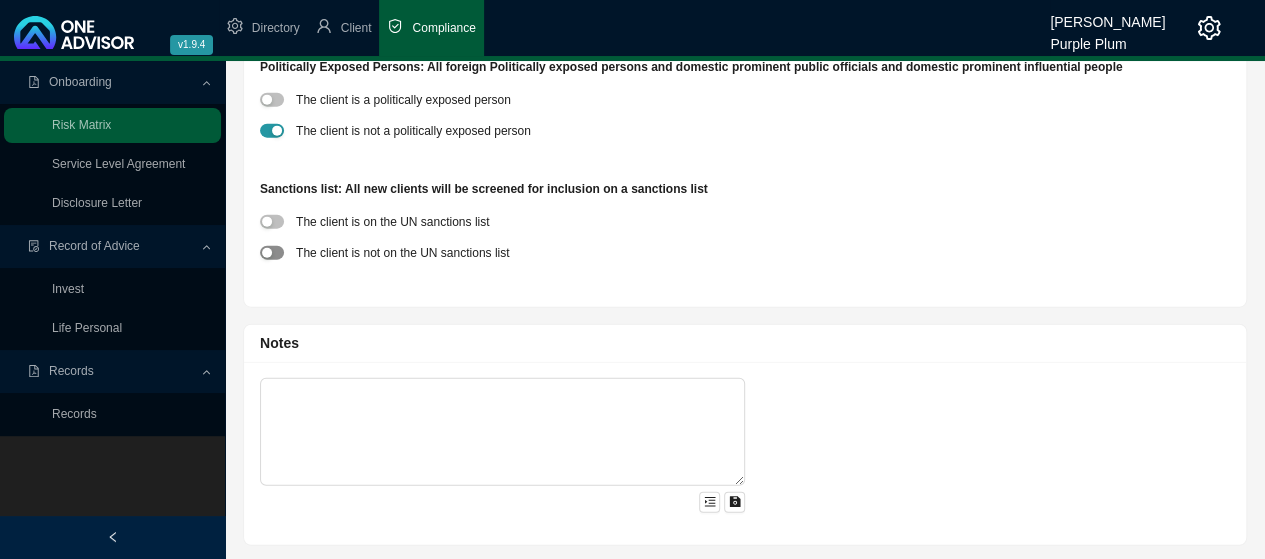 click at bounding box center [272, 253] 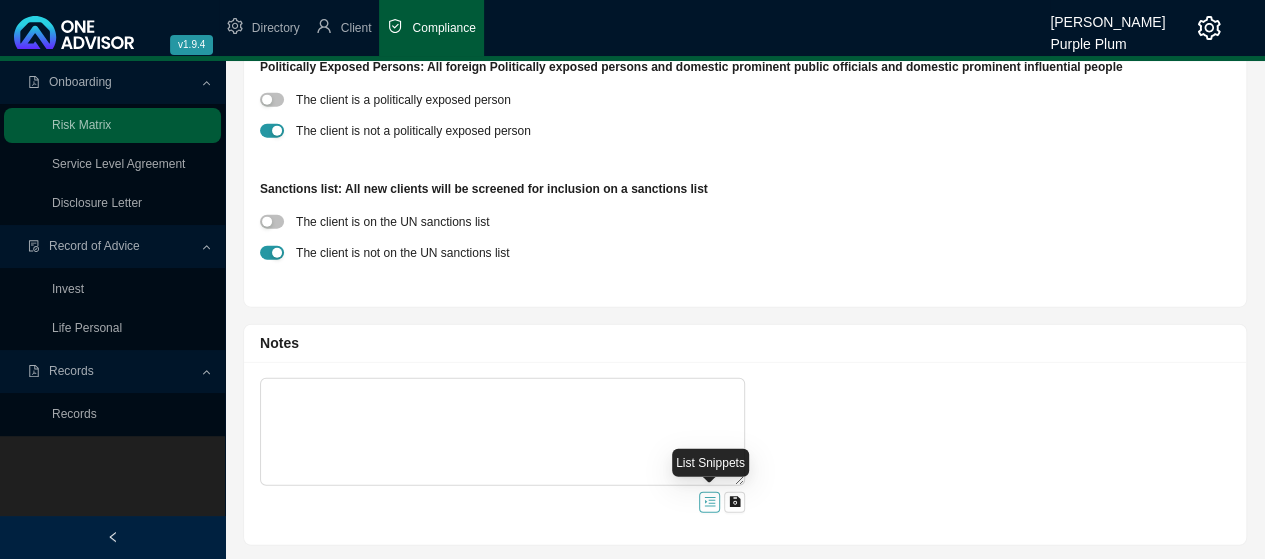 click 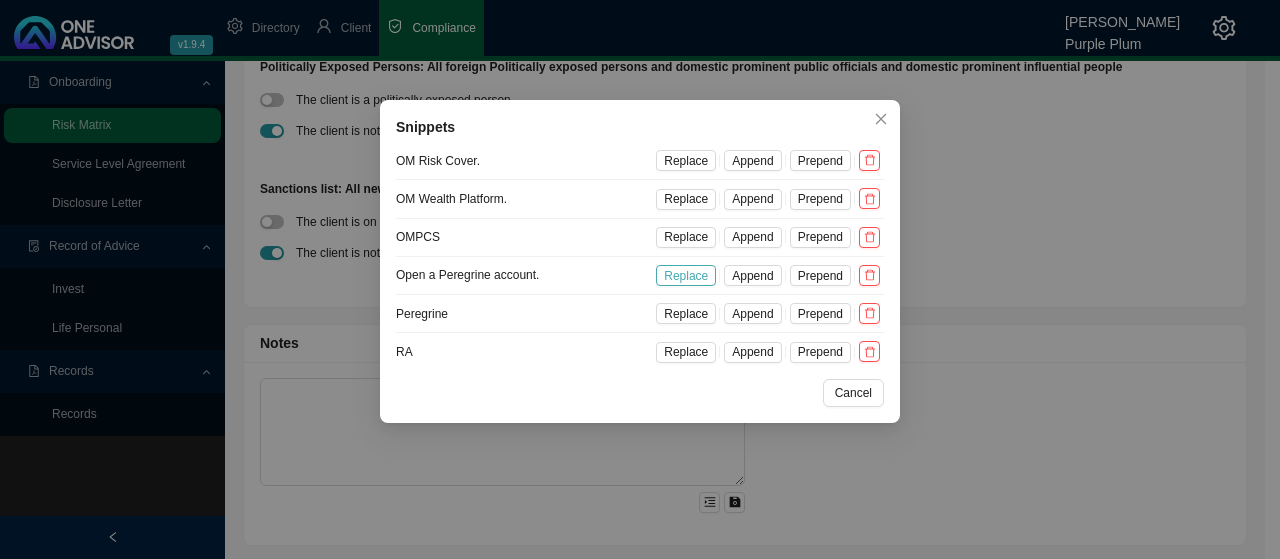 click on "Replace" at bounding box center (686, 276) 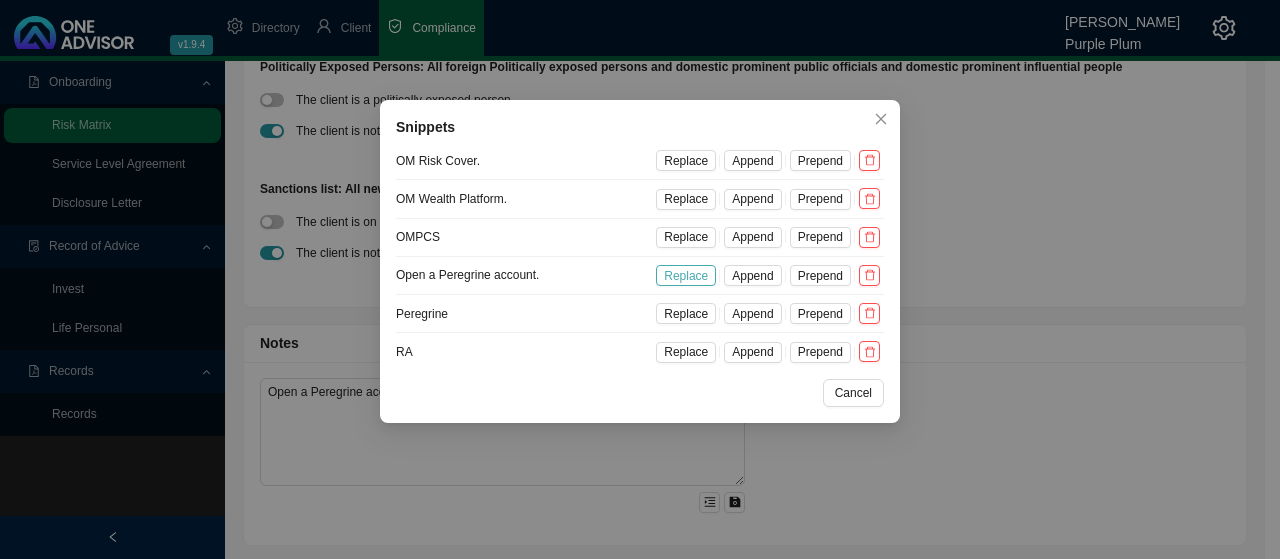 type on "Open a Peregrine account." 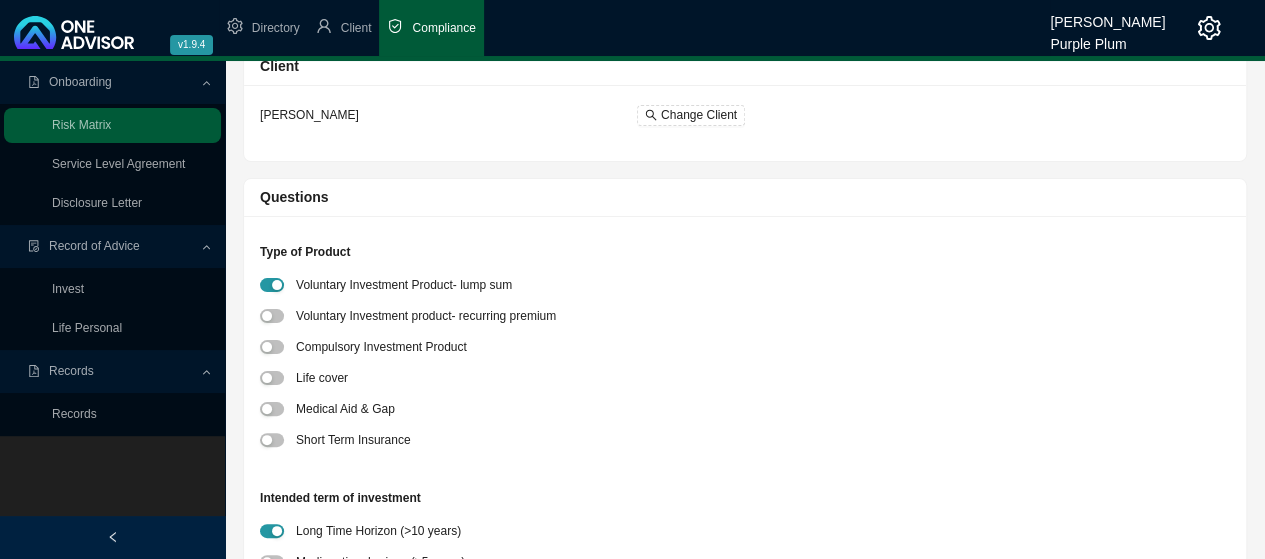 scroll, scrollTop: 0, scrollLeft: 0, axis: both 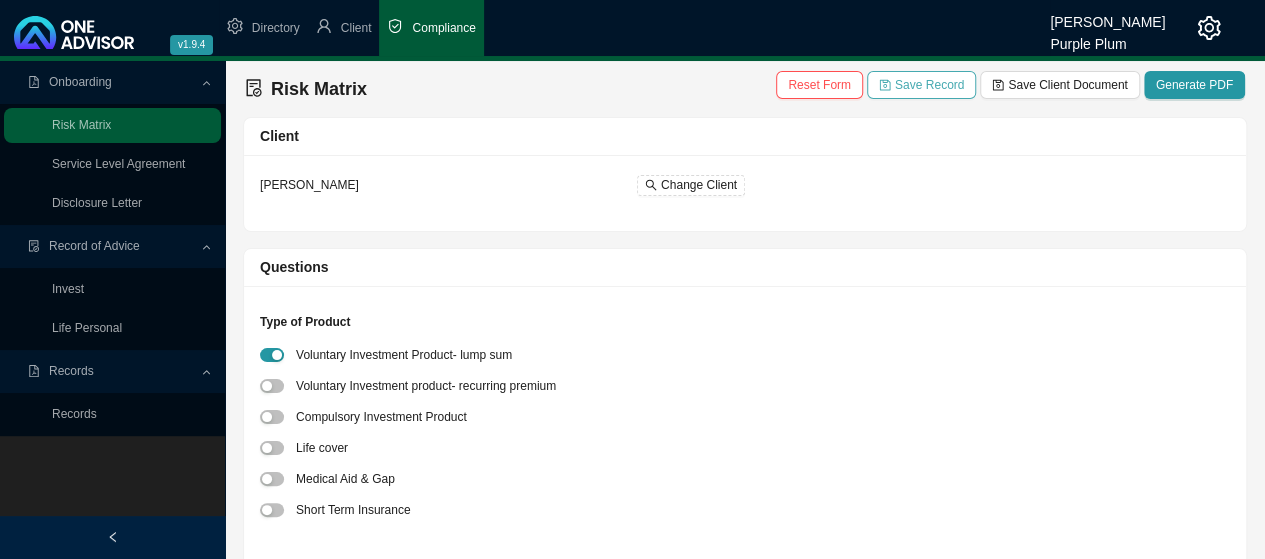 click on "Save Record" at bounding box center (929, 85) 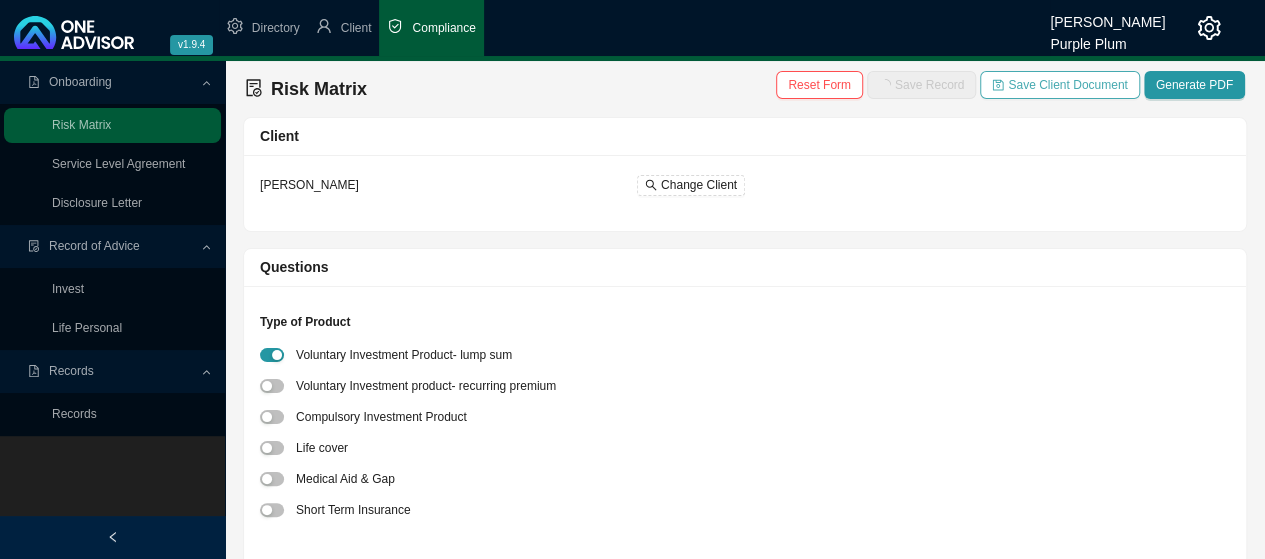 click on "Save Client Document" at bounding box center [1067, 85] 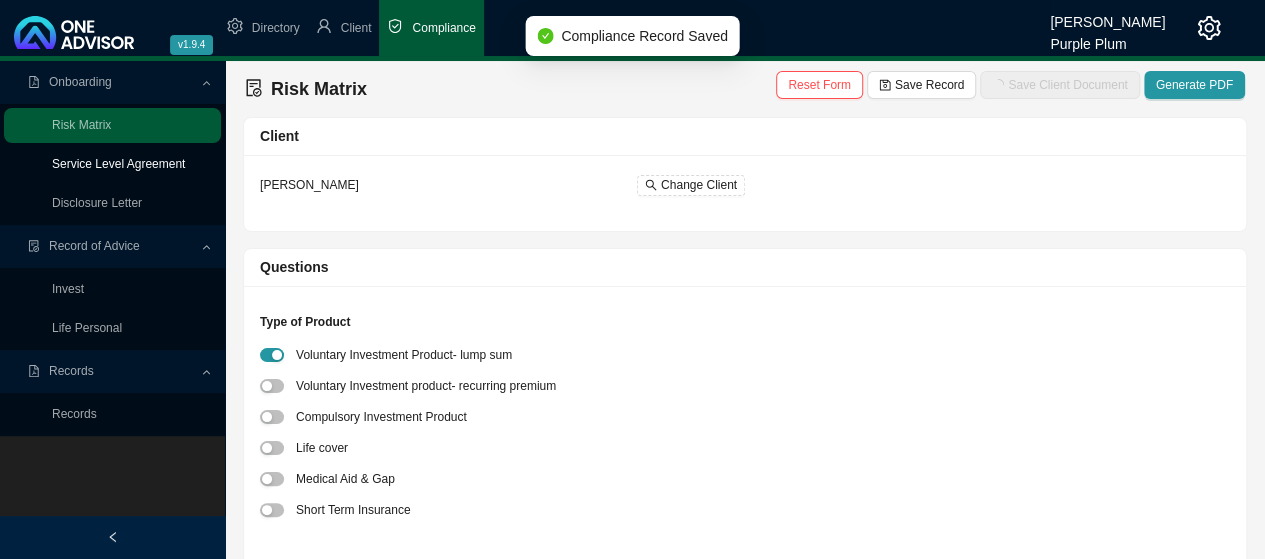 click on "Service Level Agreement" at bounding box center (118, 164) 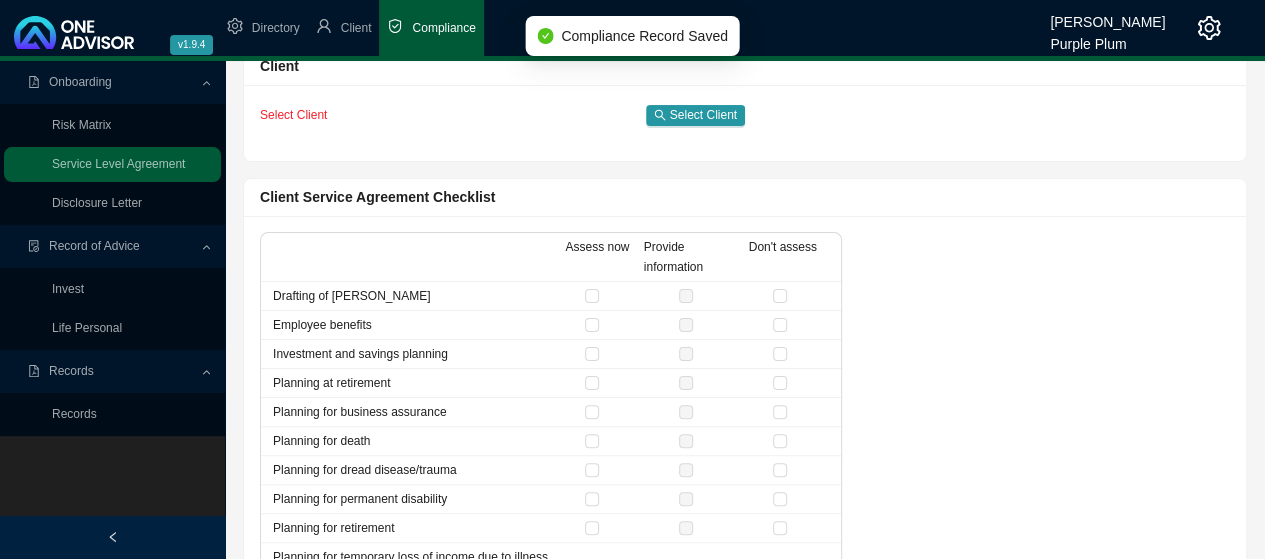 scroll, scrollTop: 100, scrollLeft: 0, axis: vertical 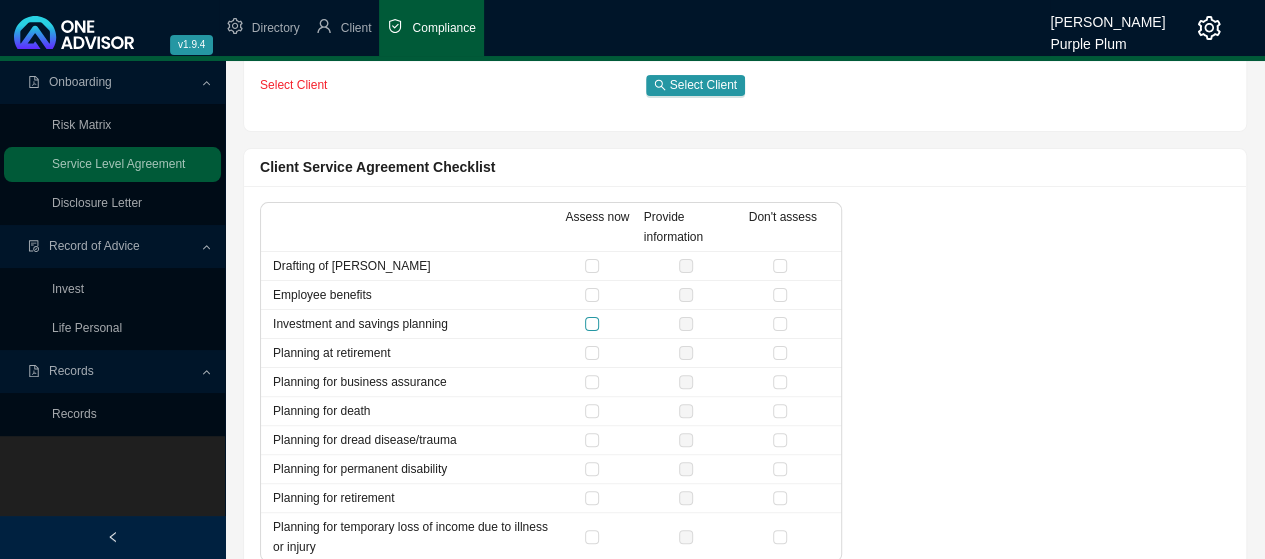 click at bounding box center (592, 324) 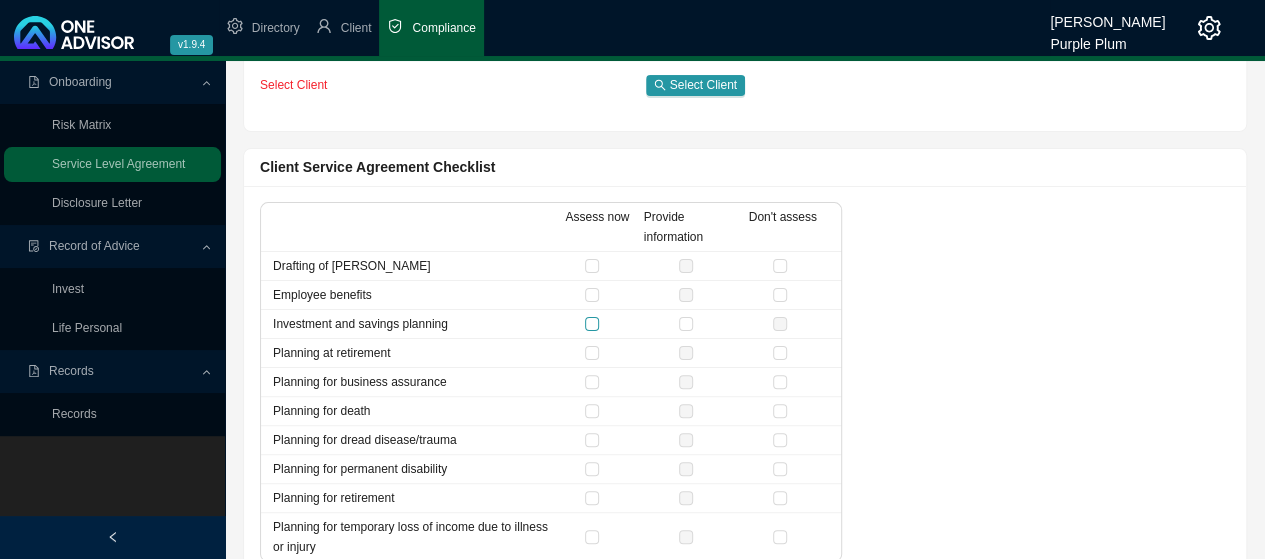 checkbox on "true" 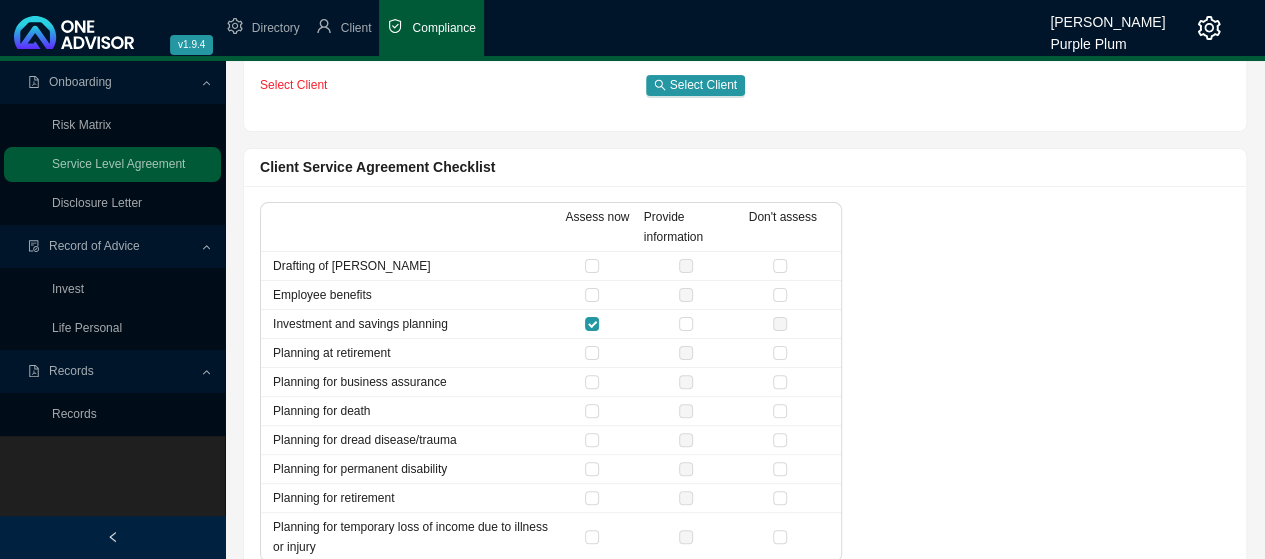 click at bounding box center (690, 266) 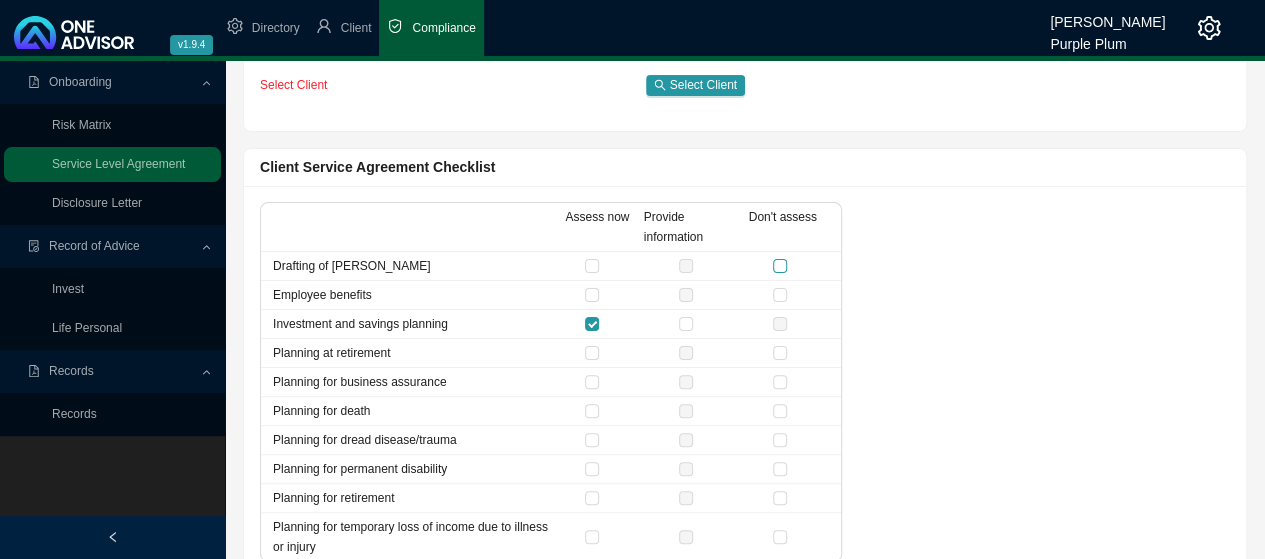 click at bounding box center (780, 266) 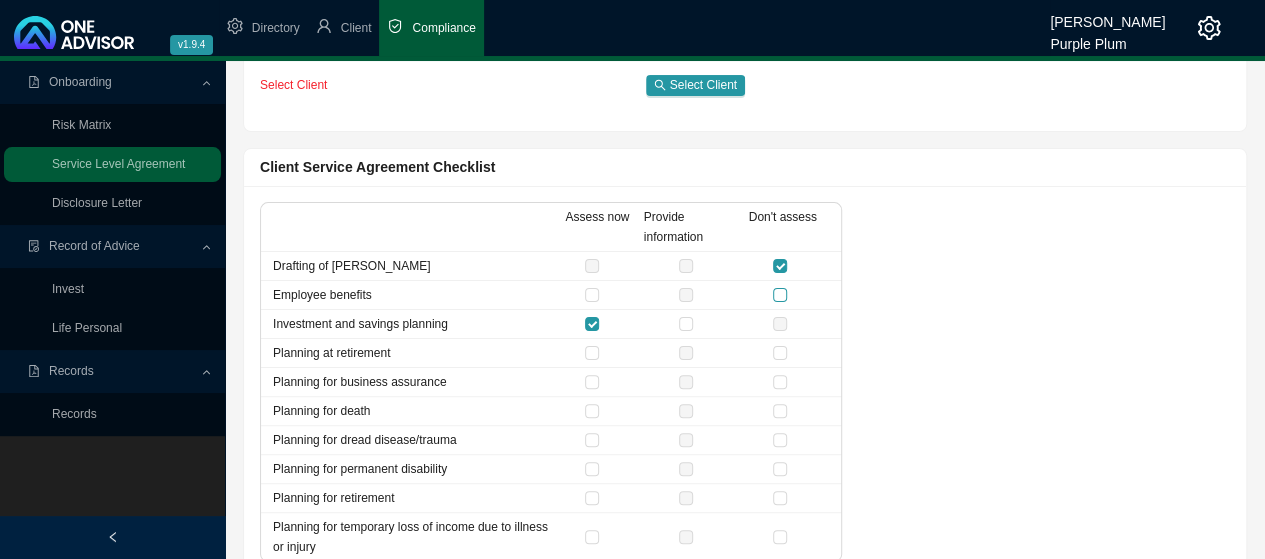click at bounding box center (780, 295) 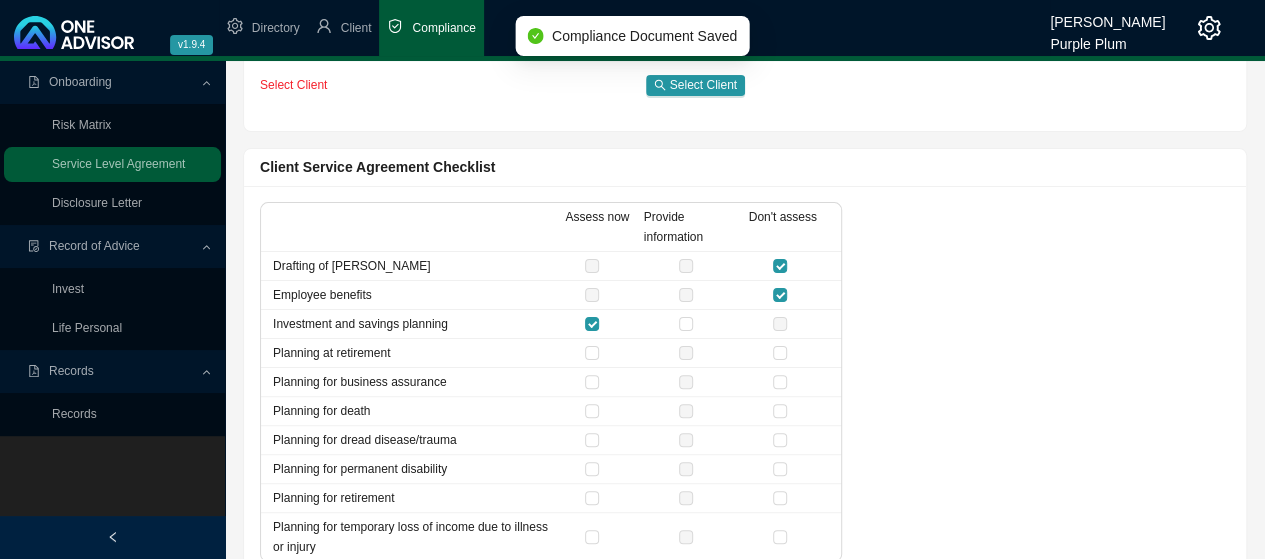 drag, startPoint x: 778, startPoint y: 349, endPoint x: 780, endPoint y: 367, distance: 18.110771 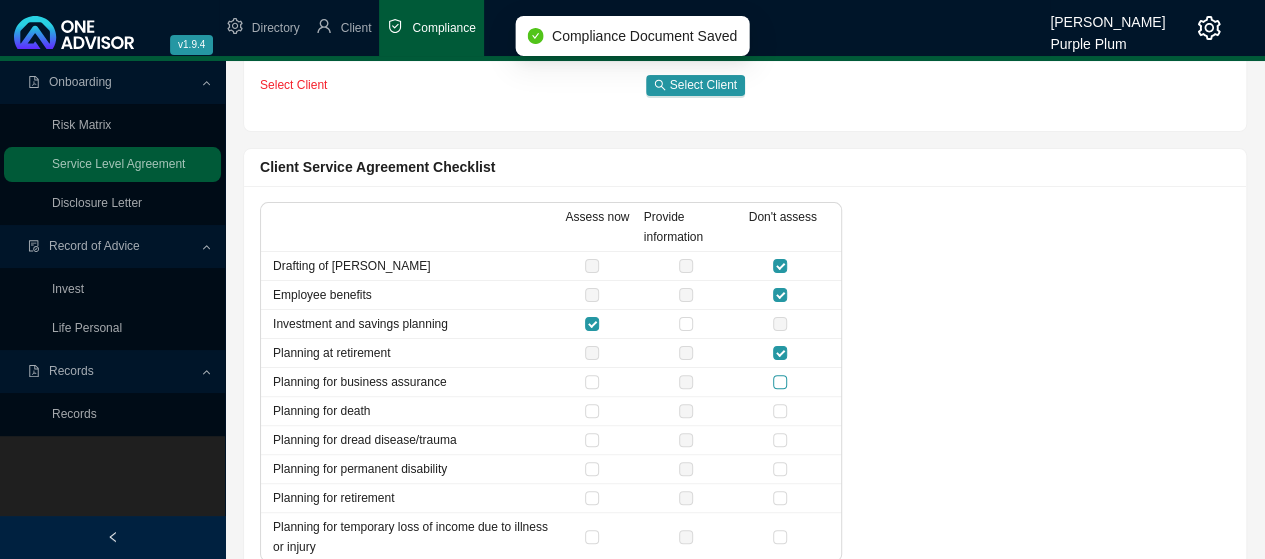 click at bounding box center [780, 382] 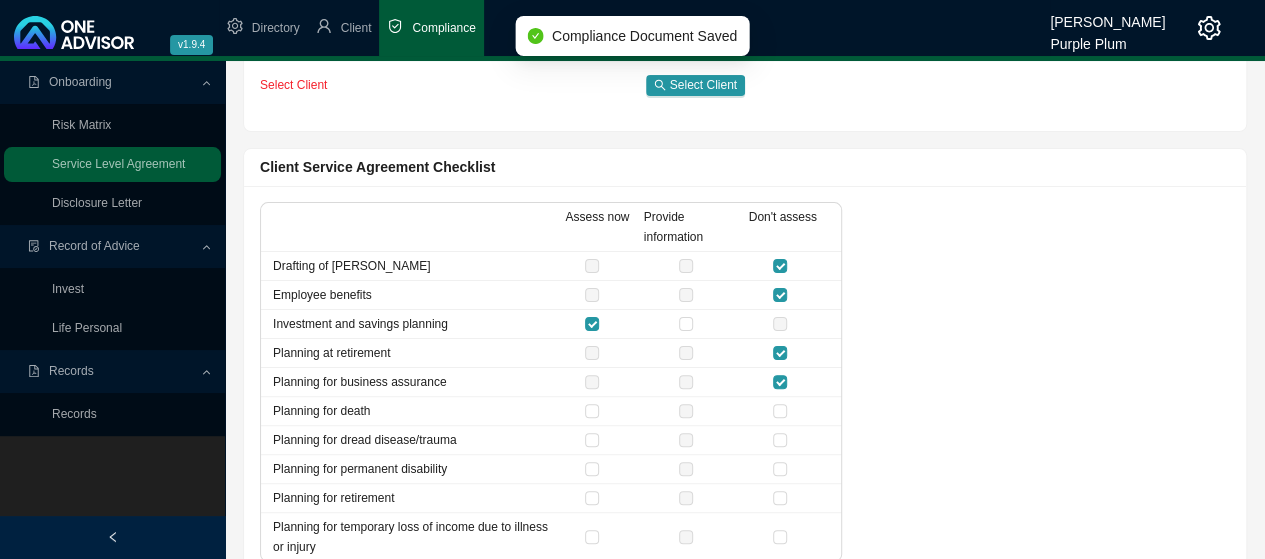 click on "Planning for death" at bounding box center [551, 411] 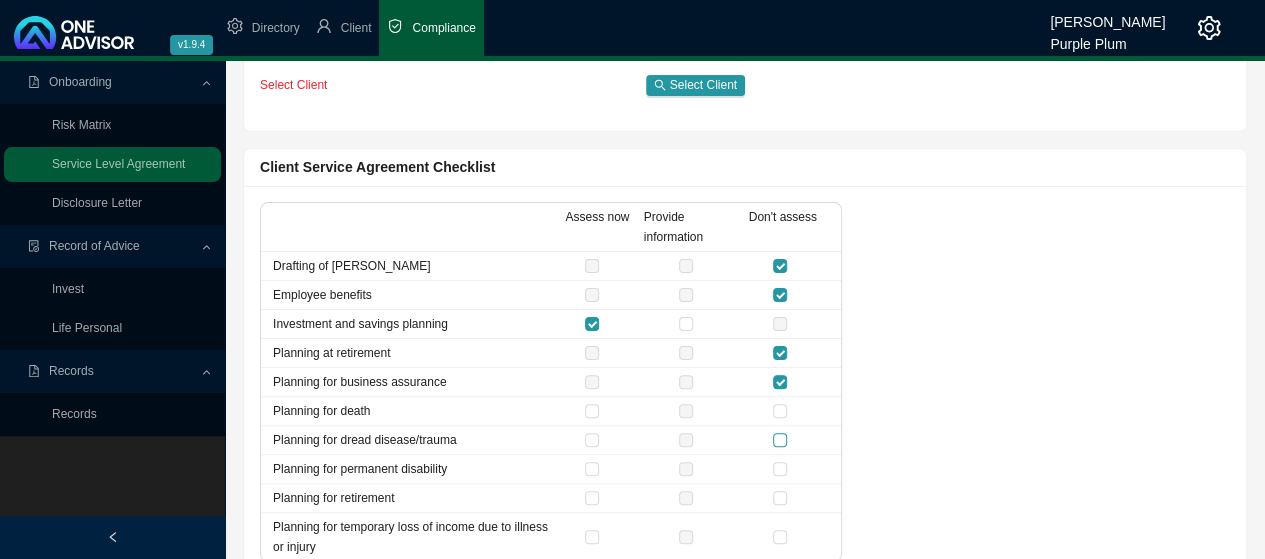 click at bounding box center (780, 440) 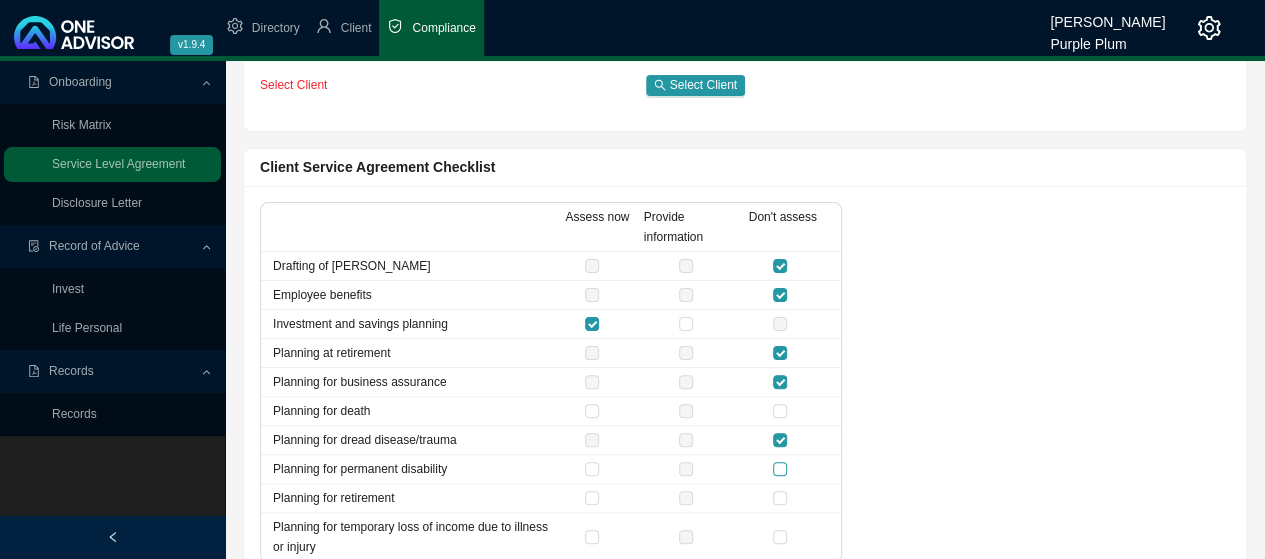 click at bounding box center (780, 469) 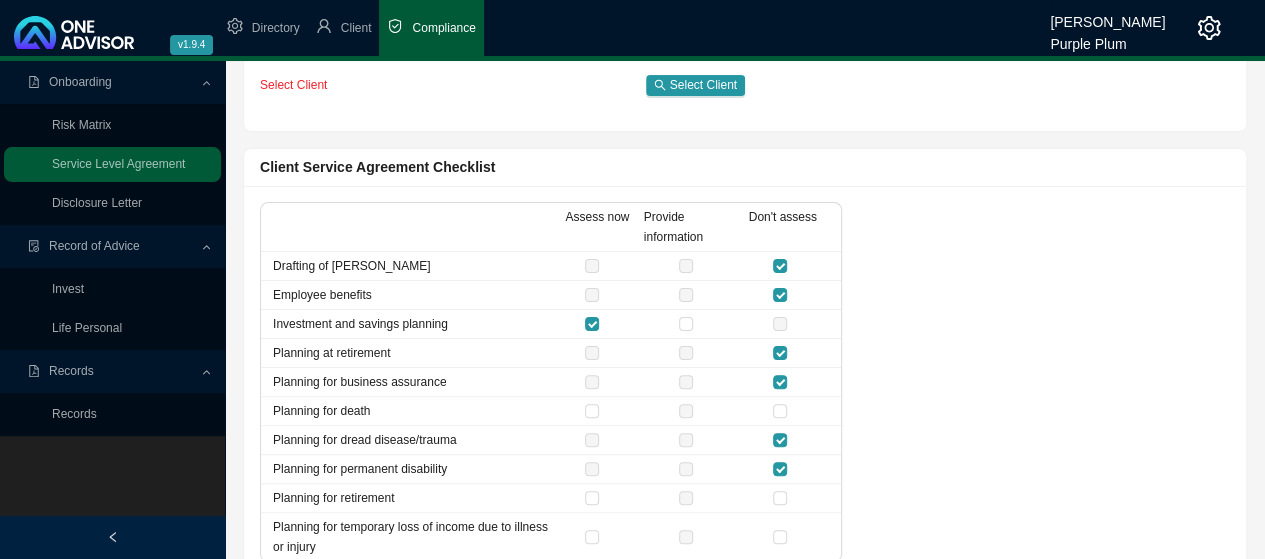 drag, startPoint x: 792, startPoint y: 486, endPoint x: 787, endPoint y: 512, distance: 26.476404 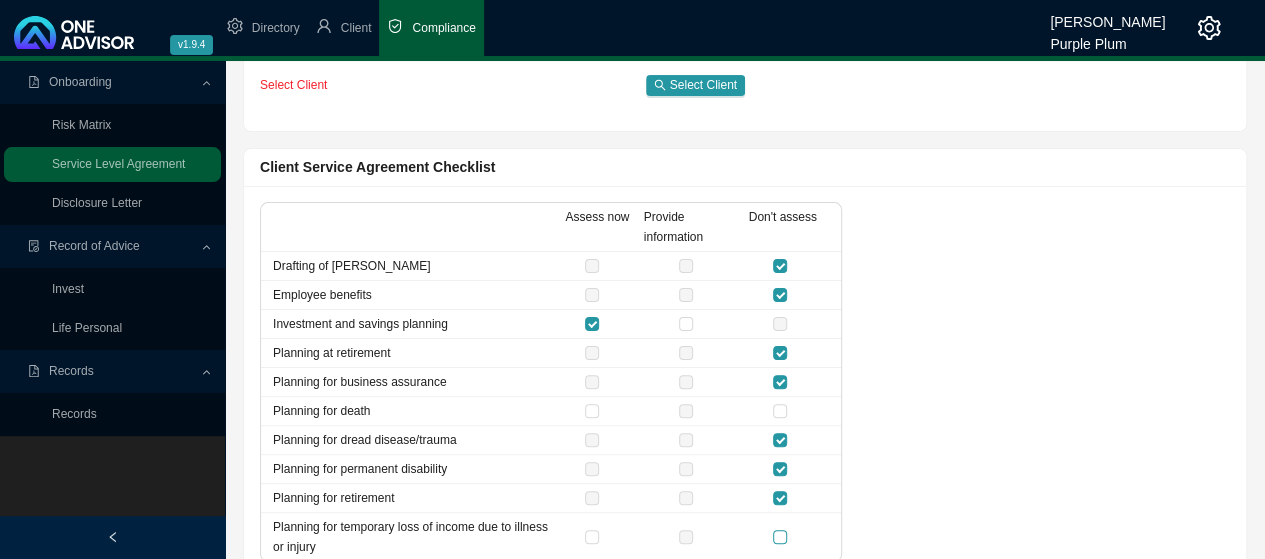 click at bounding box center (780, 537) 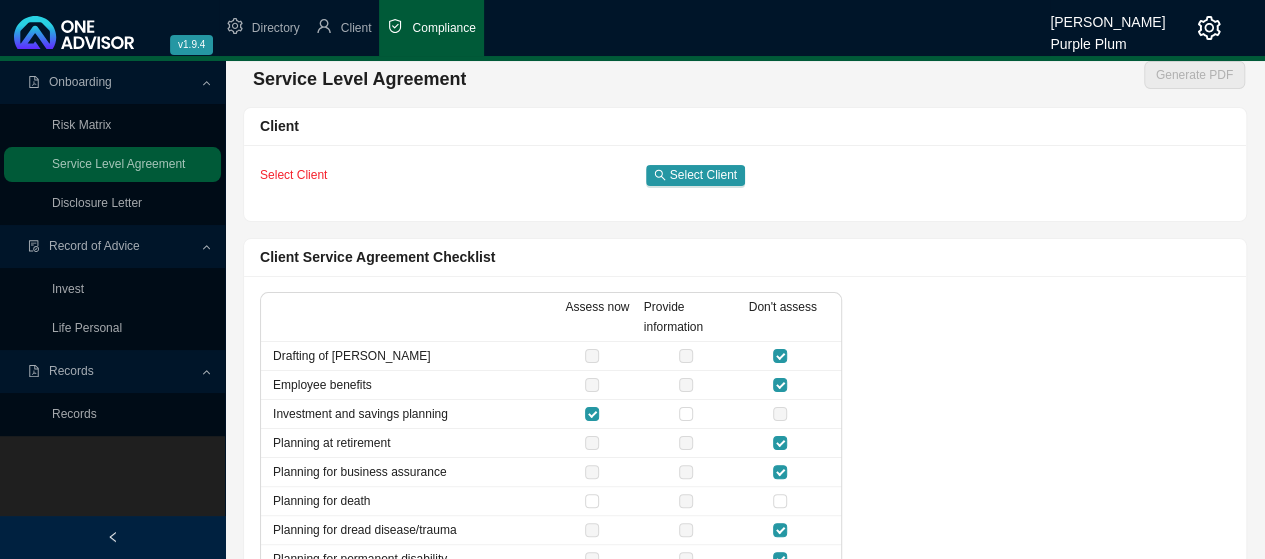 scroll, scrollTop: 0, scrollLeft: 0, axis: both 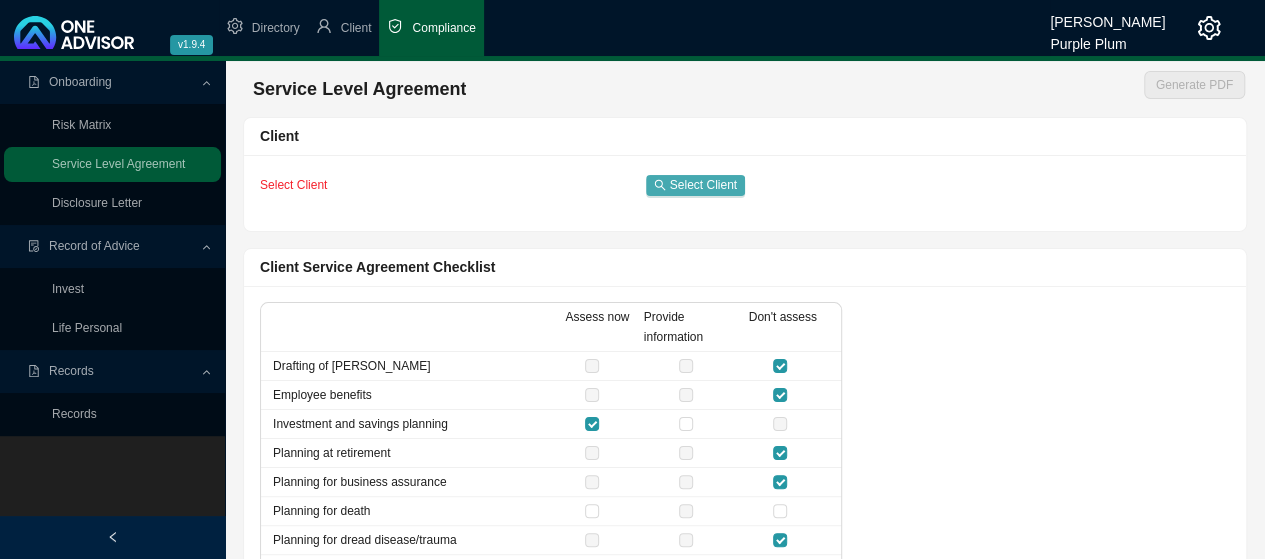 click on "Select Client" at bounding box center (703, 185) 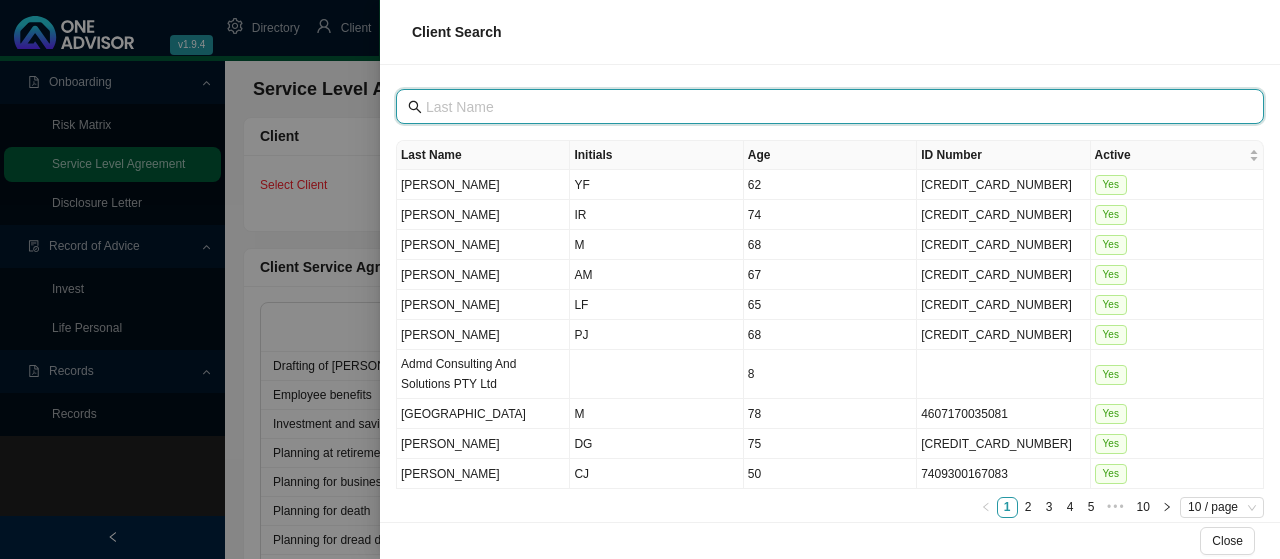 click at bounding box center (832, 107) 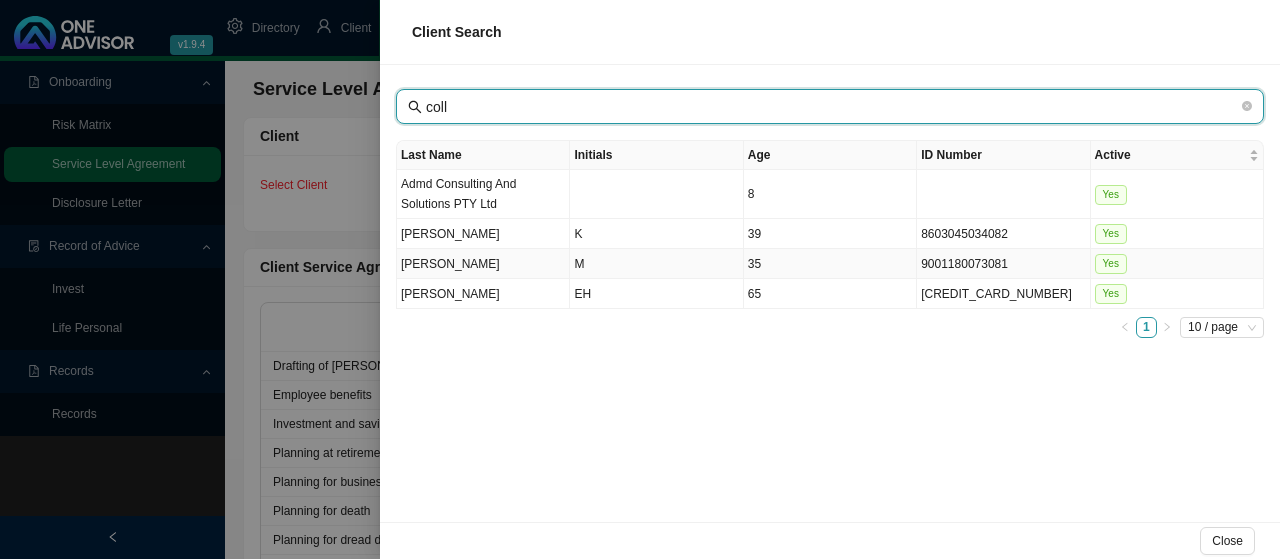 type on "coll" 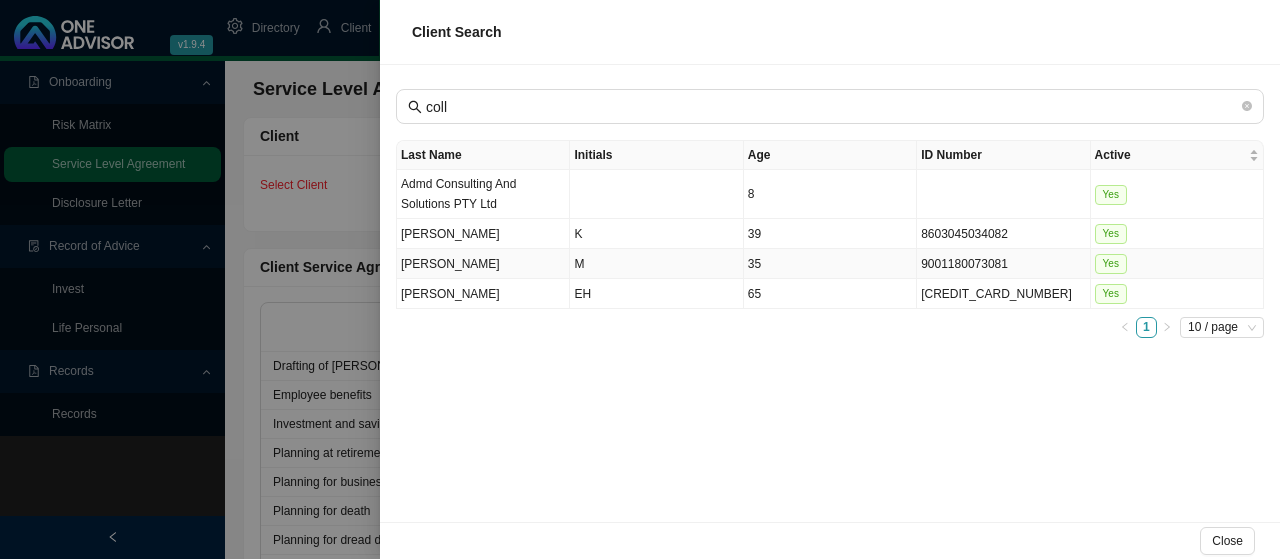 click on "[PERSON_NAME]" at bounding box center (483, 264) 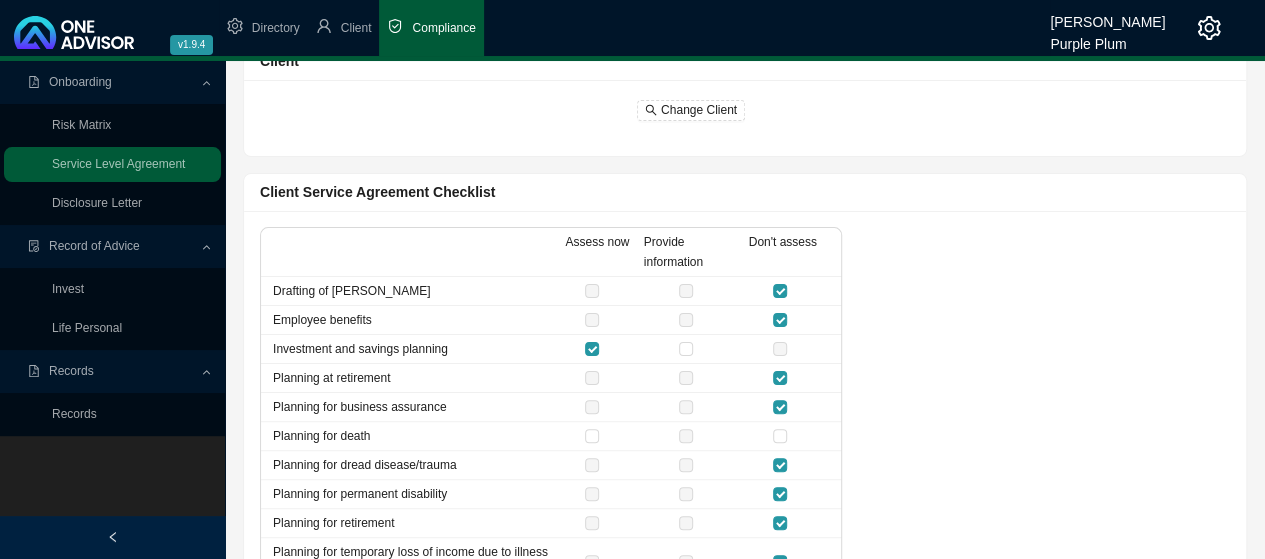 scroll, scrollTop: 0, scrollLeft: 0, axis: both 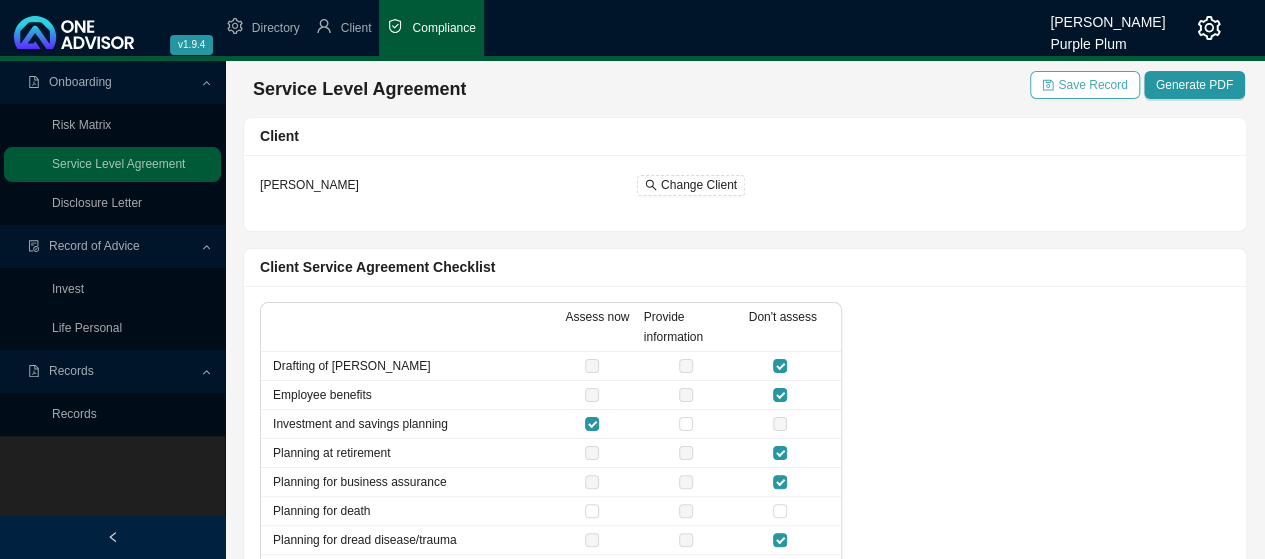 click on "Save Record" at bounding box center [1092, 85] 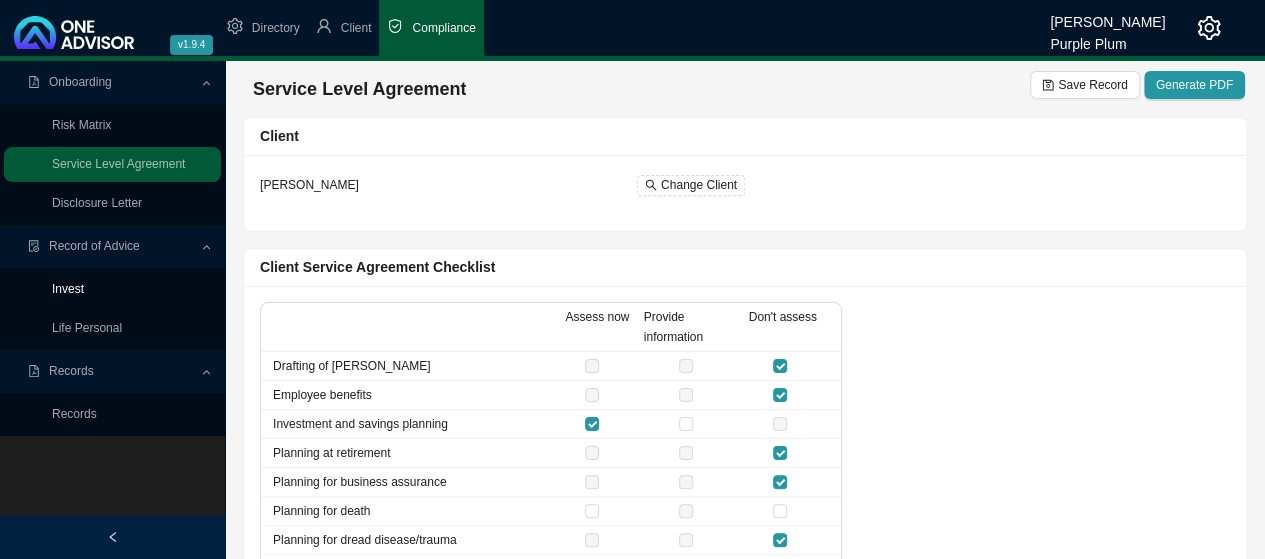 click on "Invest" at bounding box center (68, 289) 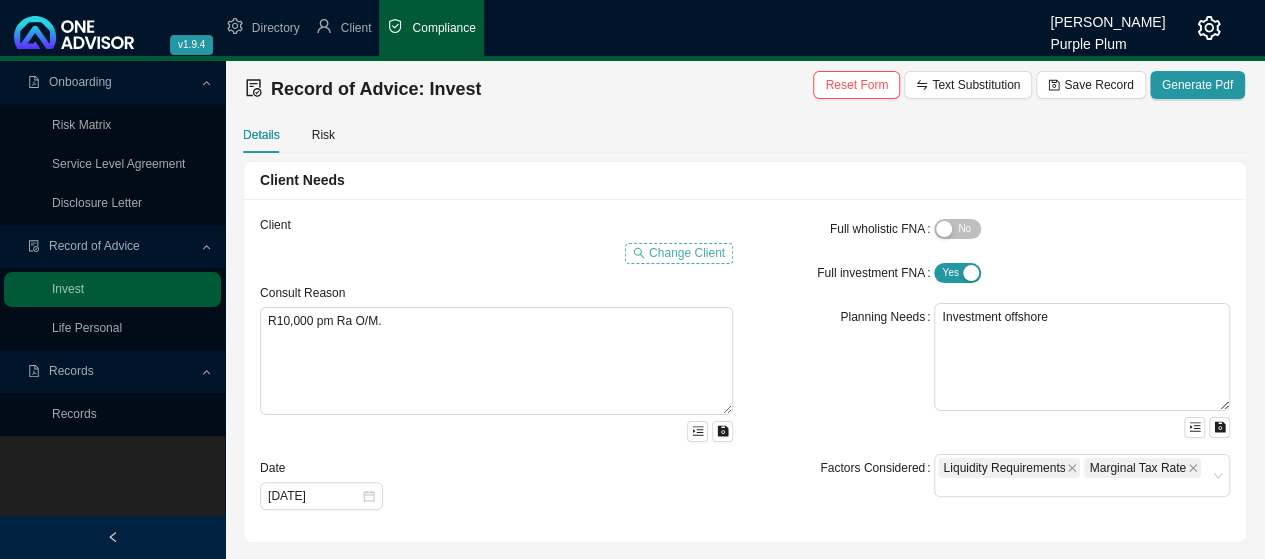 click on "Change Client" at bounding box center (687, 253) 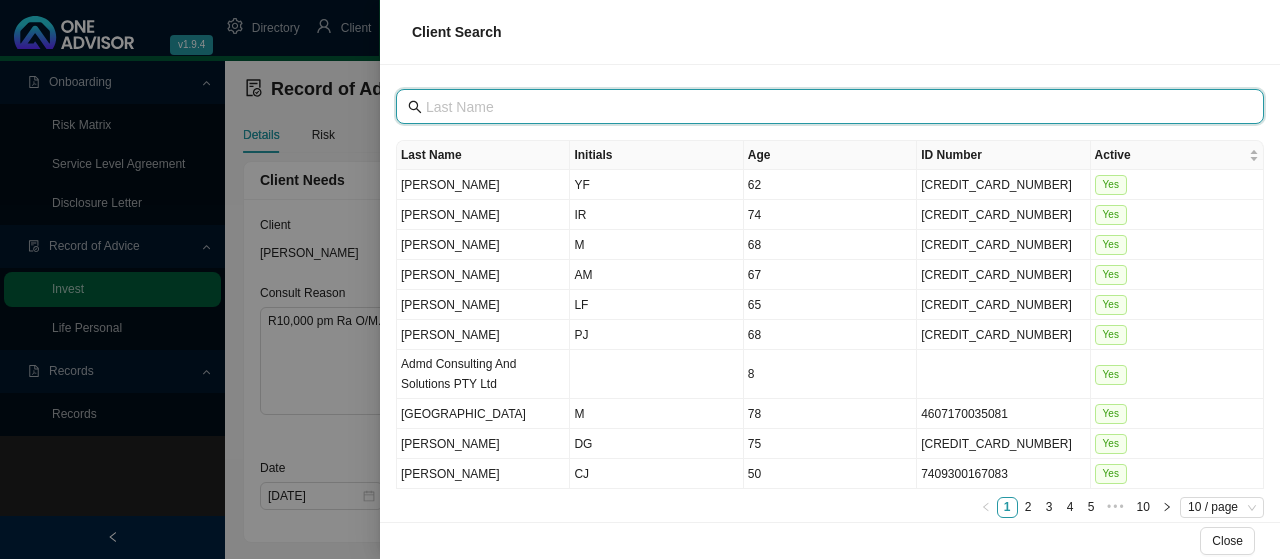 click at bounding box center (832, 107) 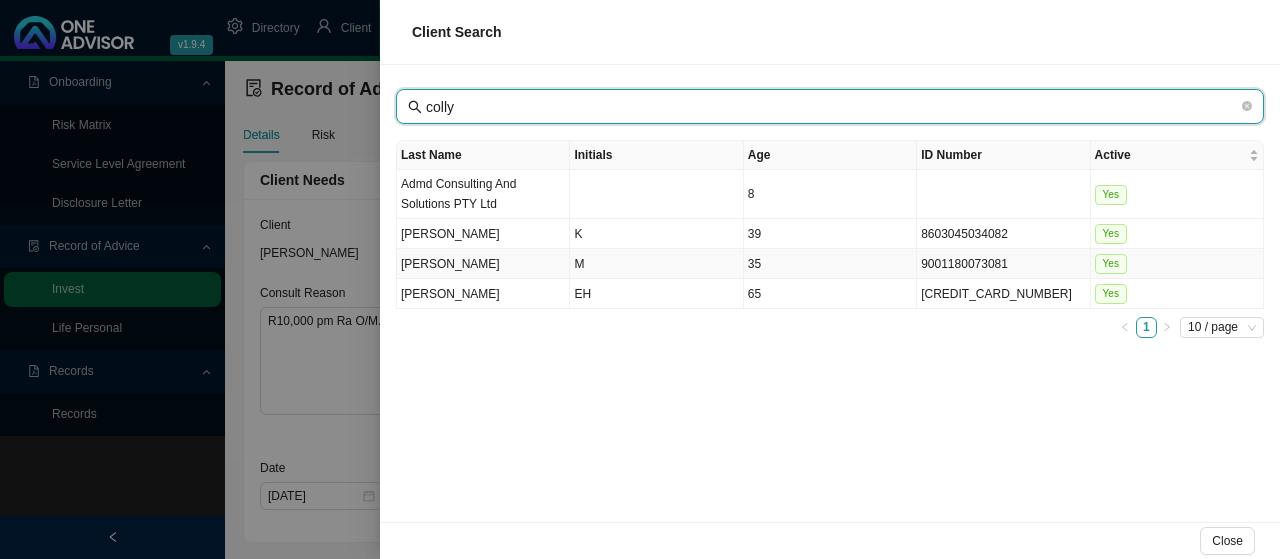 type on "colly" 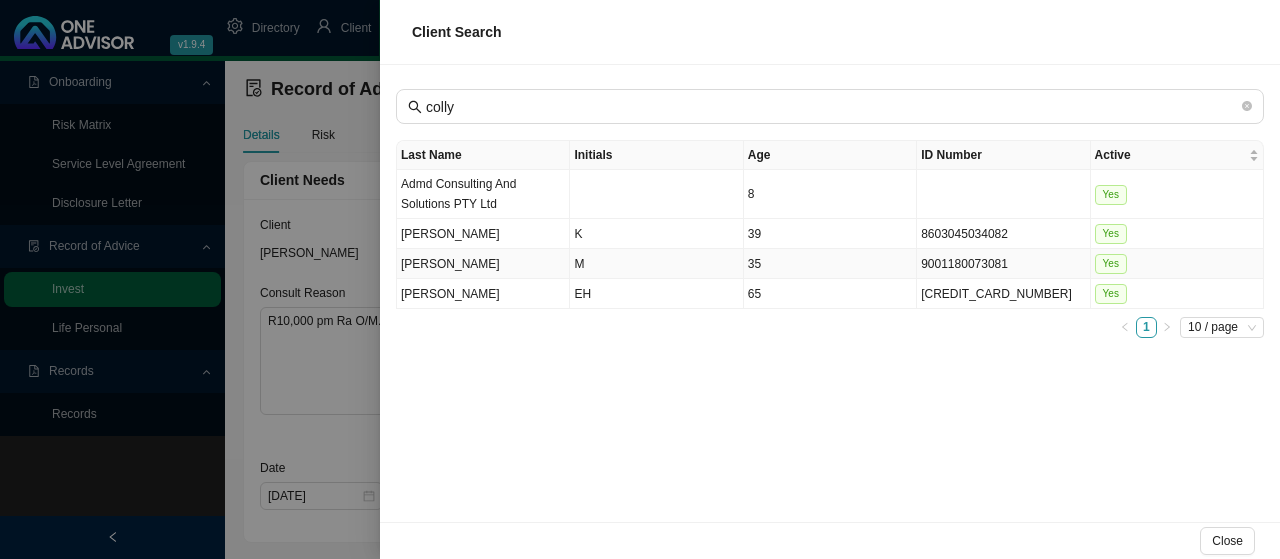 click on "[PERSON_NAME]" at bounding box center (483, 264) 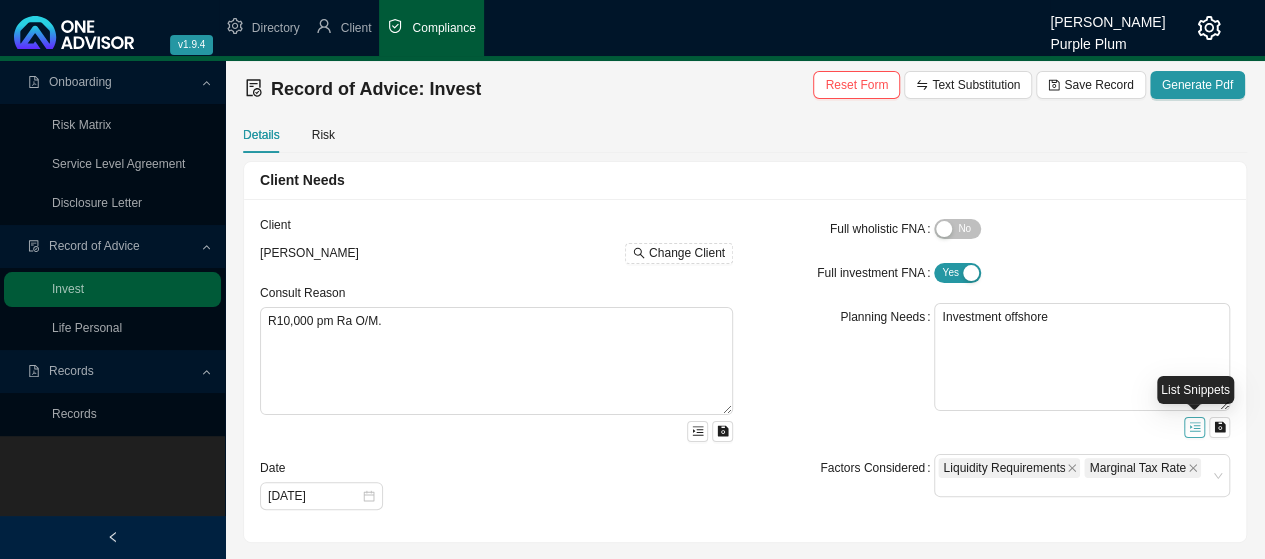 click 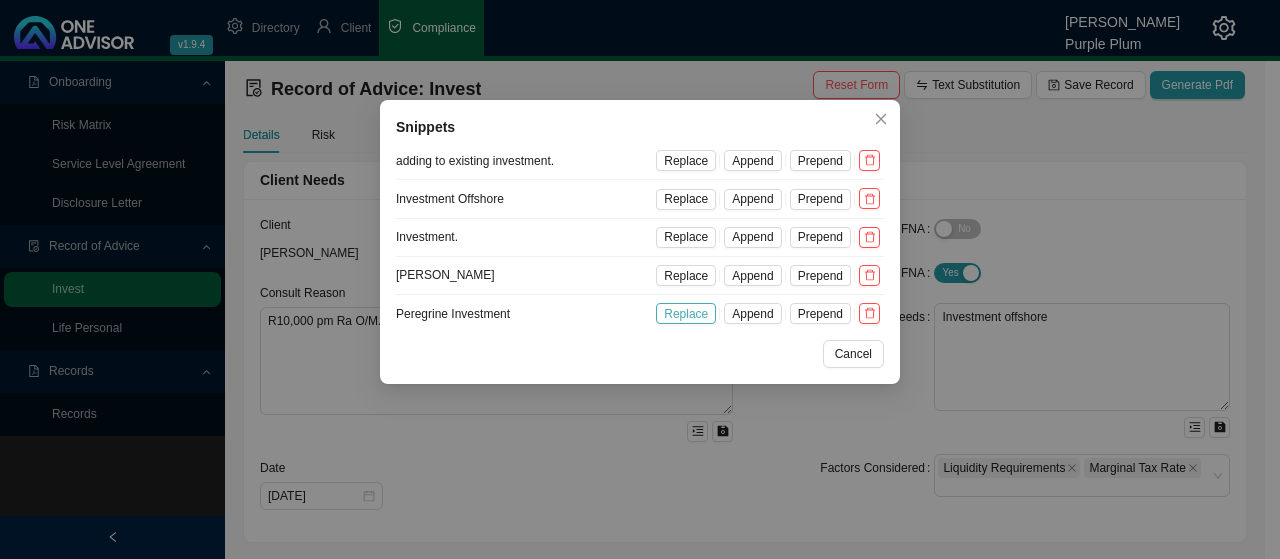 click on "Replace" at bounding box center (686, 314) 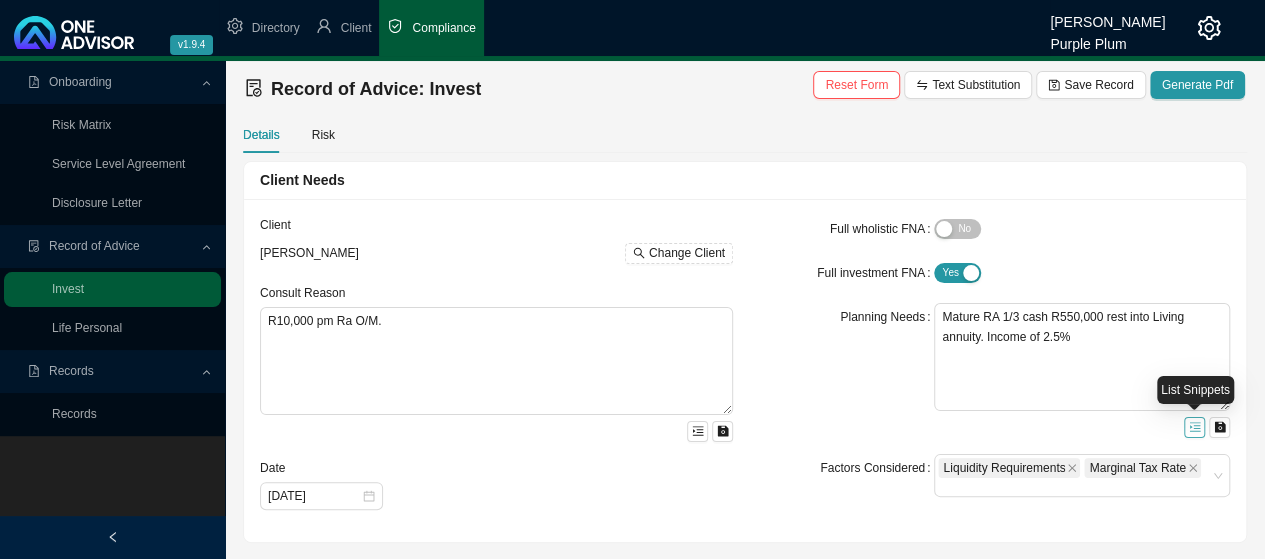 click 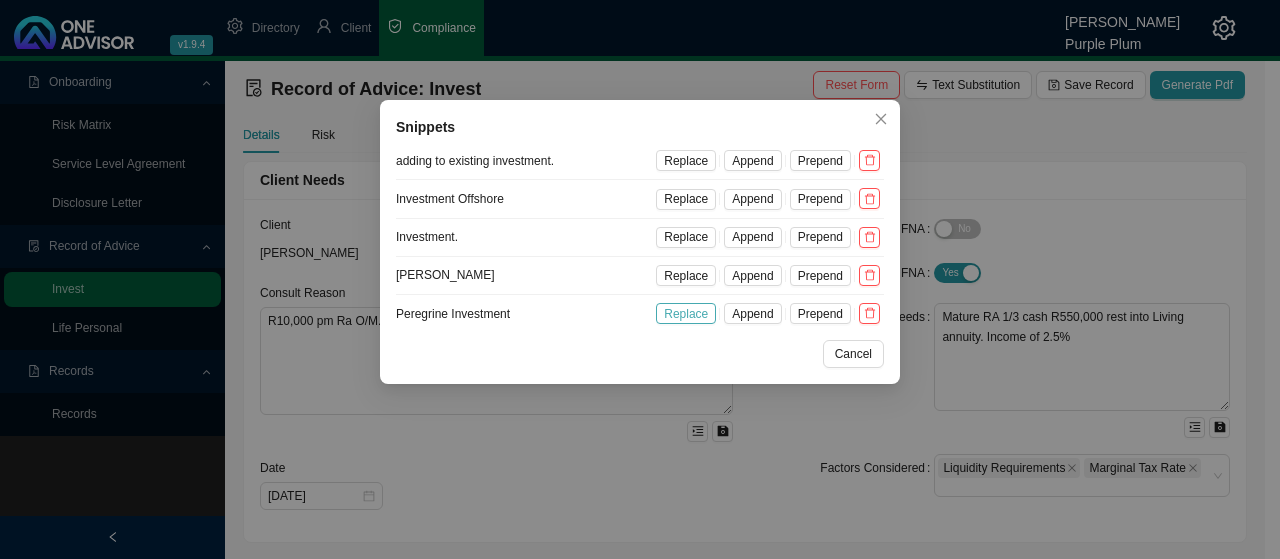 click on "Replace" at bounding box center (686, 314) 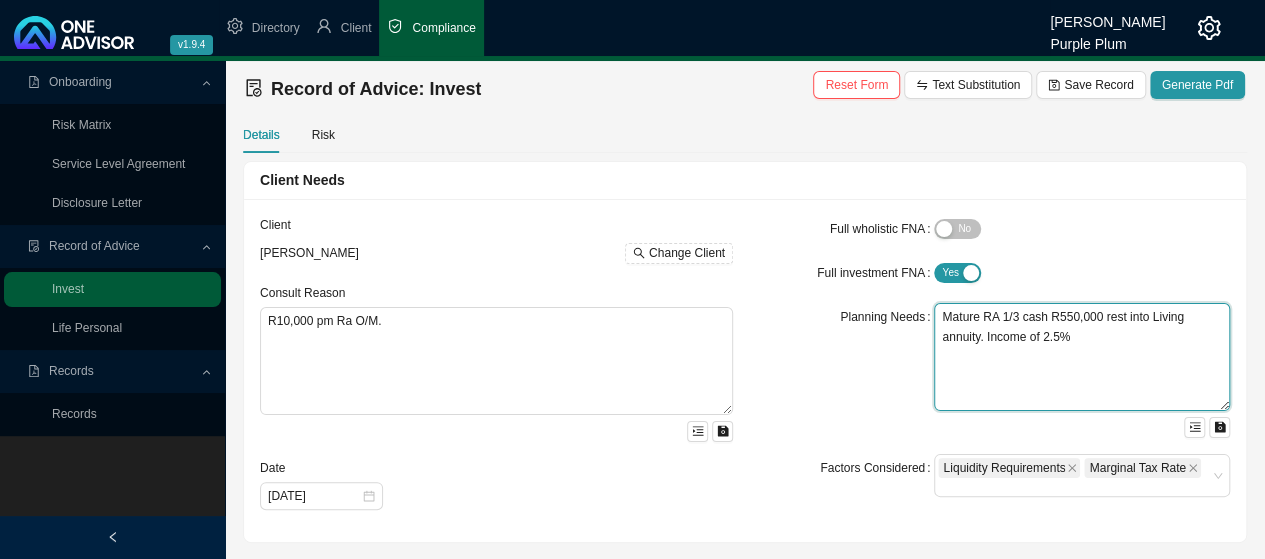 click on "Mature RA 1/3 cash R550,000 rest into Living annuity. Income of 2.5%" at bounding box center [1082, 357] 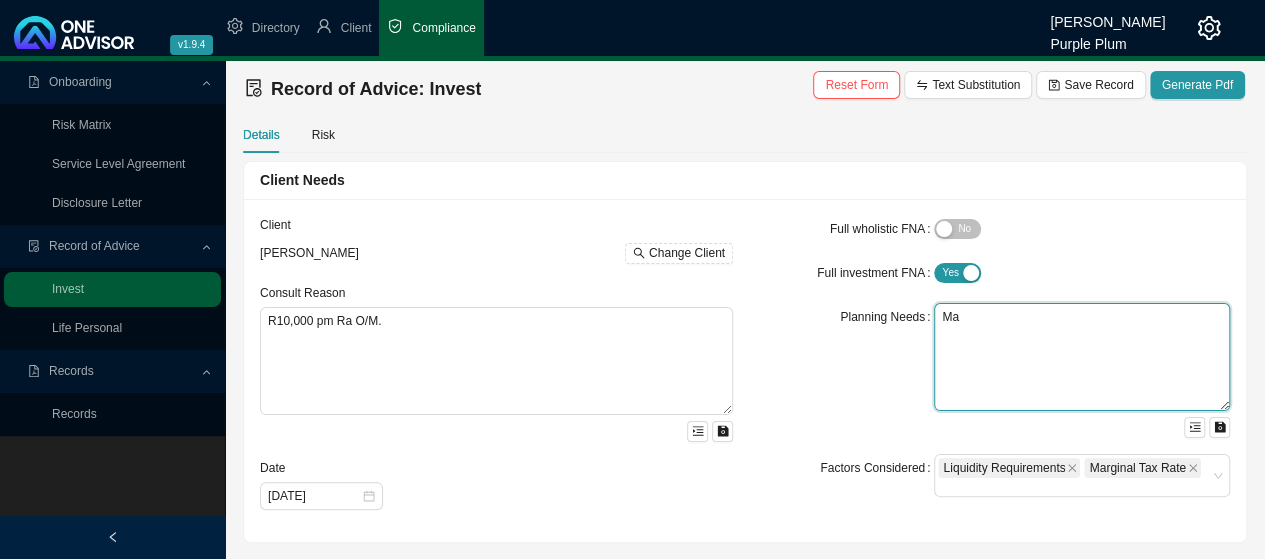 type on "M" 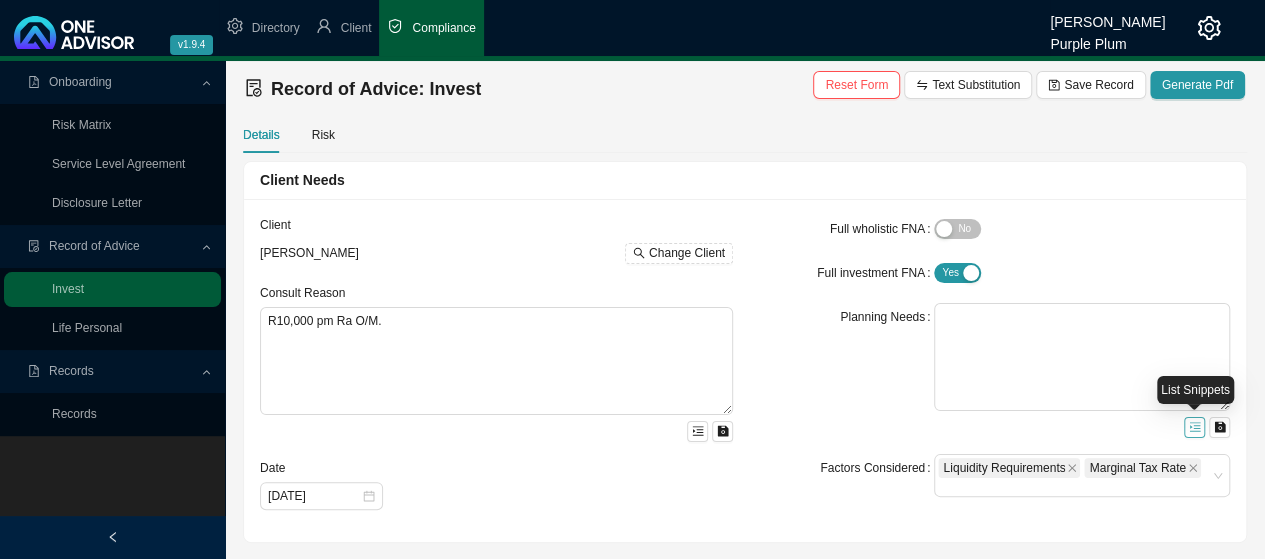click 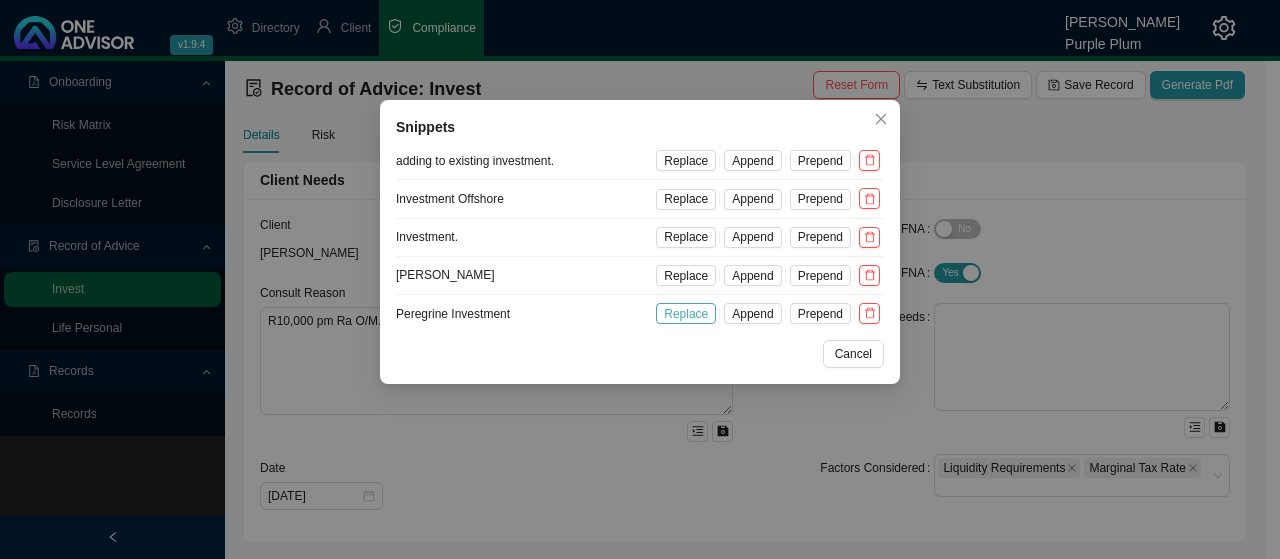 click on "Replace" at bounding box center (686, 314) 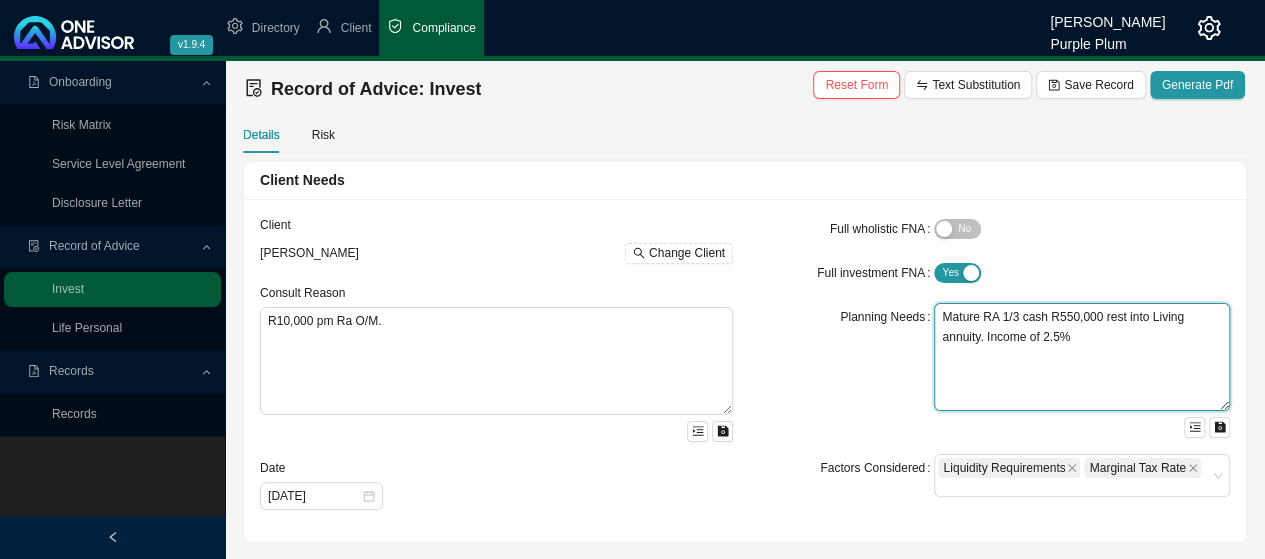 click on "Mature RA 1/3 cash R550,000 rest into Living annuity. Income of 2.5%" at bounding box center [1082, 357] 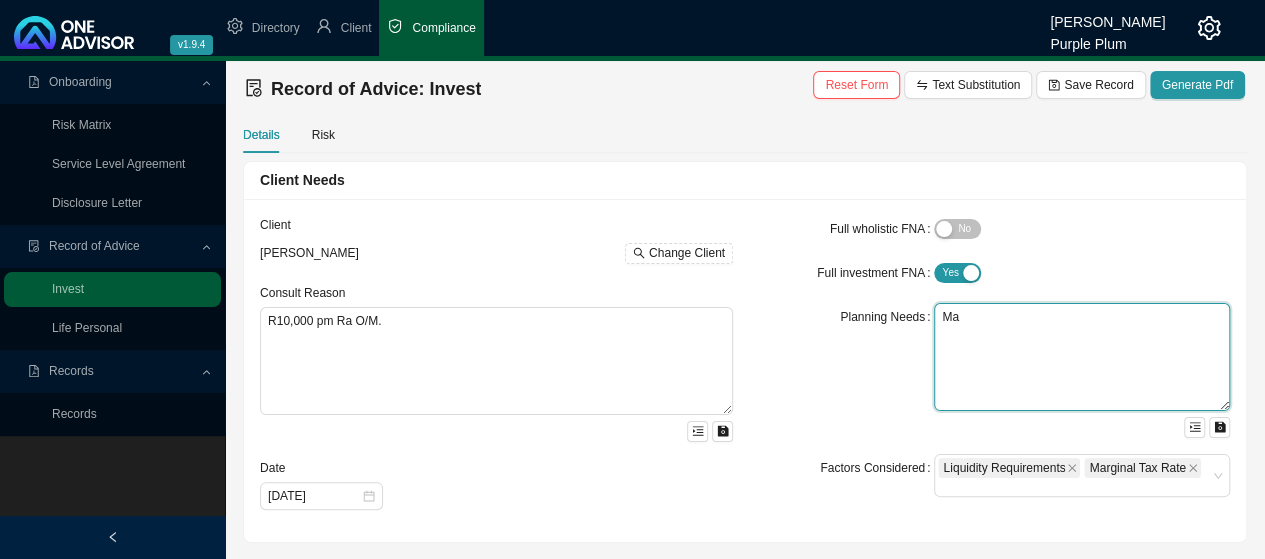 type on "M" 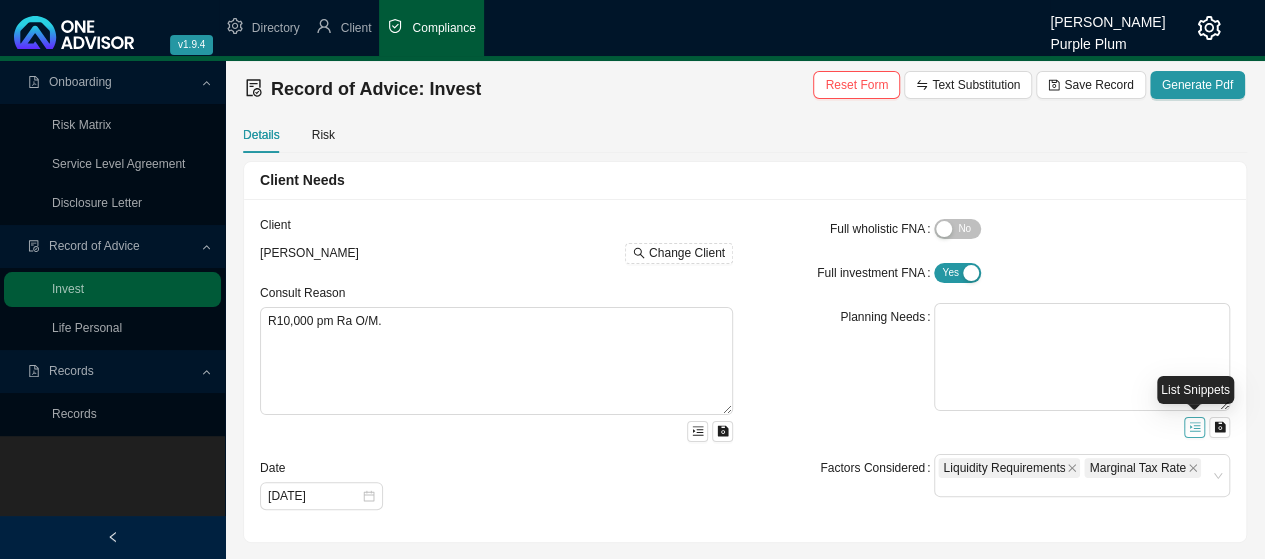 click 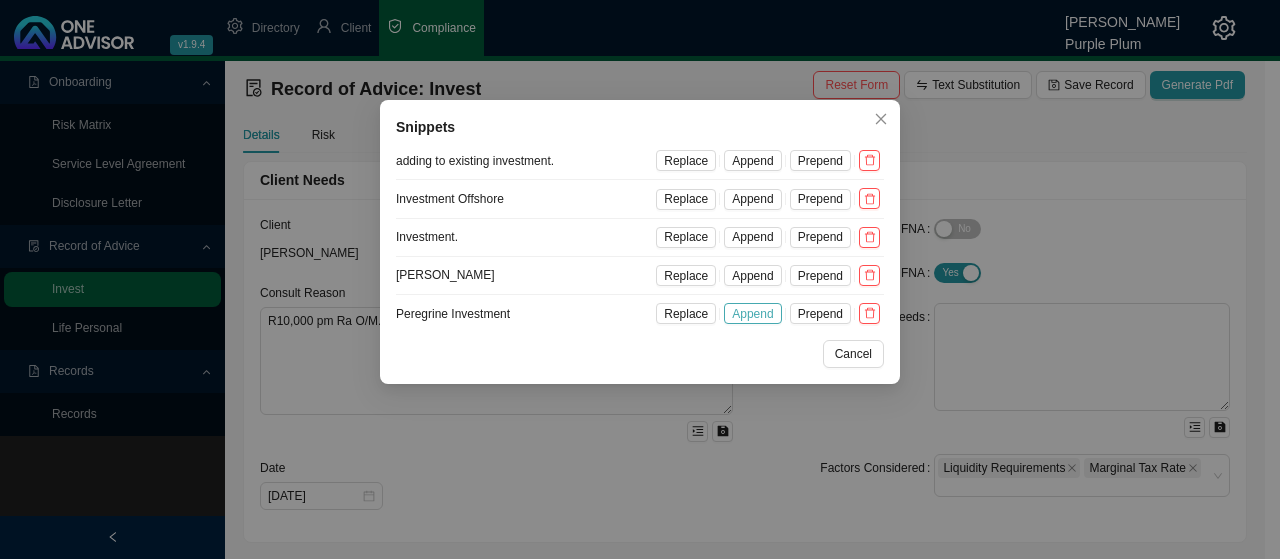 click on "Append" at bounding box center (752, 314) 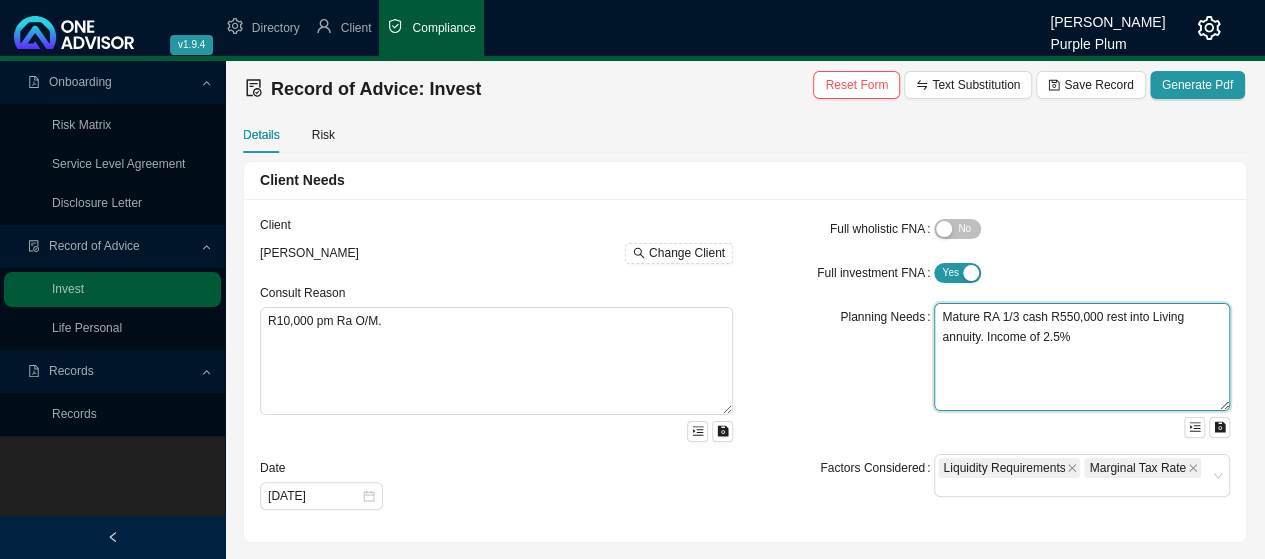 click on "Mature RA 1/3 cash R550,000 rest into Living annuity. Income of 2.5%" at bounding box center (1082, 357) 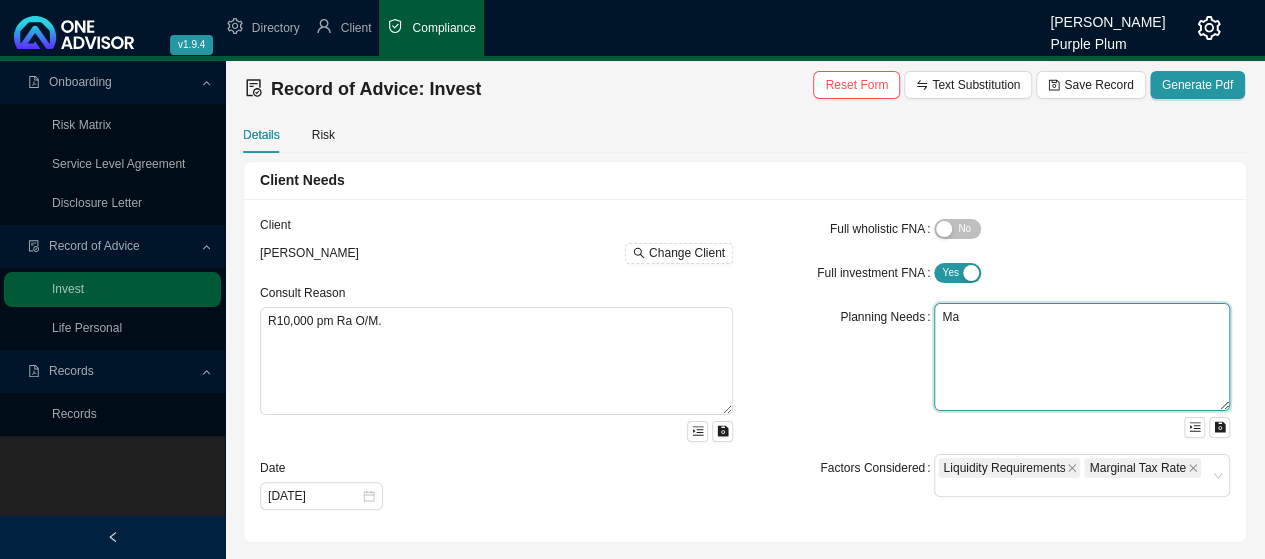 type on "M" 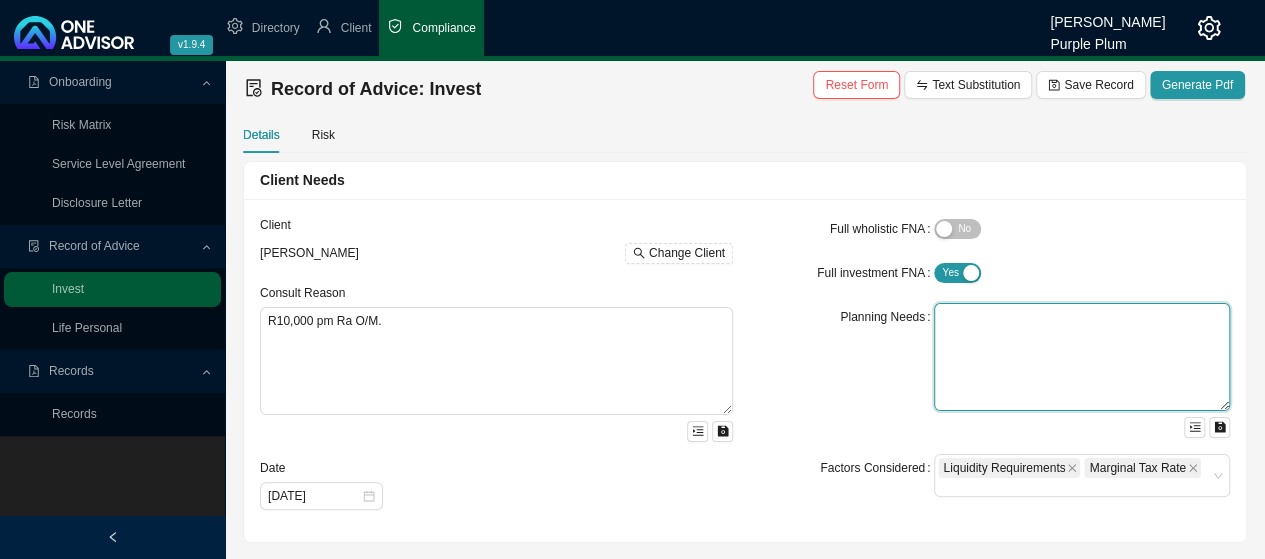 type on "O" 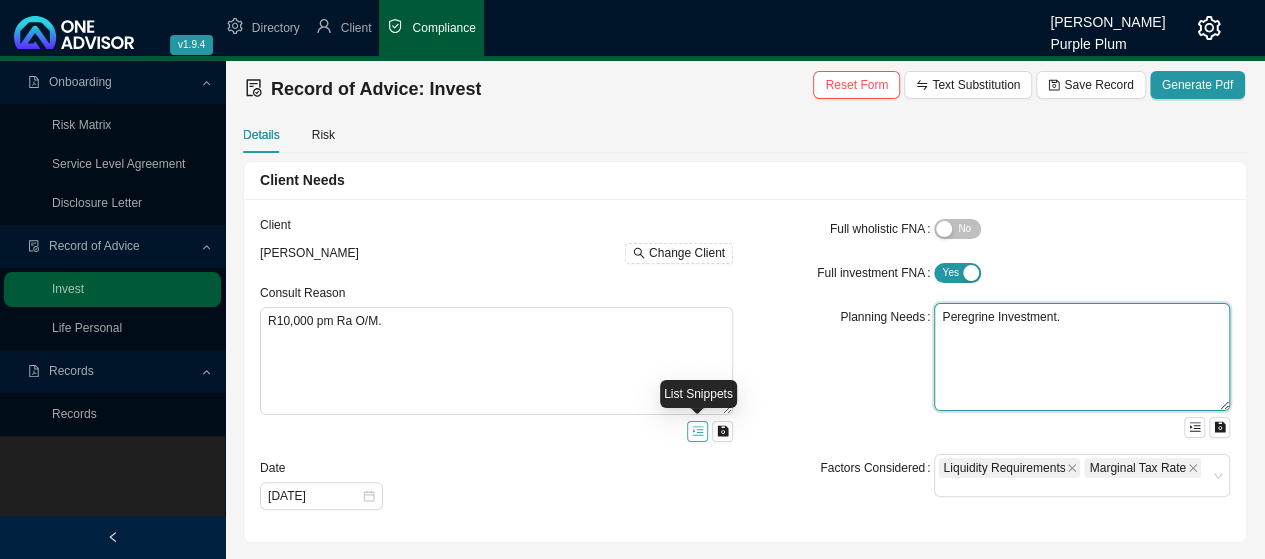 type on "Peregrine Investment." 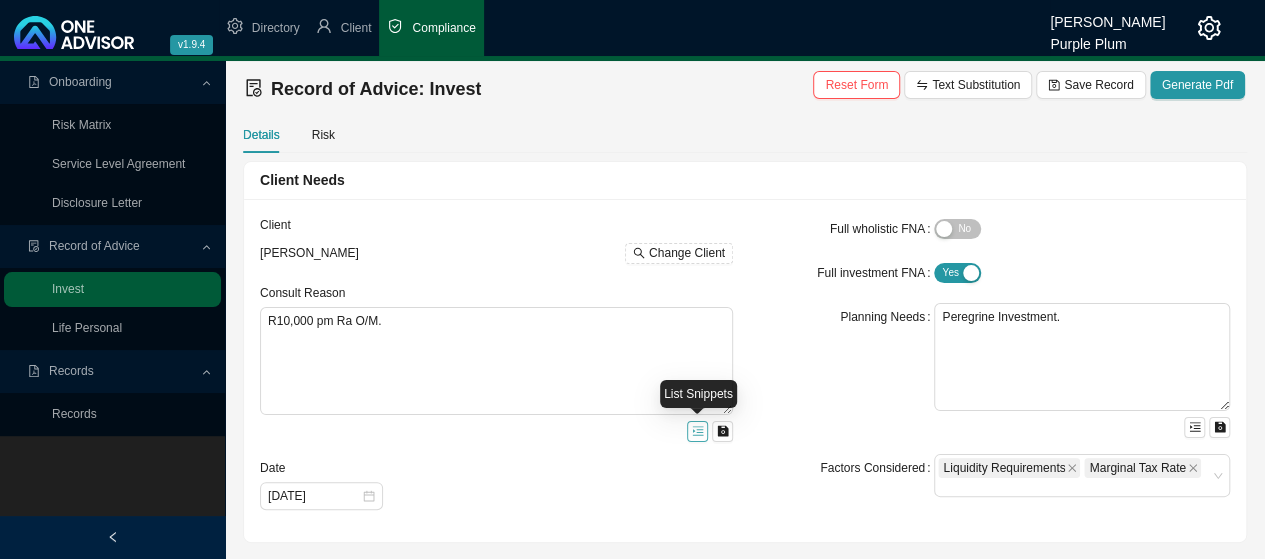 click 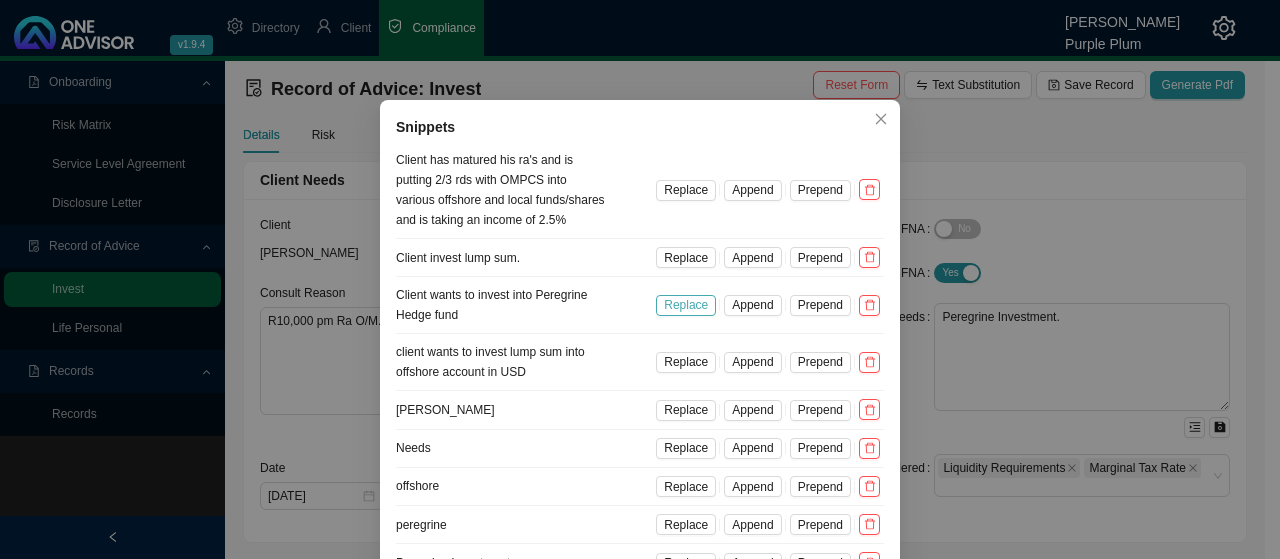 click on "Replace" at bounding box center [686, 305] 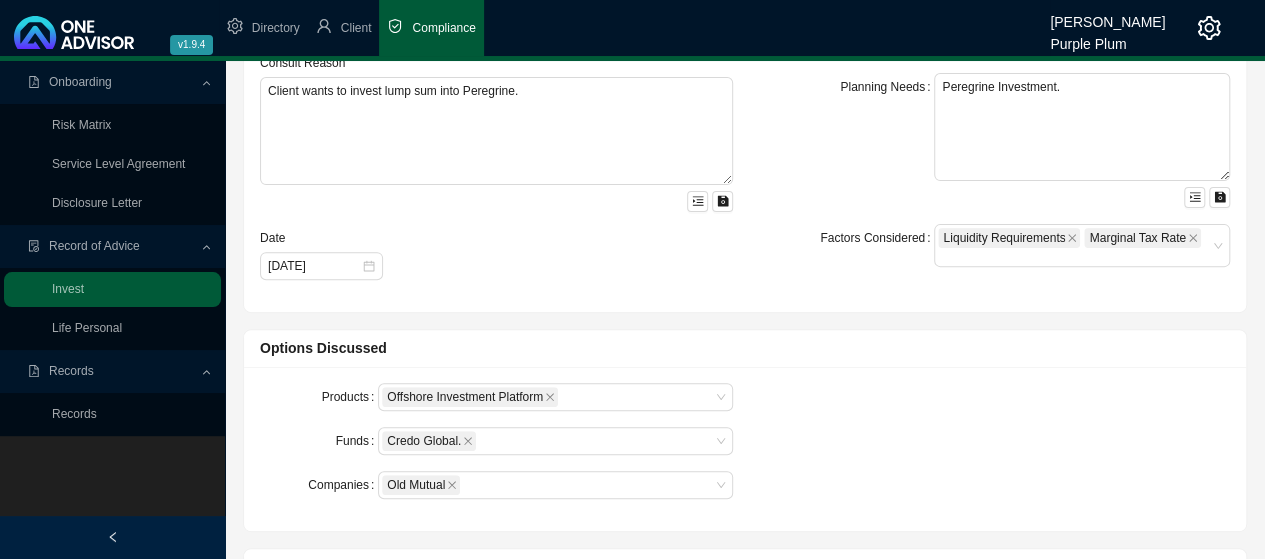 scroll, scrollTop: 200, scrollLeft: 0, axis: vertical 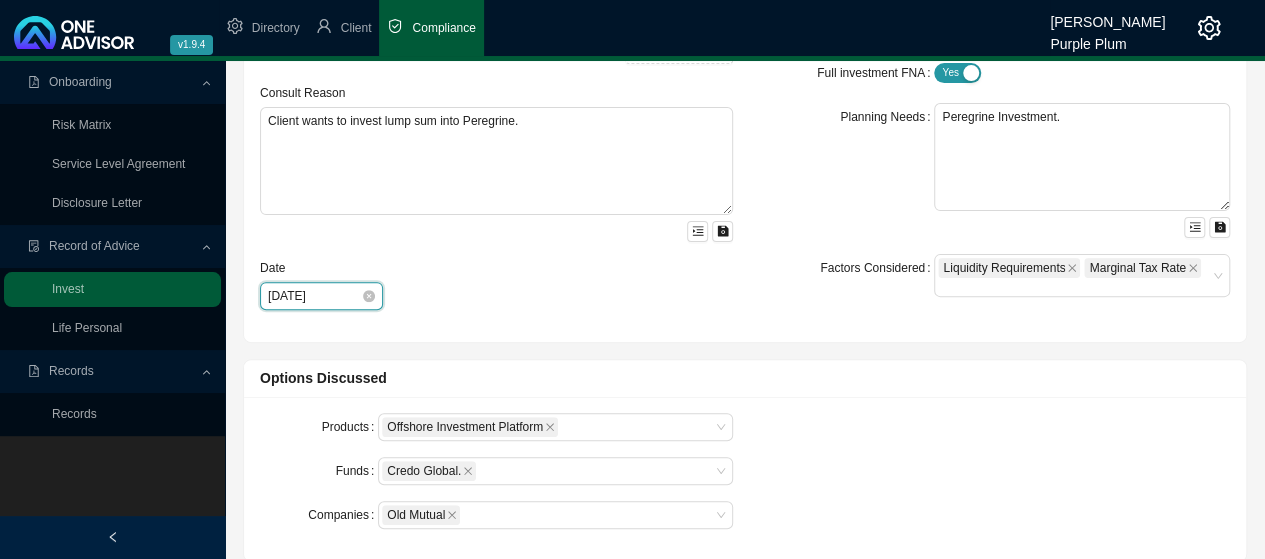 click on "[DATE]" at bounding box center [314, 296] 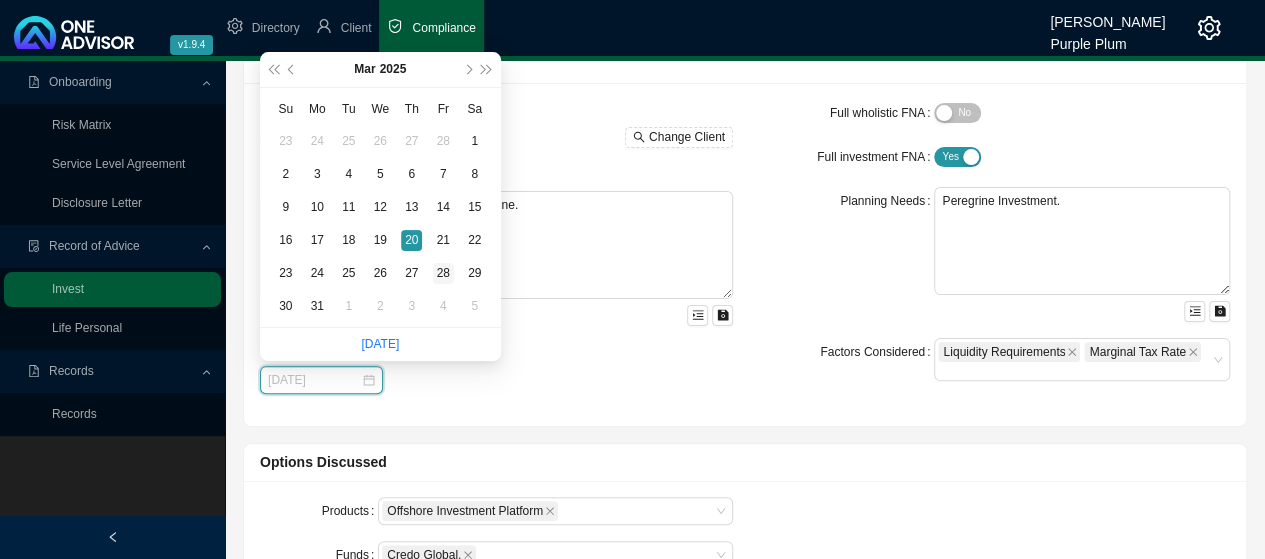 scroll, scrollTop: 0, scrollLeft: 0, axis: both 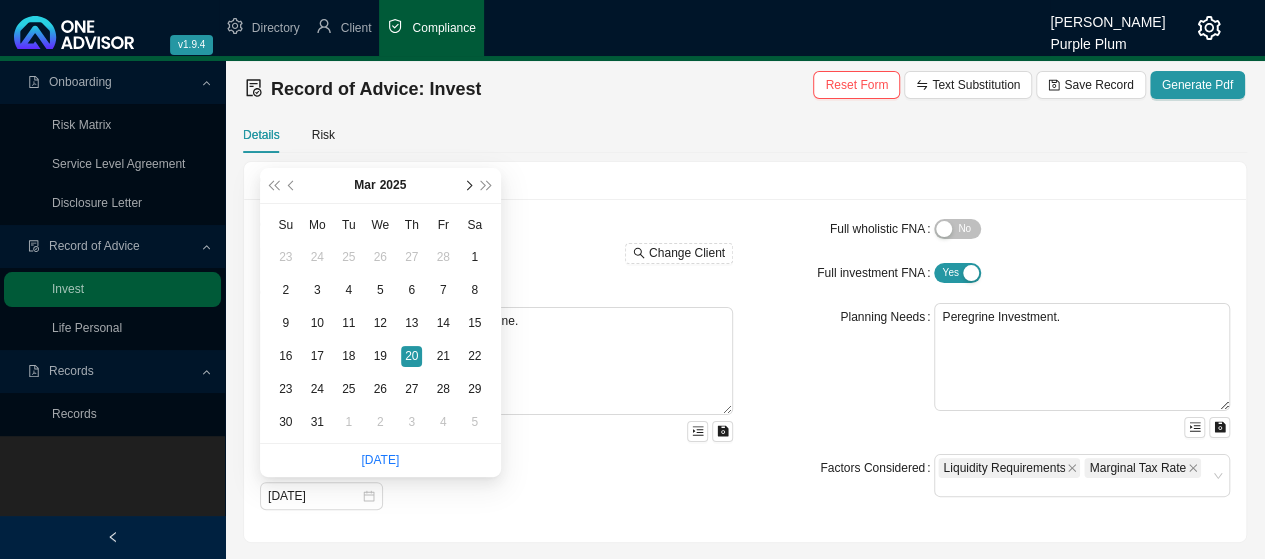 click at bounding box center (468, 186) 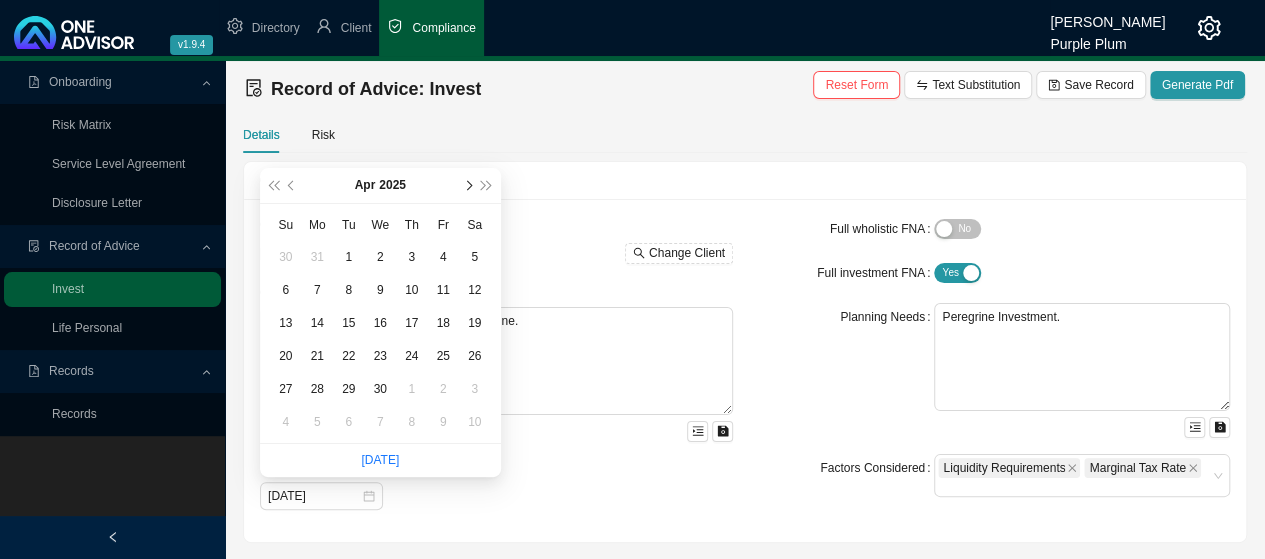 click at bounding box center (468, 186) 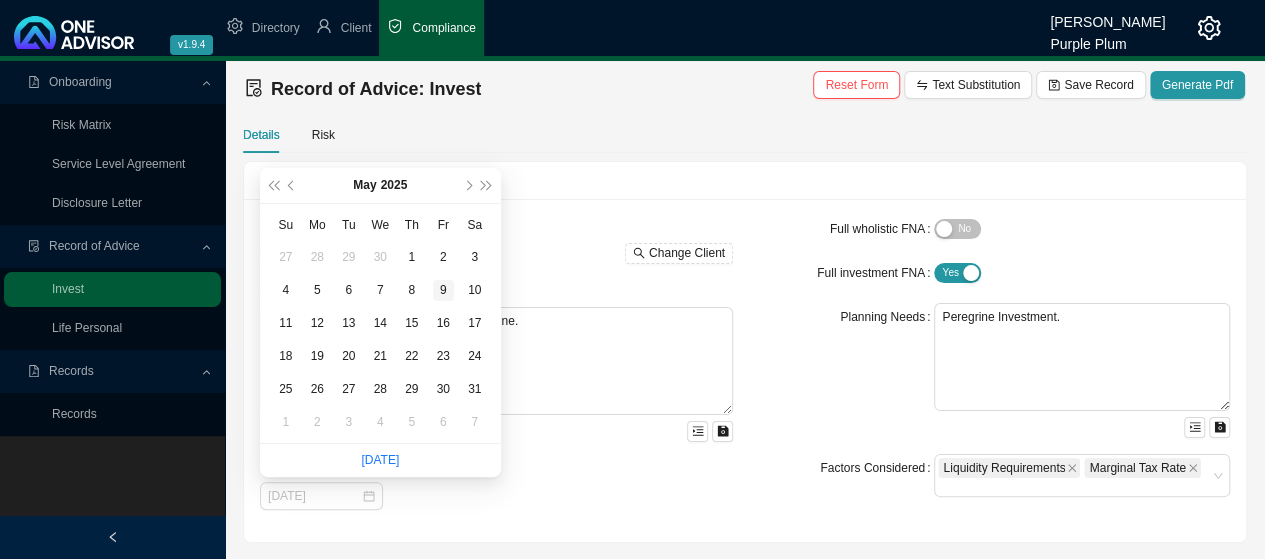 type on "[DATE]" 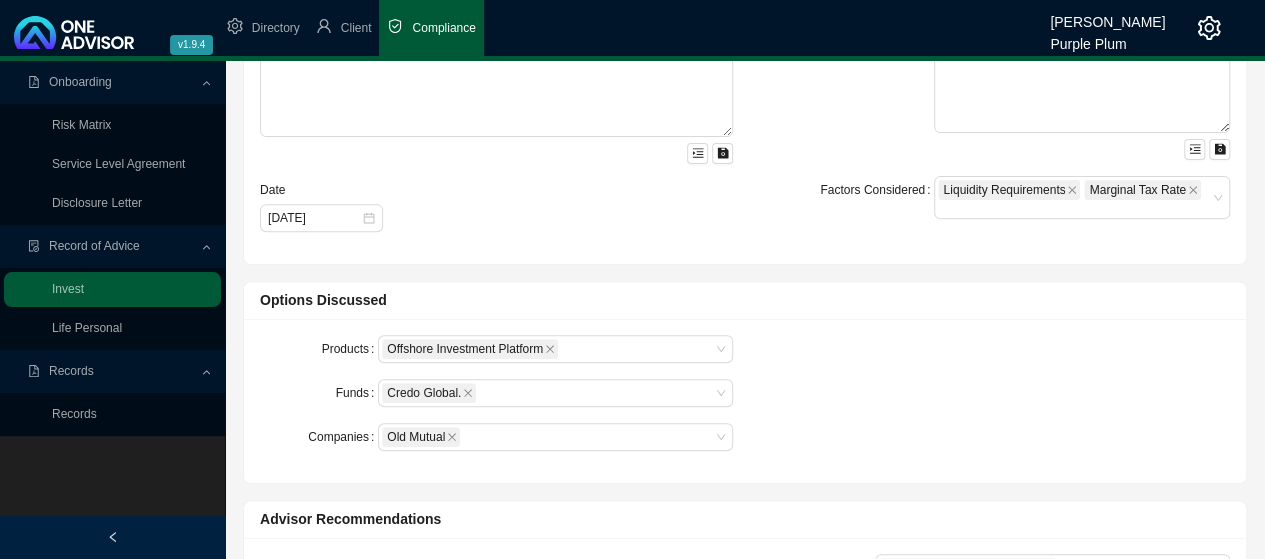 scroll, scrollTop: 300, scrollLeft: 0, axis: vertical 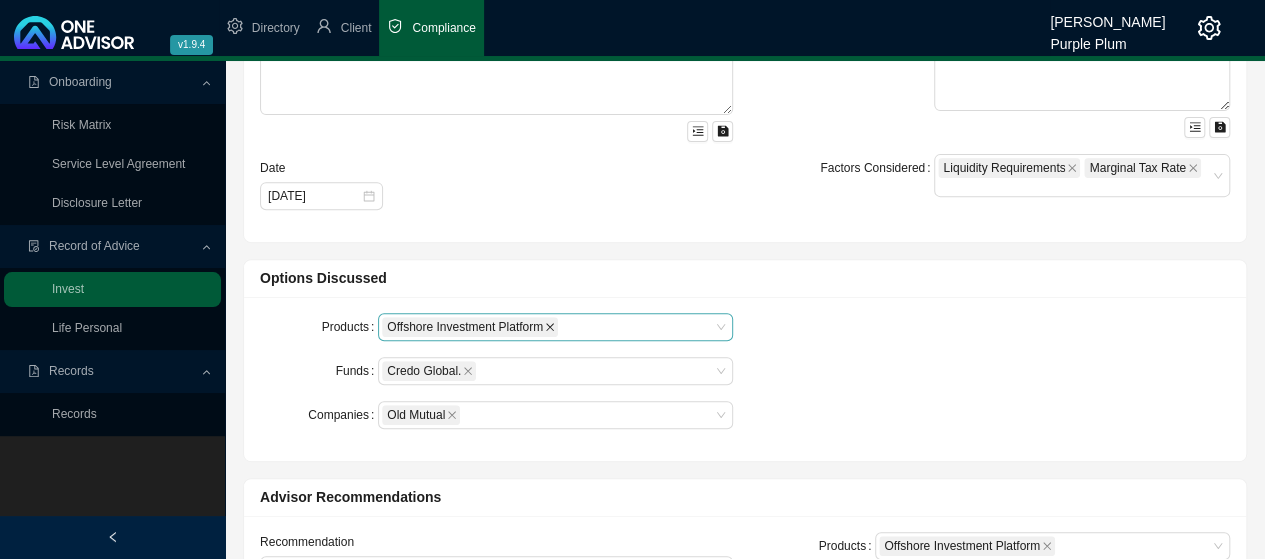 click 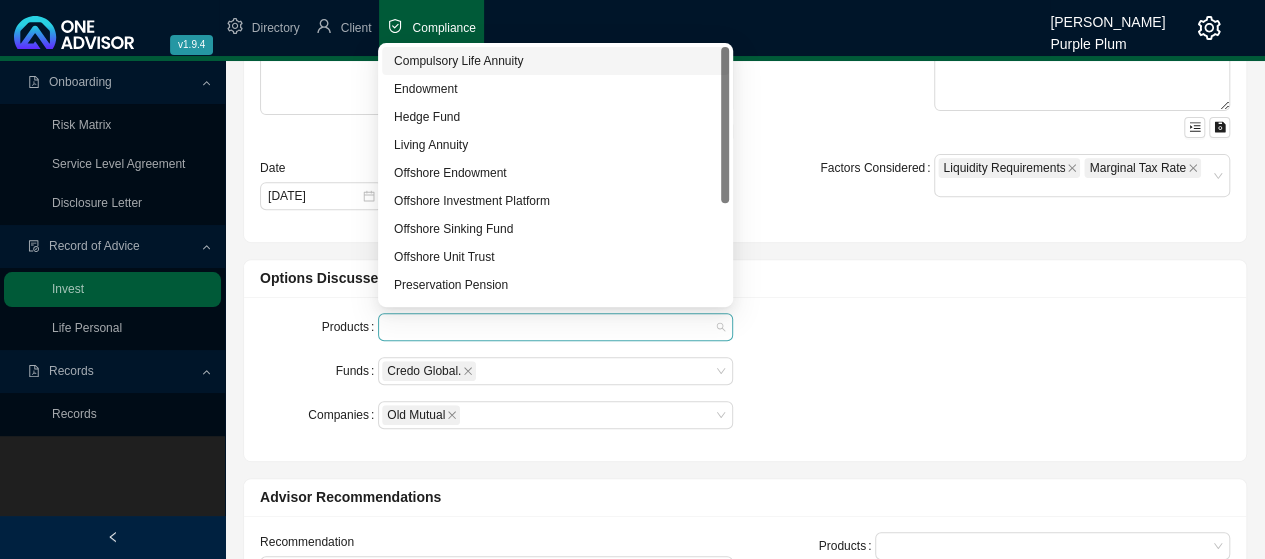 click at bounding box center [555, 327] 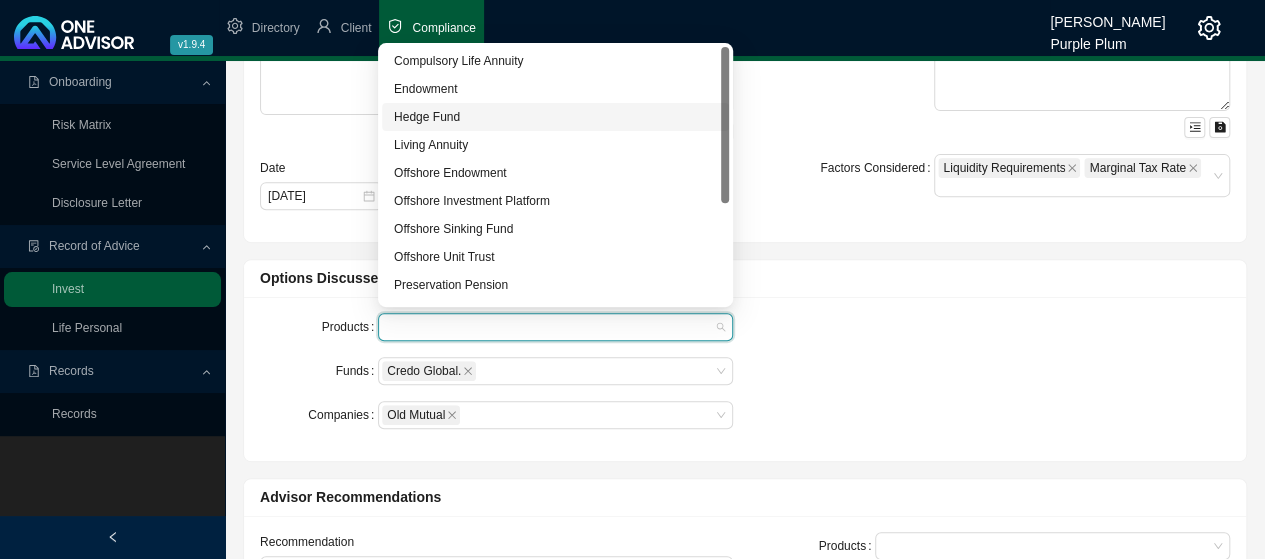 click on "Hedge Fund" at bounding box center [555, 117] 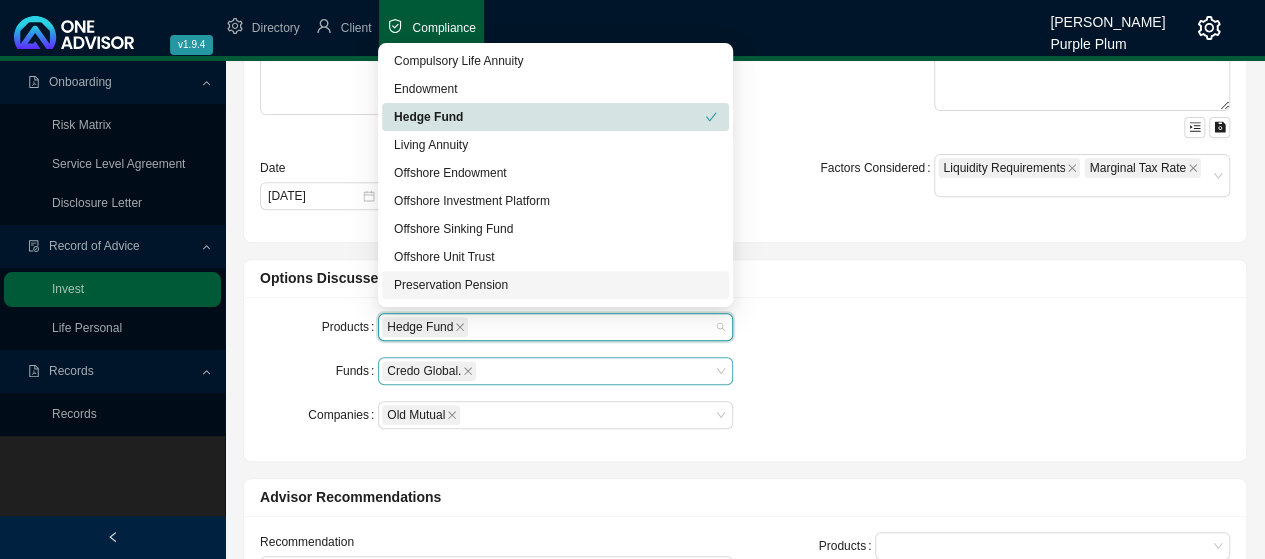 drag, startPoint x: 468, startPoint y: 377, endPoint x: 511, endPoint y: 373, distance: 43.185646 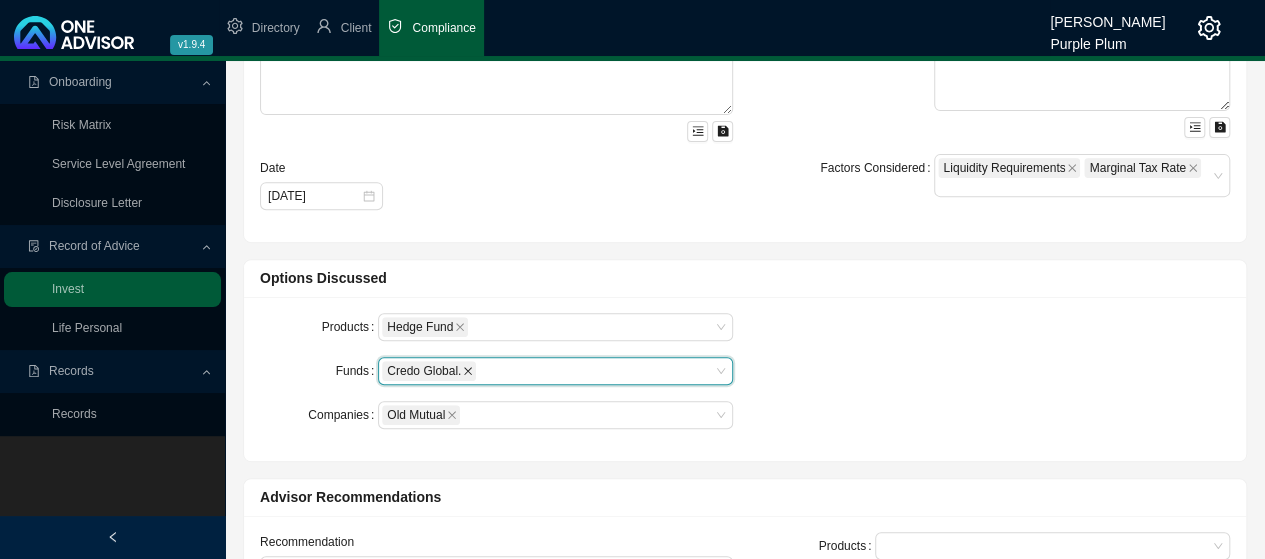 click 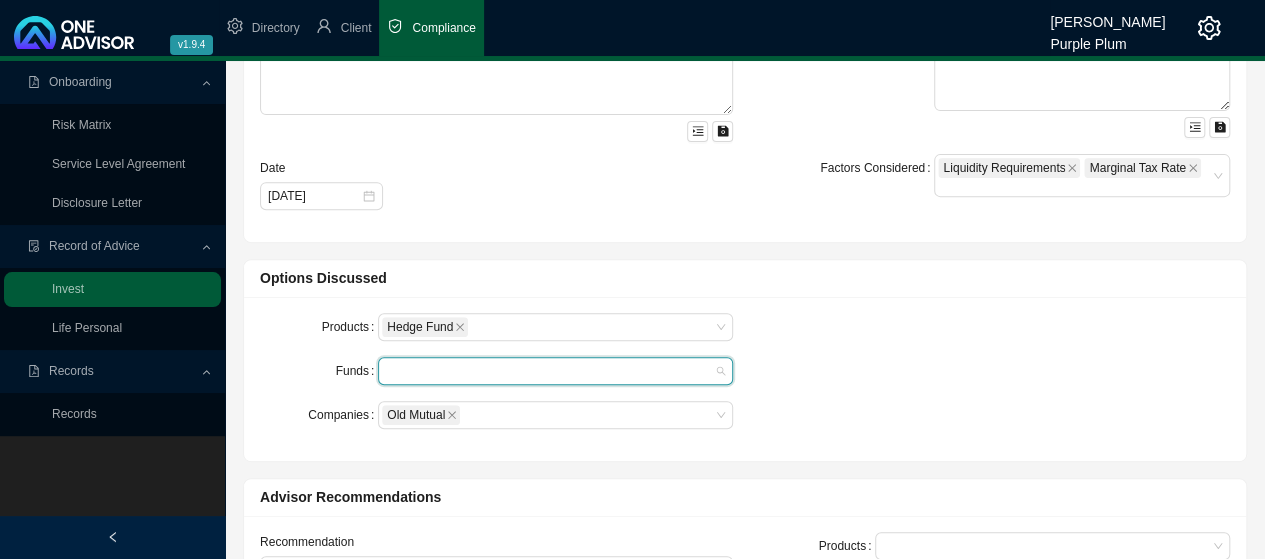 click at bounding box center (555, 371) 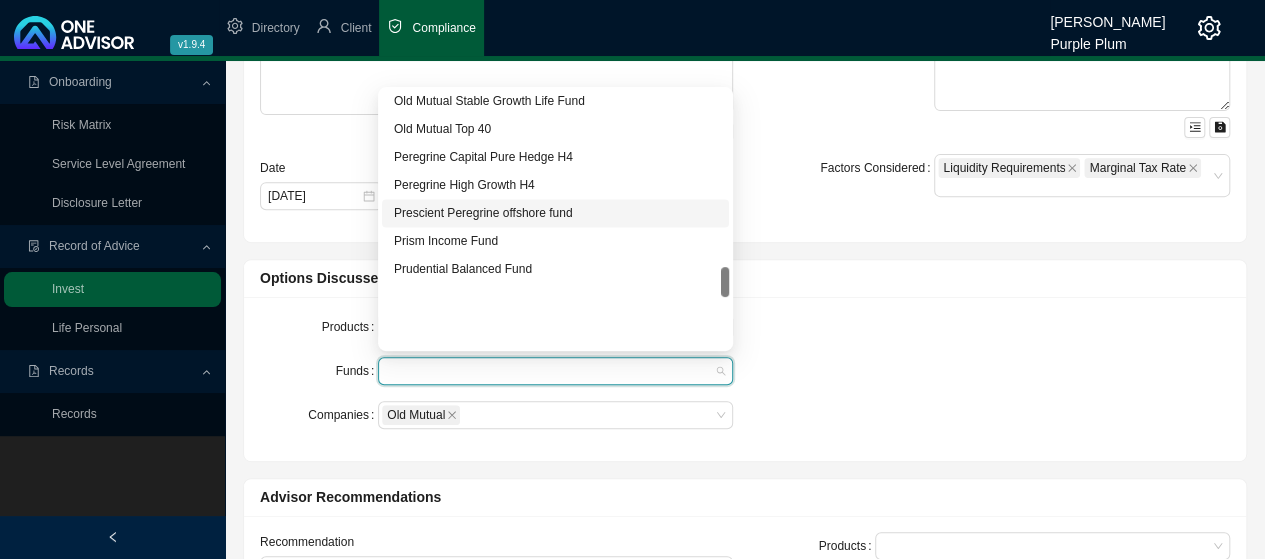 scroll, scrollTop: 1500, scrollLeft: 0, axis: vertical 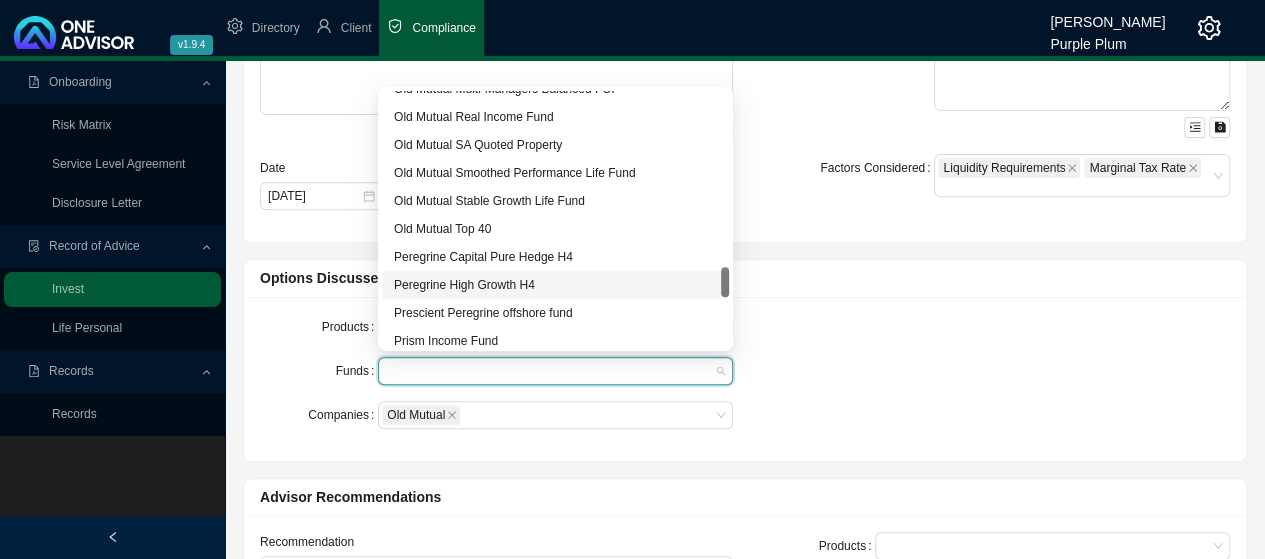 click on "Peregrine High Growth H4" at bounding box center [555, 285] 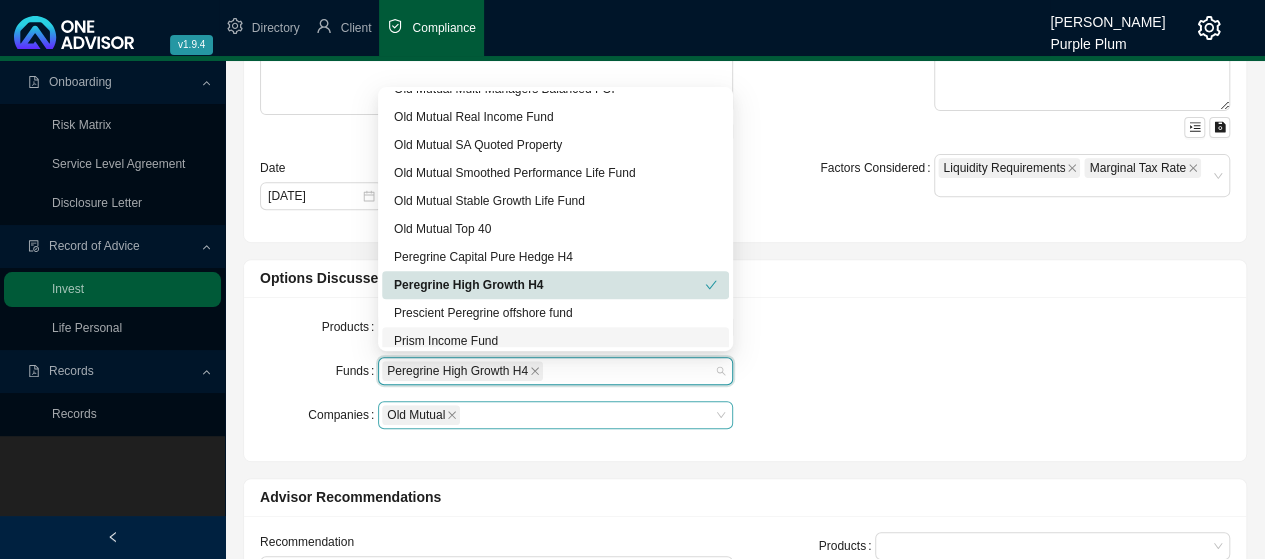 click on "Old Mutual" at bounding box center [555, 415] 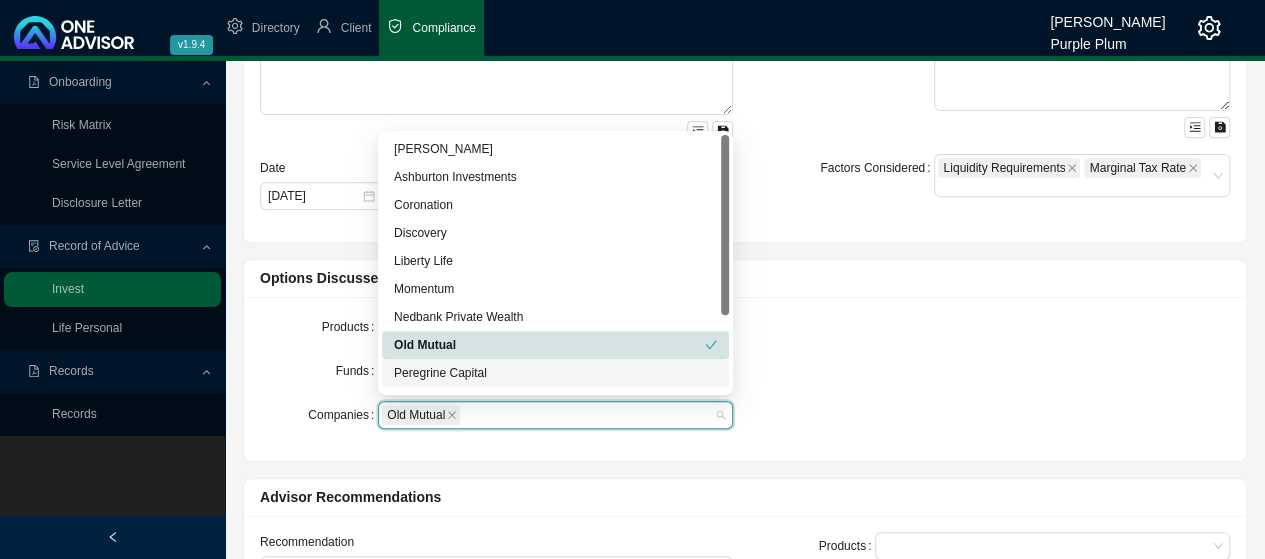 click on "Peregrine Capital" at bounding box center [555, 373] 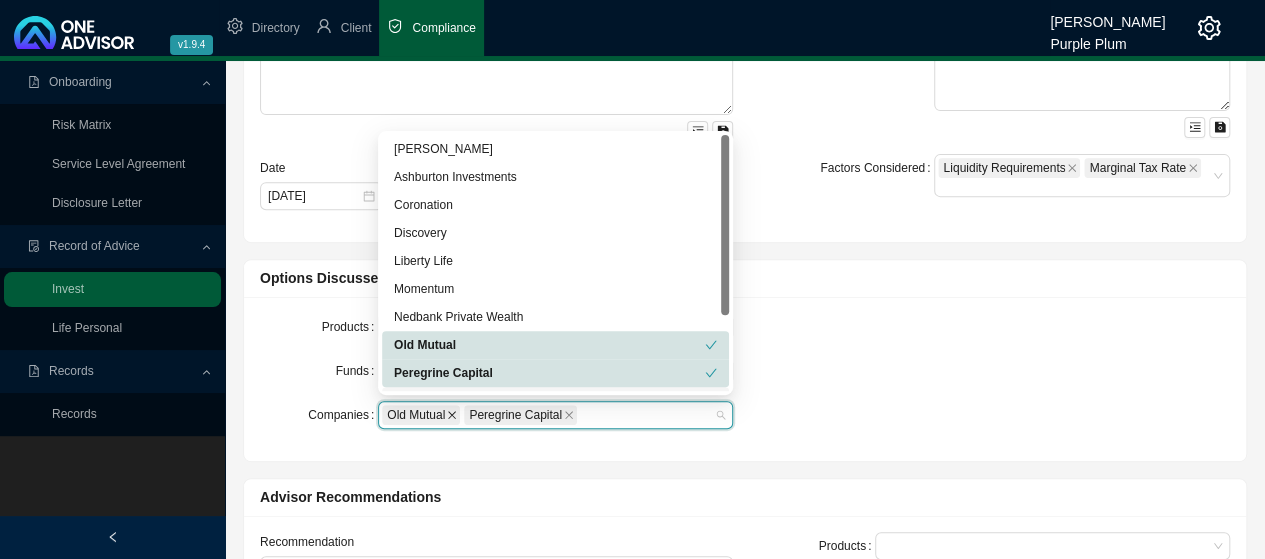 click 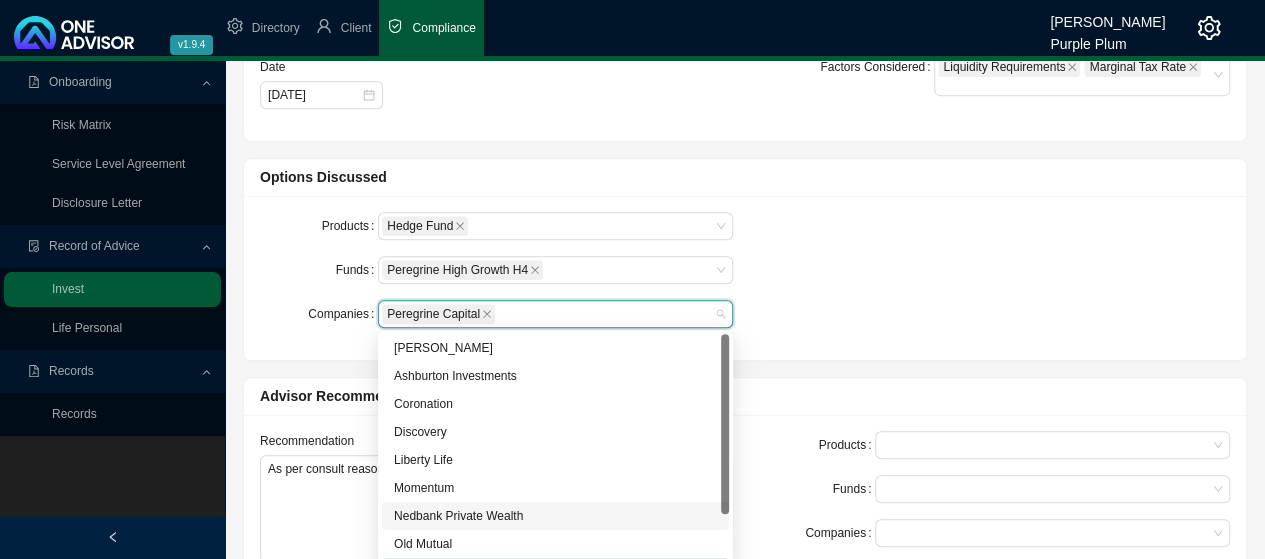 scroll, scrollTop: 400, scrollLeft: 0, axis: vertical 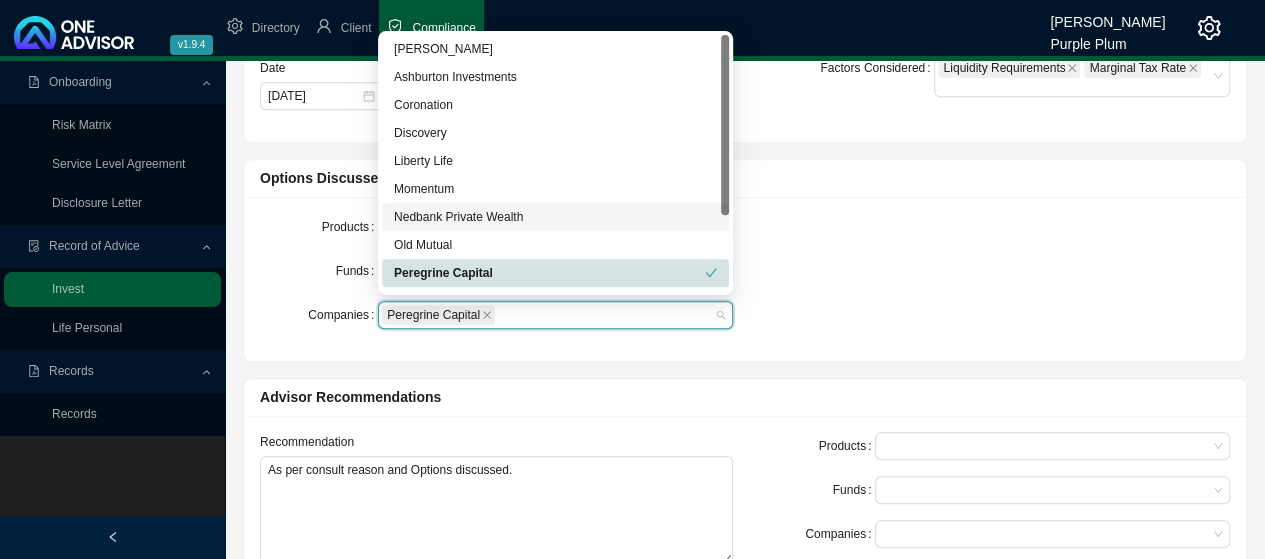 click on "Products Hedge Fund   Funds Peregrine High Growth H4   Companies Peregrine Capital" at bounding box center (745, 279) 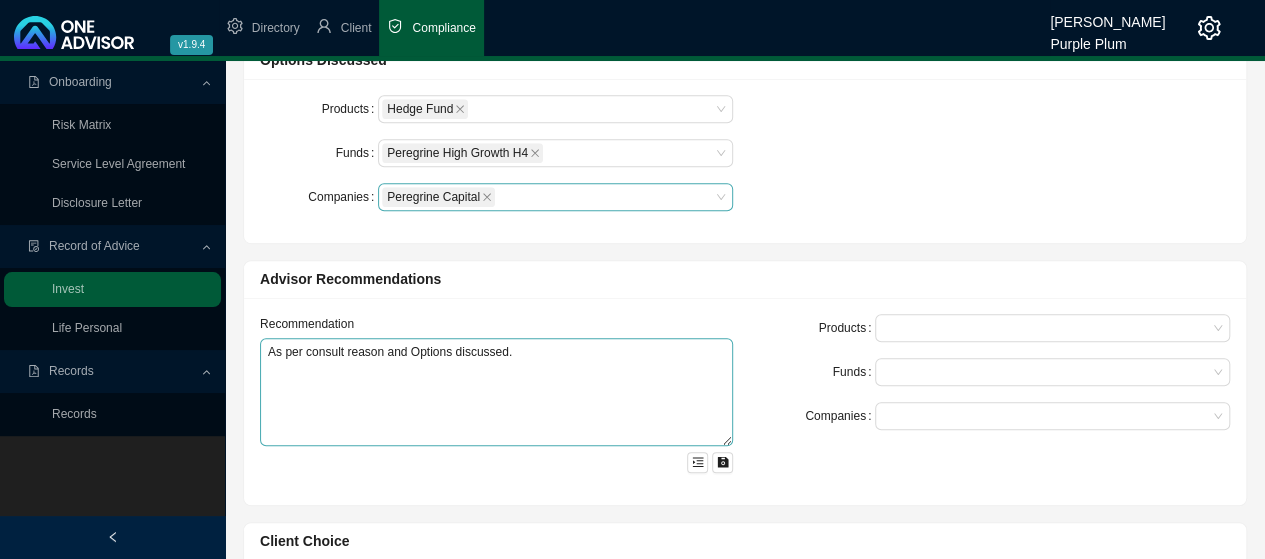scroll, scrollTop: 600, scrollLeft: 0, axis: vertical 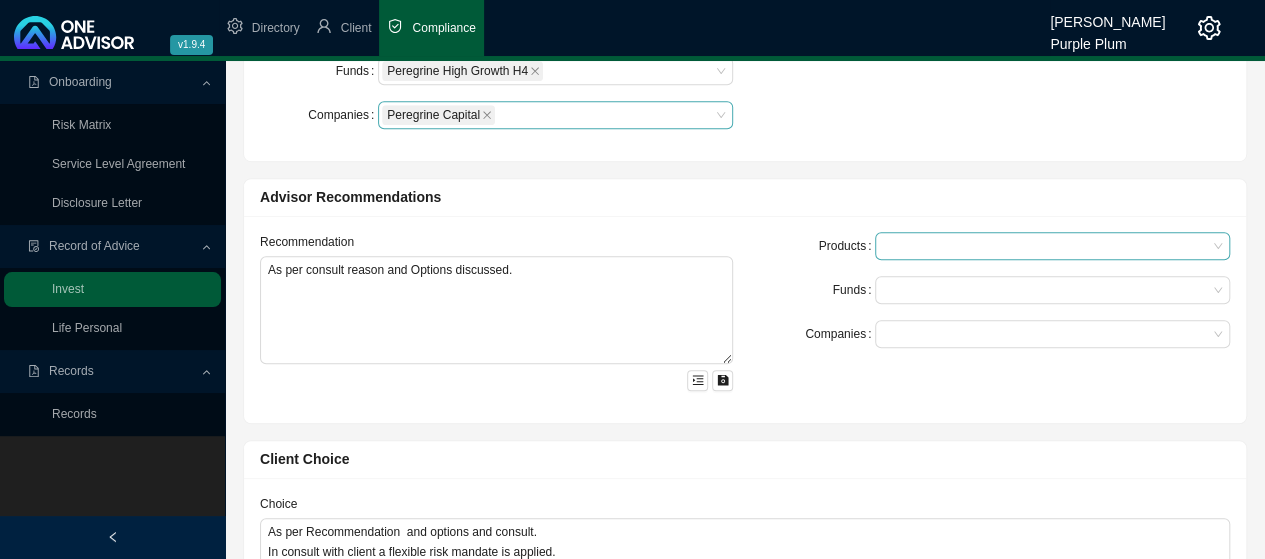 drag, startPoint x: 1198, startPoint y: 239, endPoint x: 1183, endPoint y: 240, distance: 15.033297 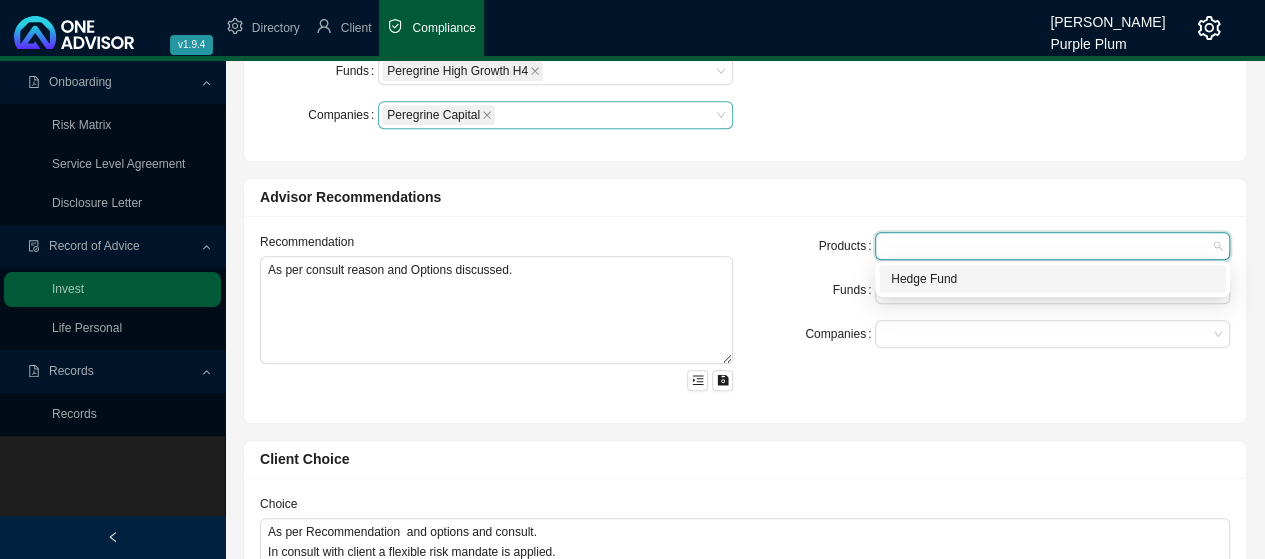 click on "Hedge Fund" at bounding box center (1052, 279) 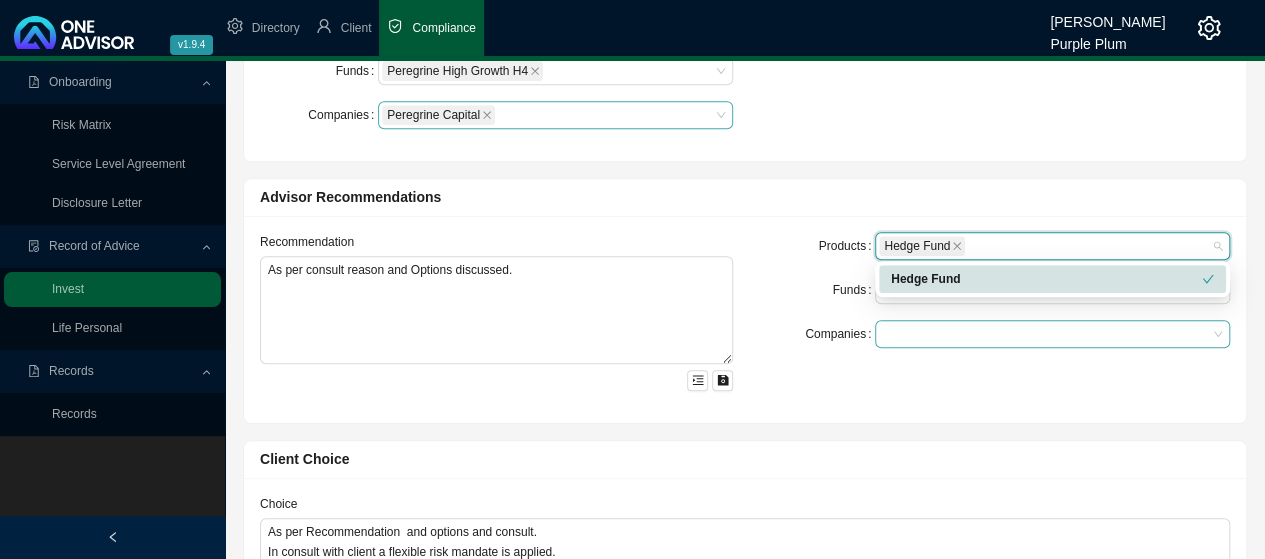 click at bounding box center (1043, 334) 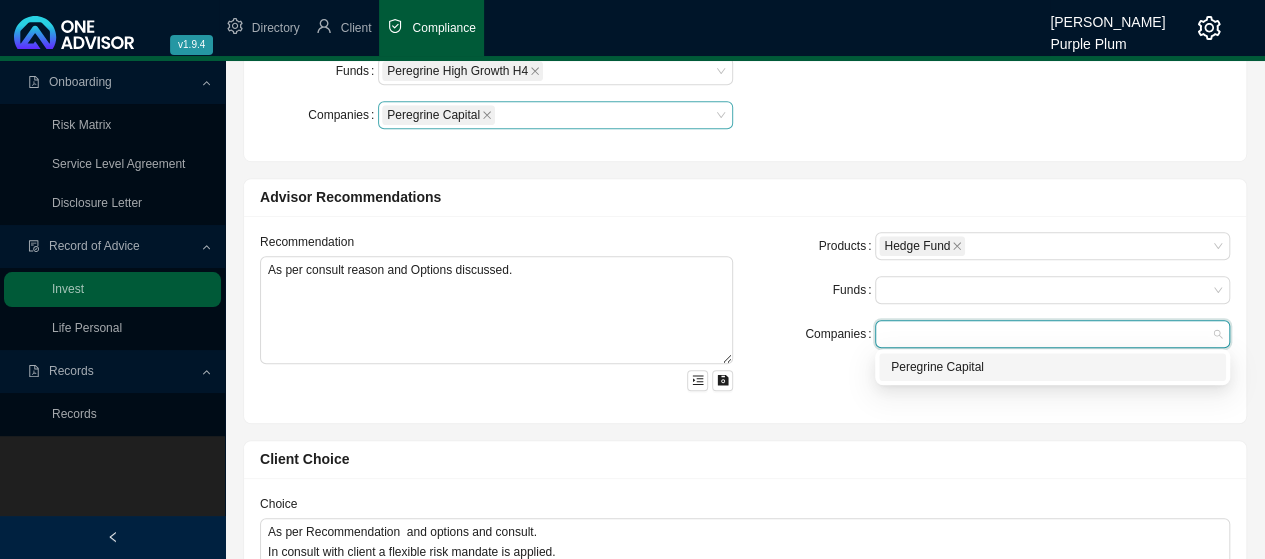 click on "Peregrine Capital" at bounding box center [1052, 367] 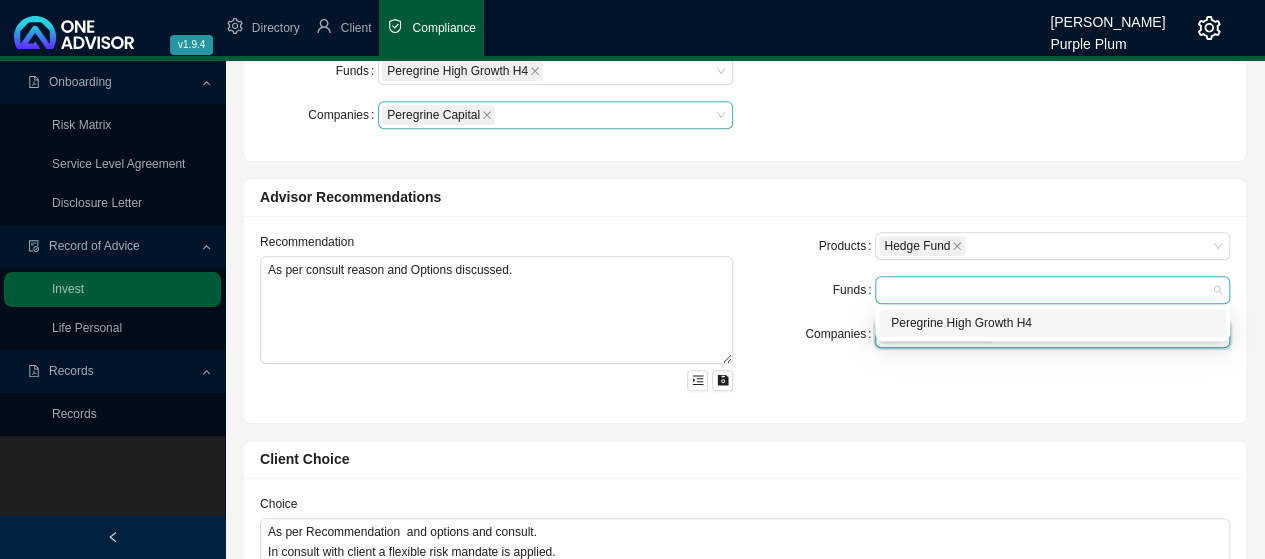 drag, startPoint x: 1207, startPoint y: 285, endPoint x: 1177, endPoint y: 286, distance: 30.016663 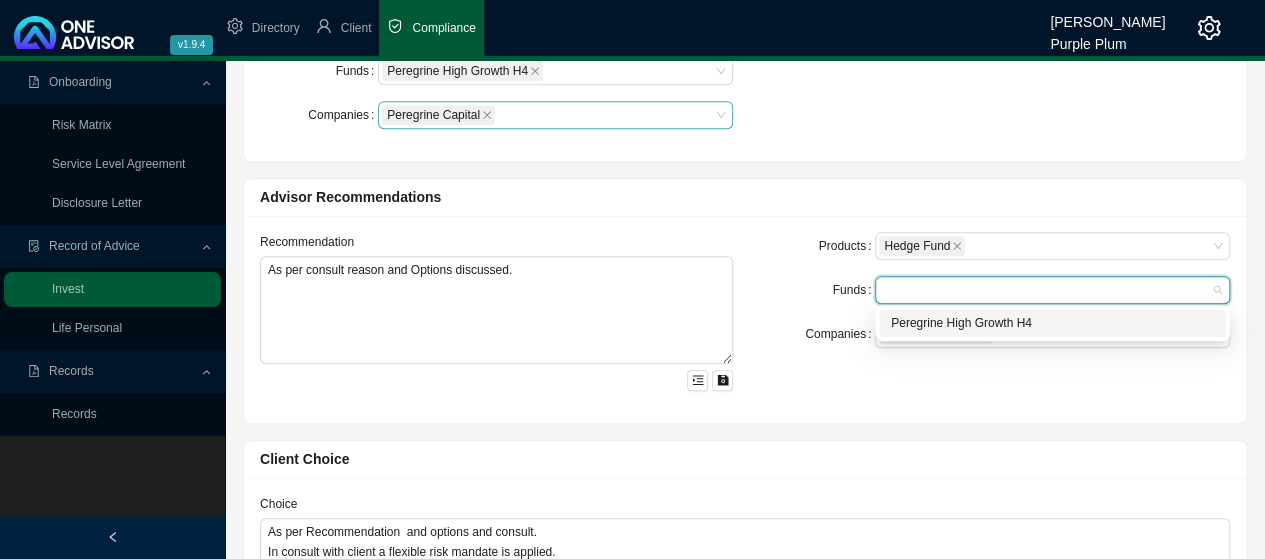 click on "Peregrine High Growth H4" at bounding box center (1052, 323) 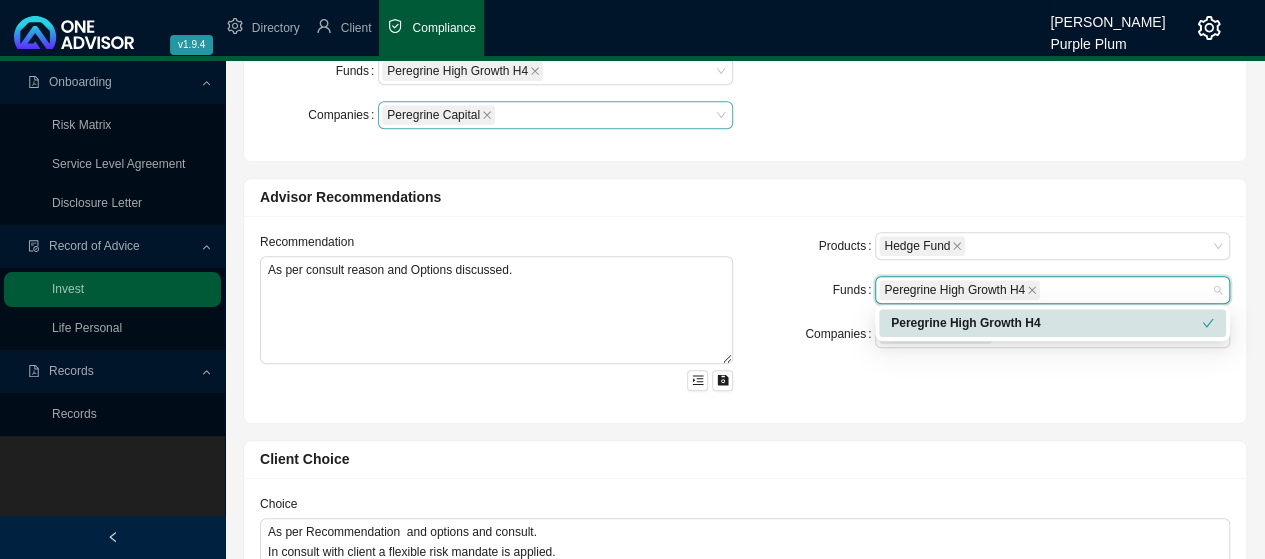 click on "Recommendation As per consult reason and Options discussed. Products Hedge Fund   Funds Peregrine High Growth H4   Companies Peregrine Capital" at bounding box center [745, 319] 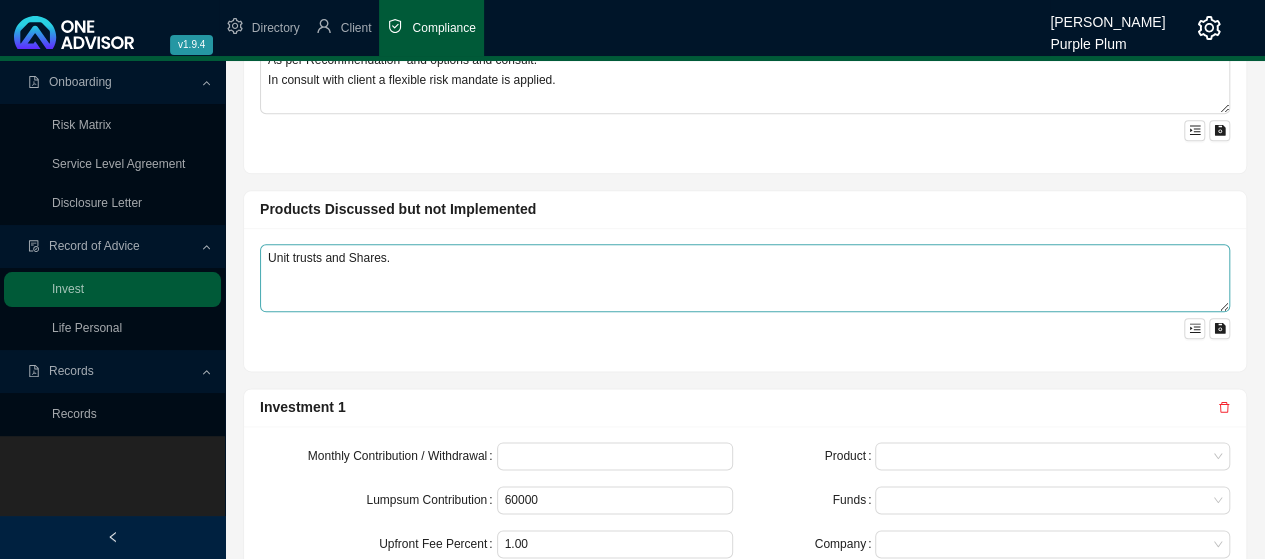 scroll, scrollTop: 1100, scrollLeft: 0, axis: vertical 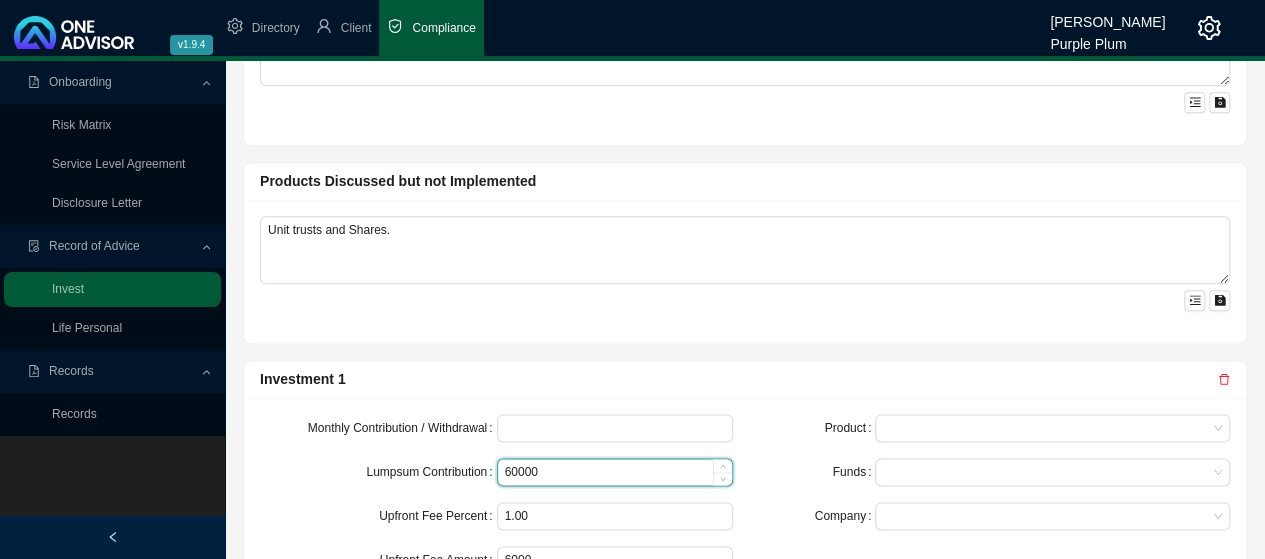 click on "60000" at bounding box center [615, 472] 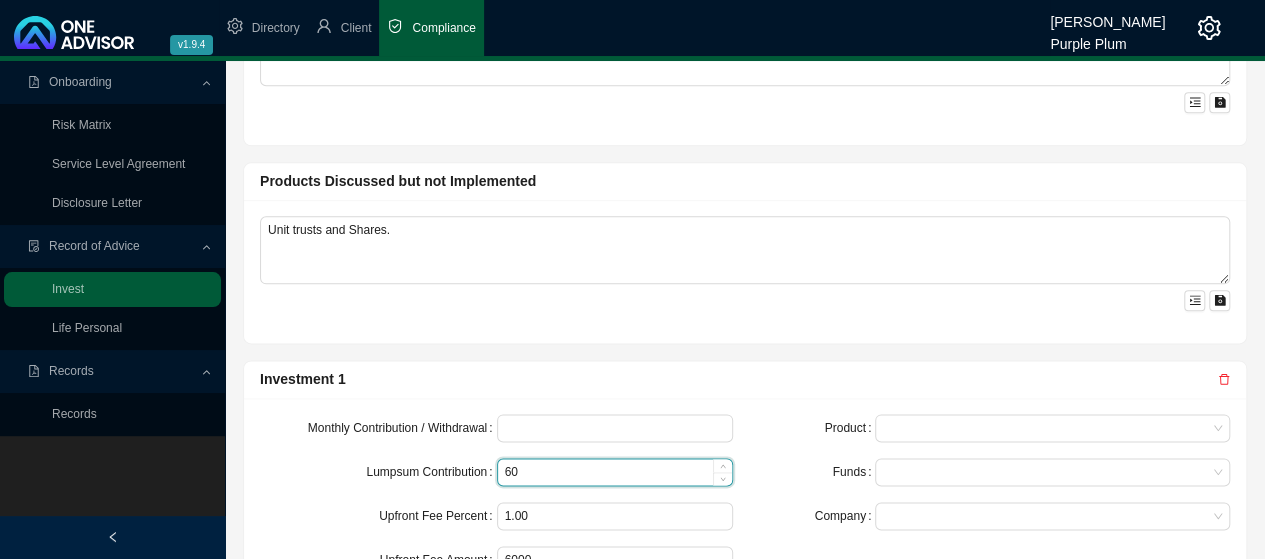 type on "6" 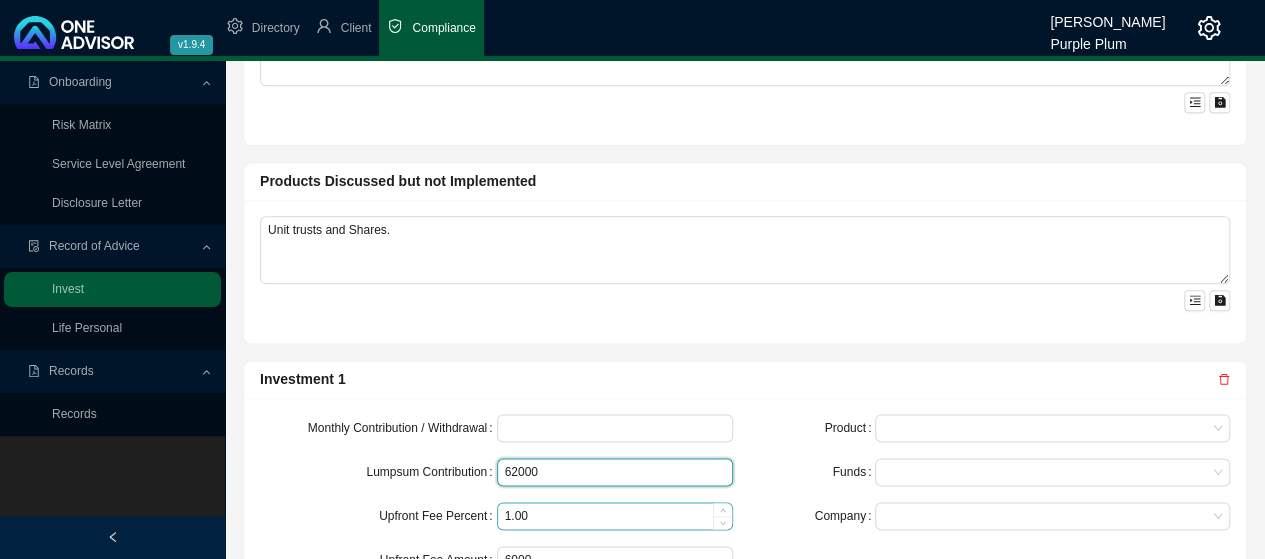 type on "62000" 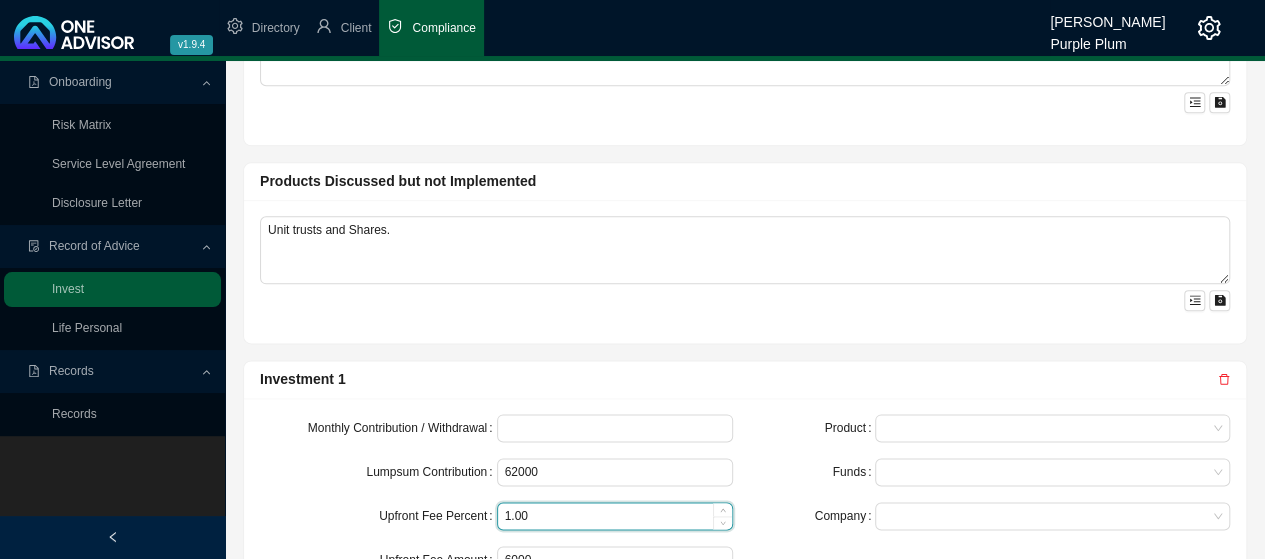 click on "1.00" at bounding box center [615, 516] 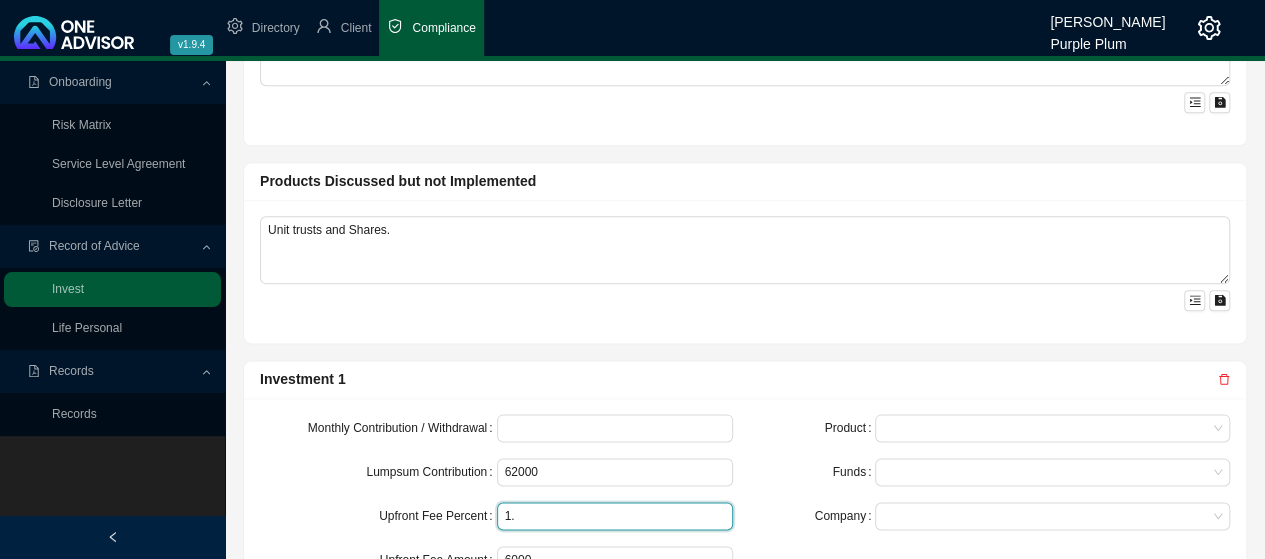 type on "1" 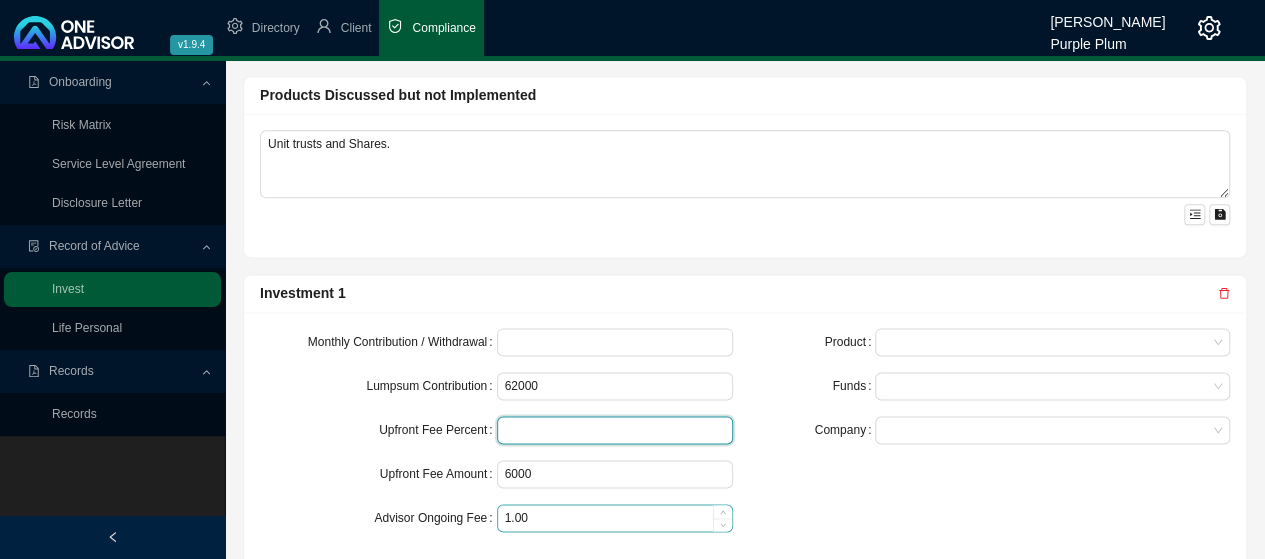 scroll, scrollTop: 1268, scrollLeft: 0, axis: vertical 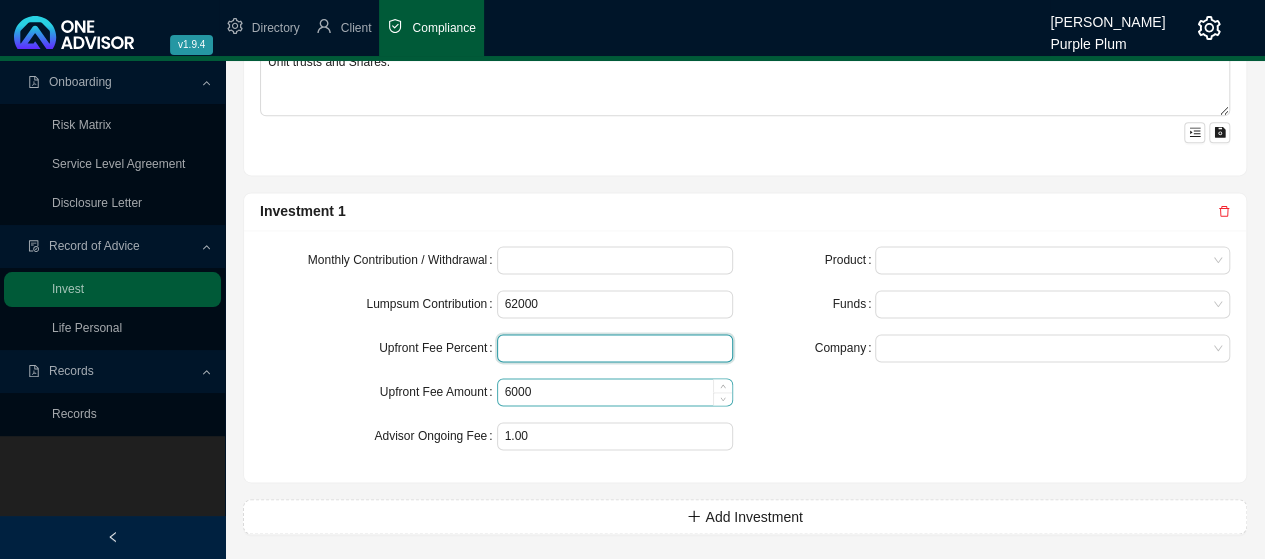 type 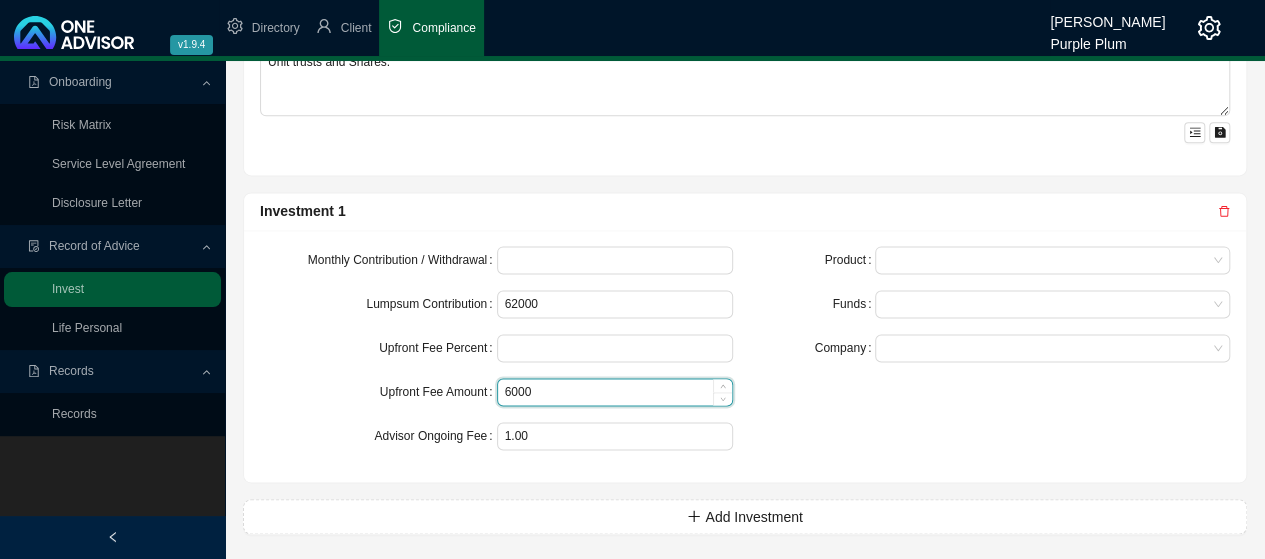 click on "6000" at bounding box center (615, 392) 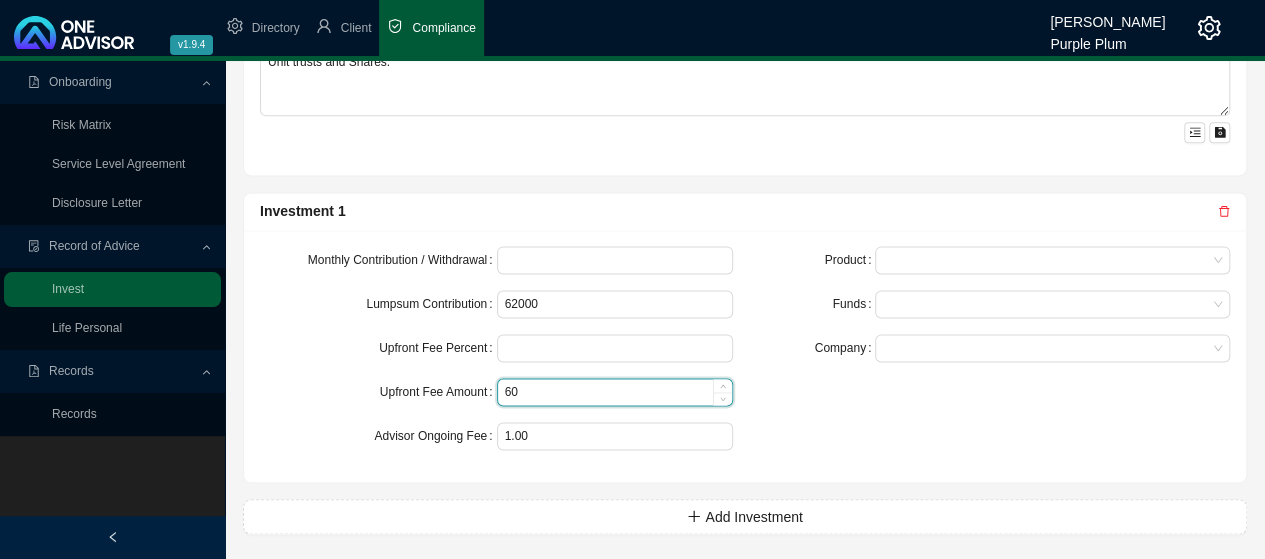 type on "6" 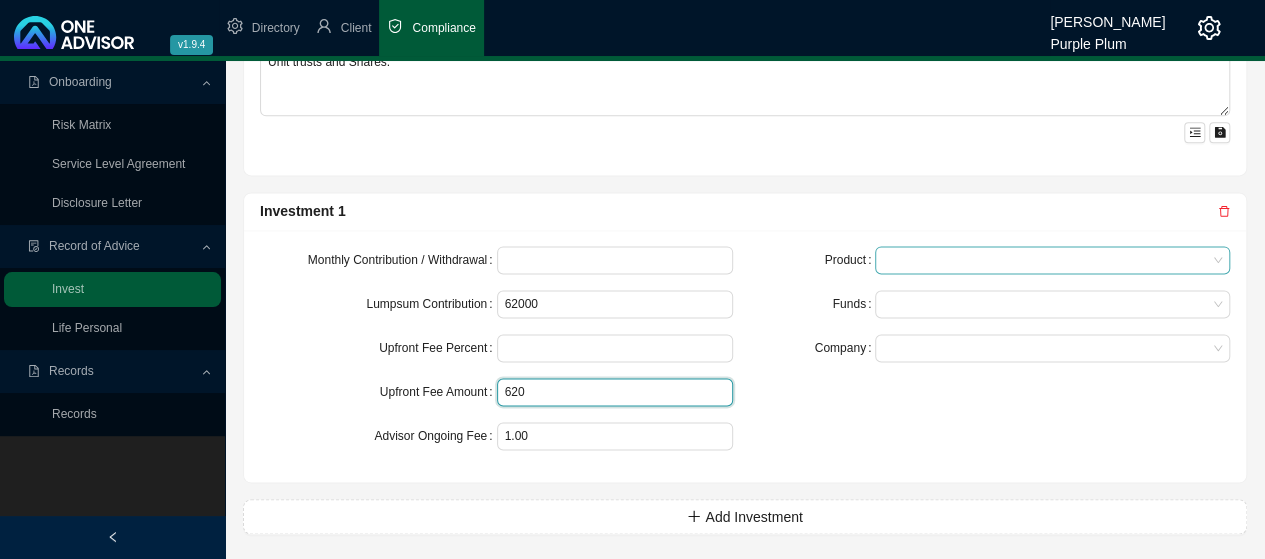 click at bounding box center [1052, 260] 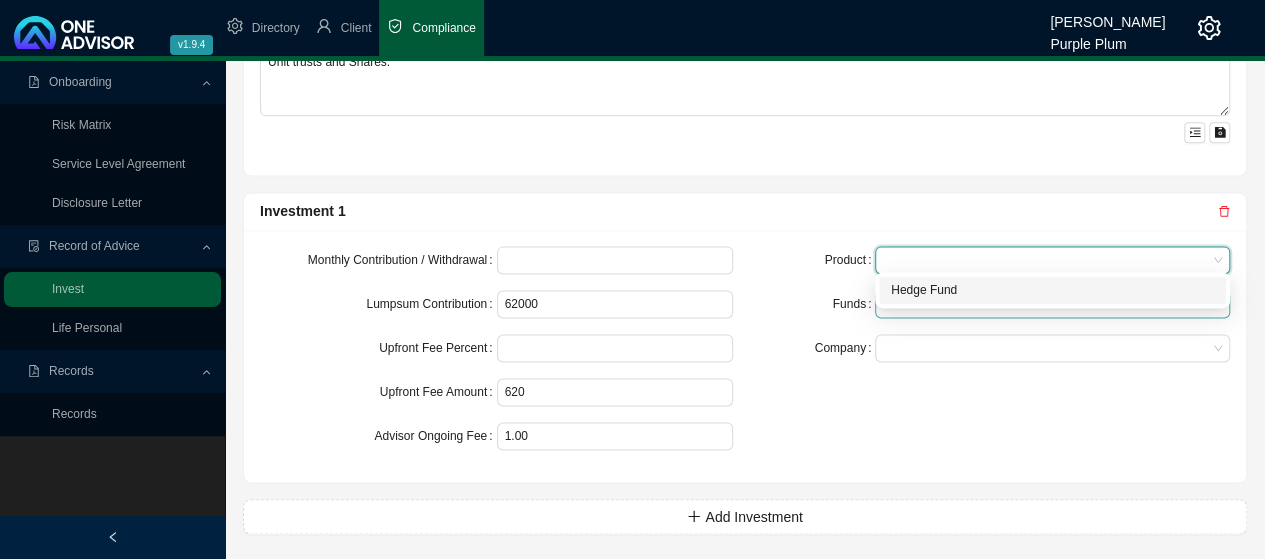 click on "Hedge Fund" at bounding box center [1052, 290] 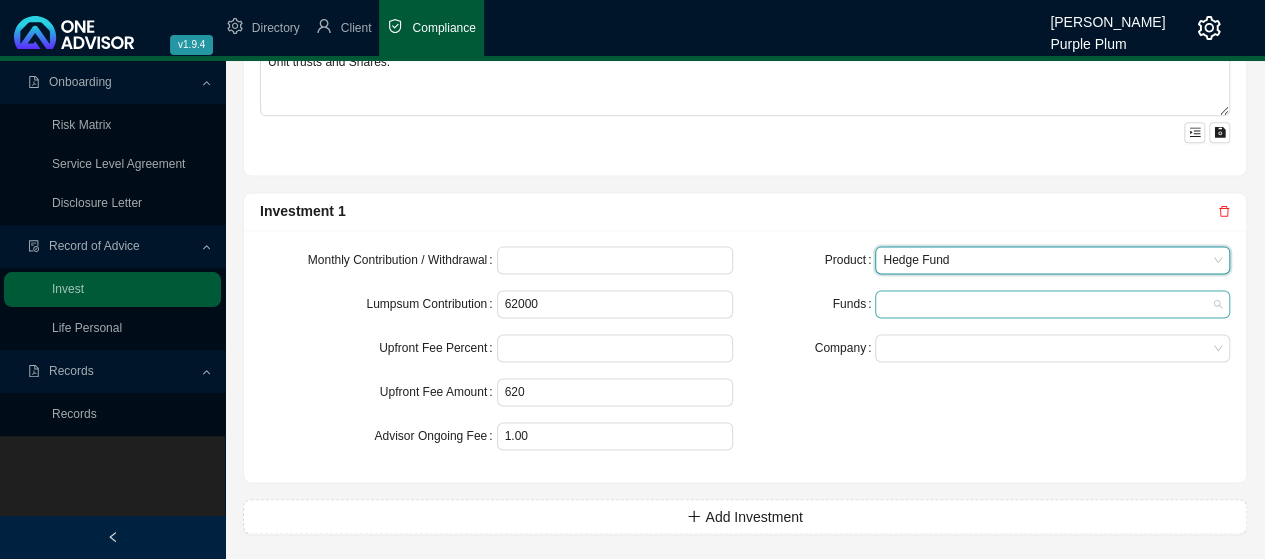 drag, startPoint x: 1162, startPoint y: 292, endPoint x: 1148, endPoint y: 309, distance: 22.022715 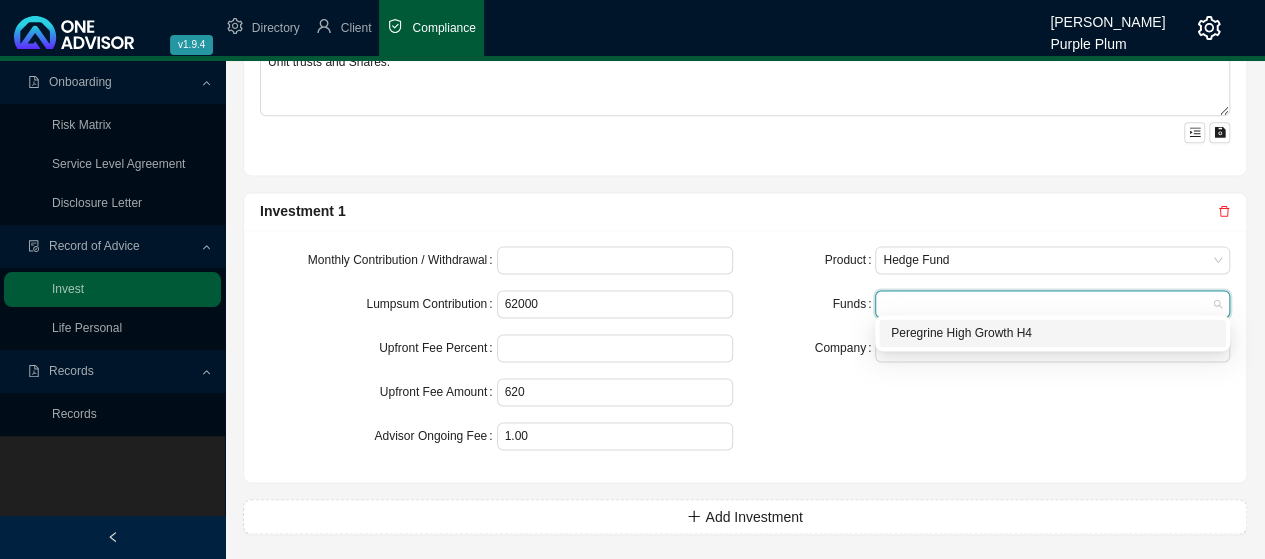 click on "Peregrine High Growth H4" at bounding box center (1052, 333) 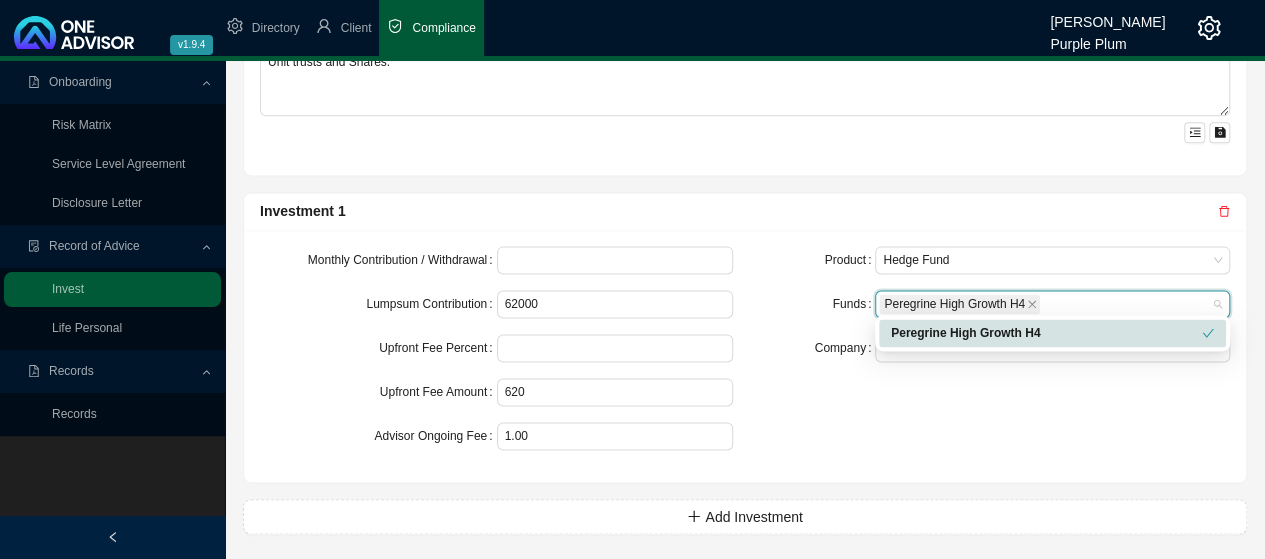 drag, startPoint x: 1106, startPoint y: 387, endPoint x: 1084, endPoint y: 379, distance: 23.409399 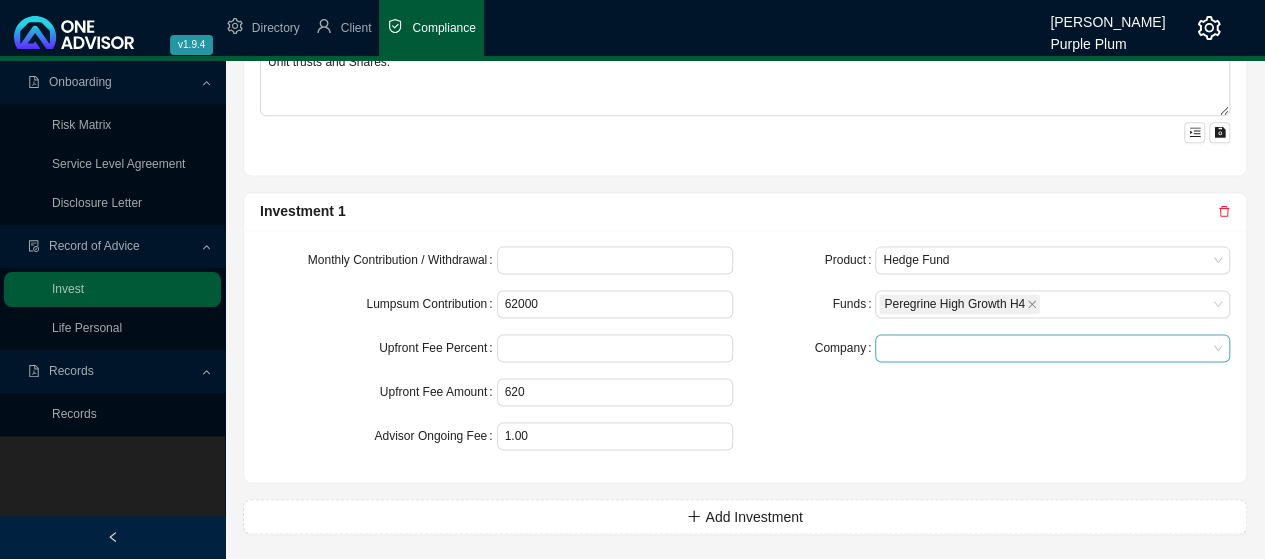 click at bounding box center [1052, 348] 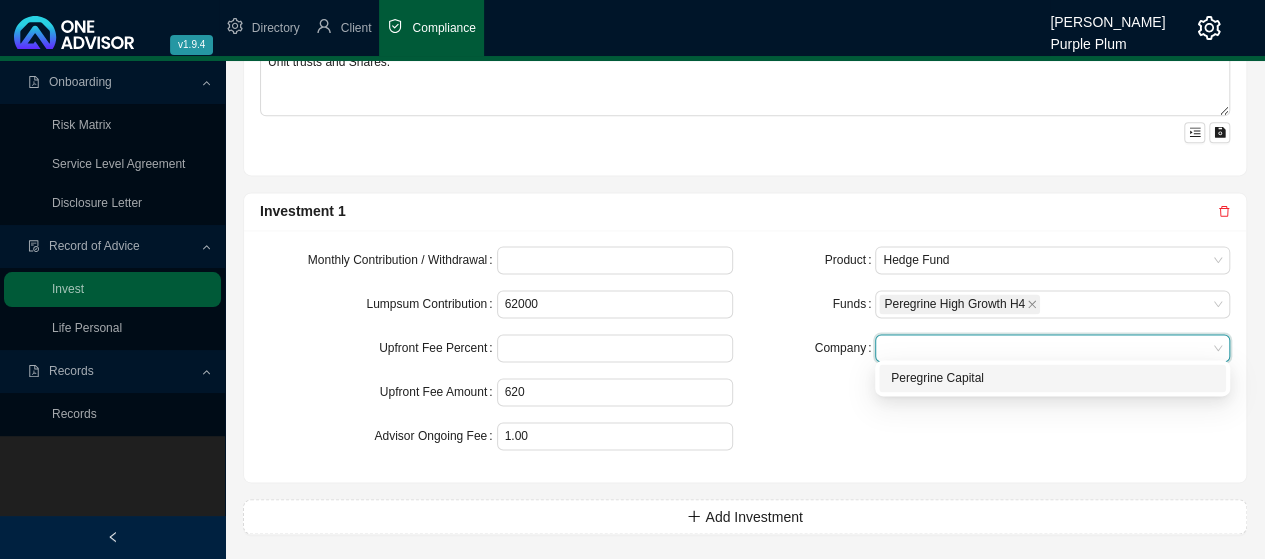 click on "Peregrine Capital" at bounding box center [1052, 378] 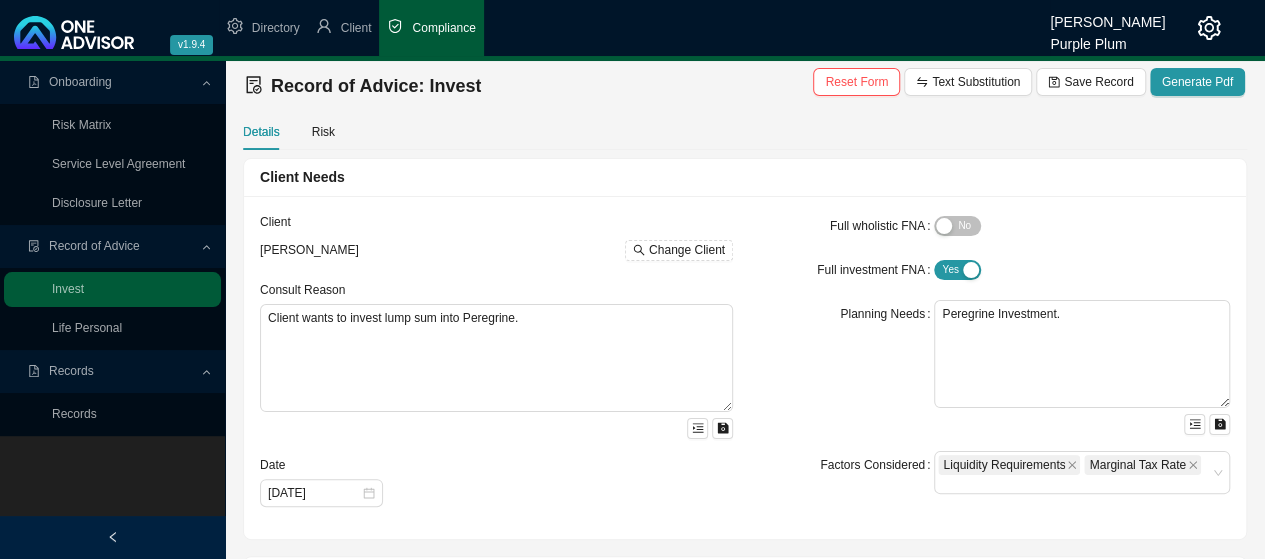 scroll, scrollTop: 0, scrollLeft: 0, axis: both 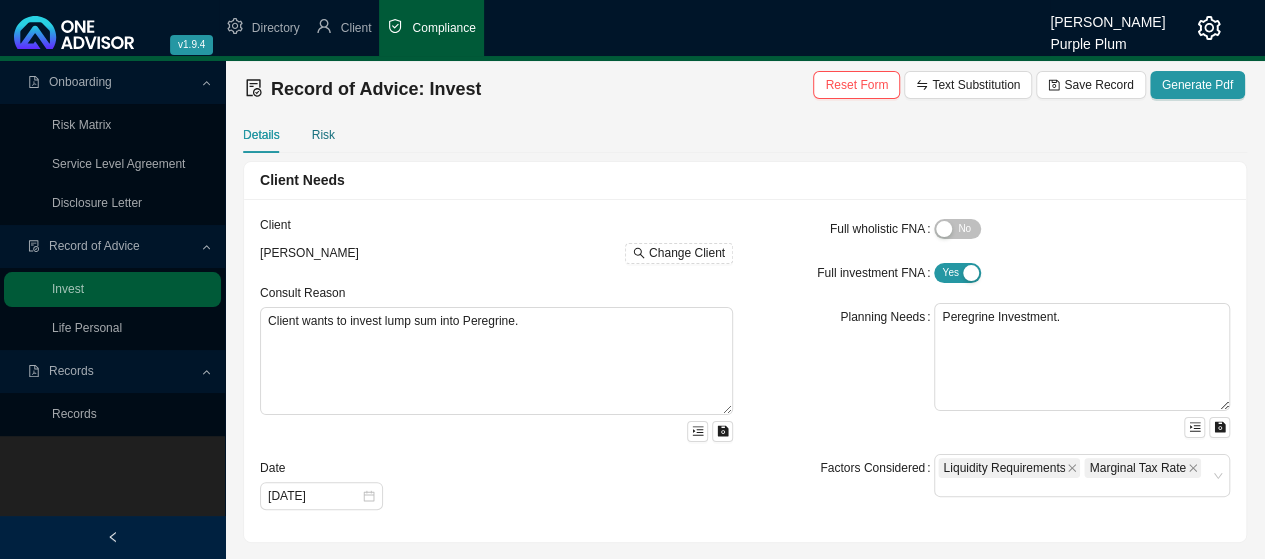 click on "Risk" at bounding box center (323, 135) 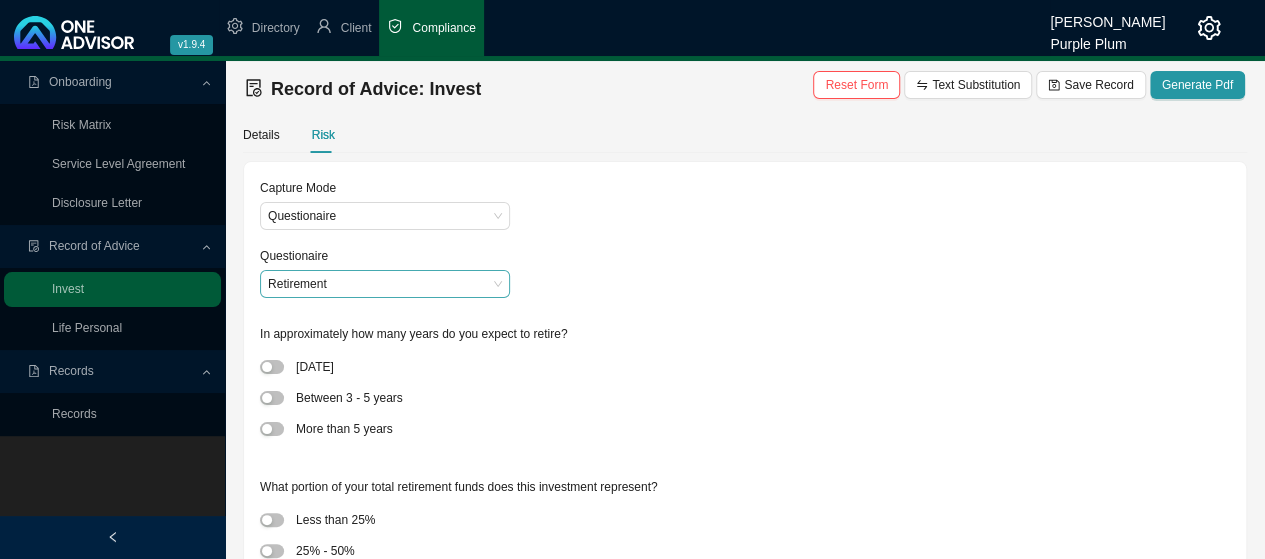 click on "Retirement" at bounding box center [385, 284] 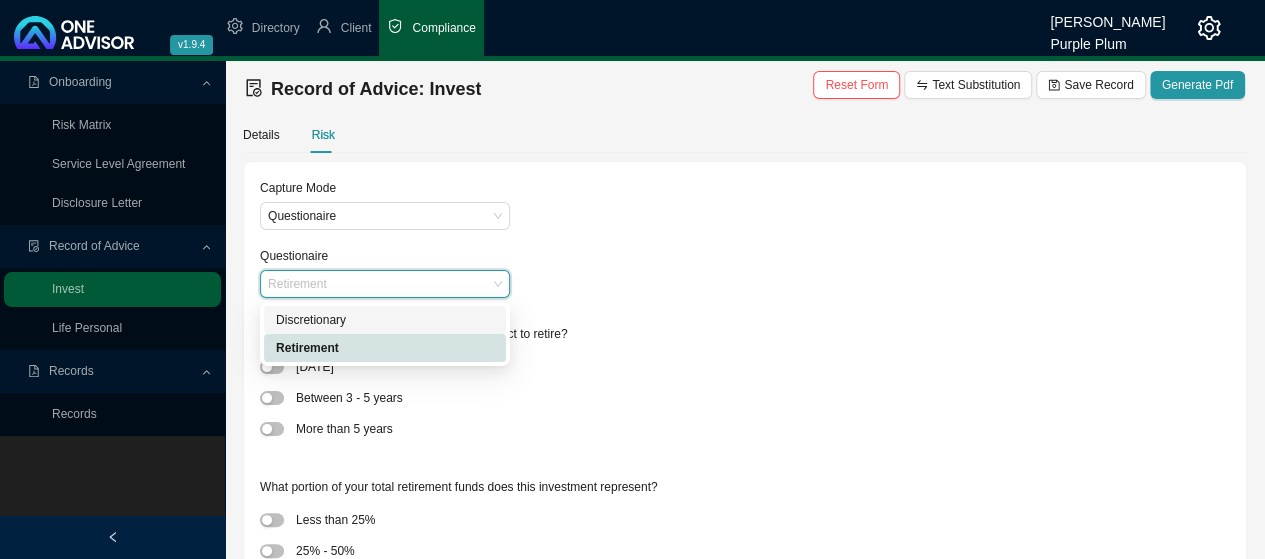 click on "Discretionary" at bounding box center [385, 320] 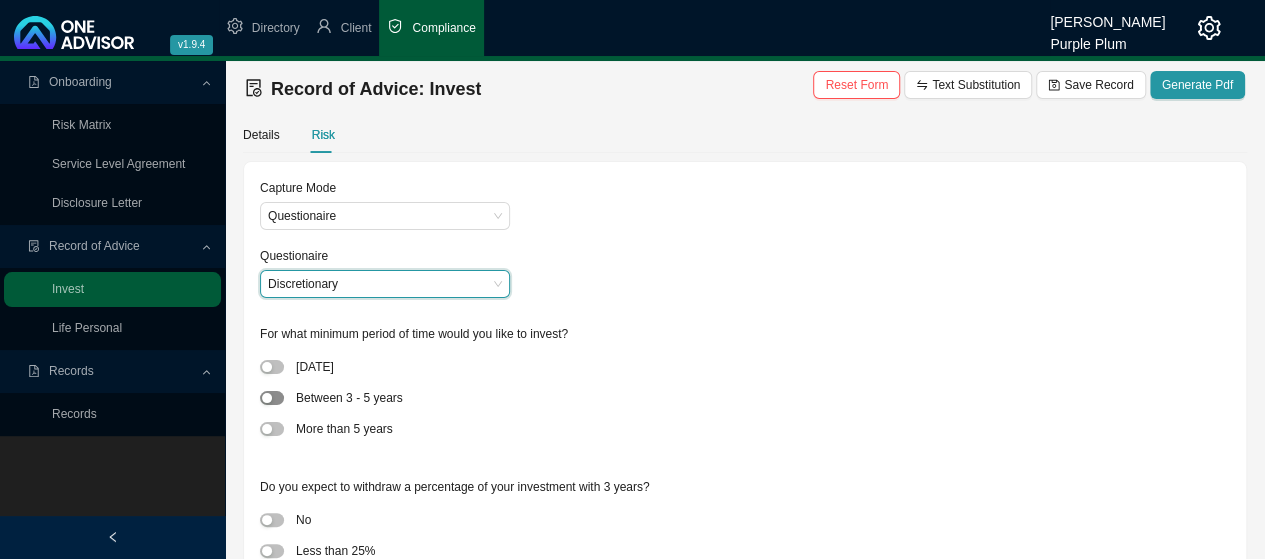 click at bounding box center (272, 398) 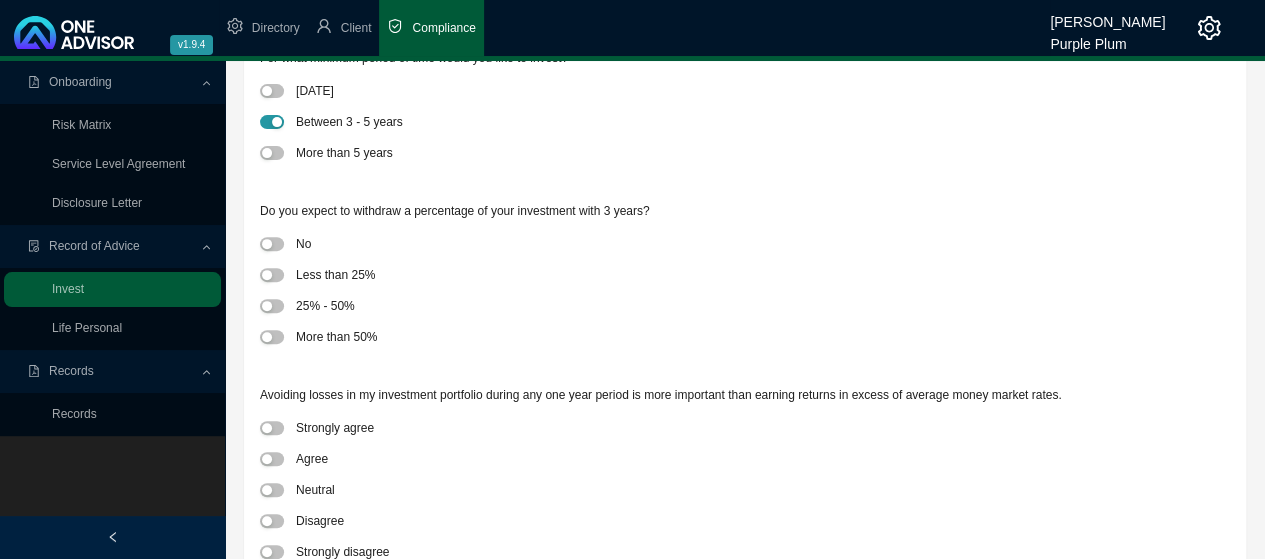 scroll, scrollTop: 300, scrollLeft: 0, axis: vertical 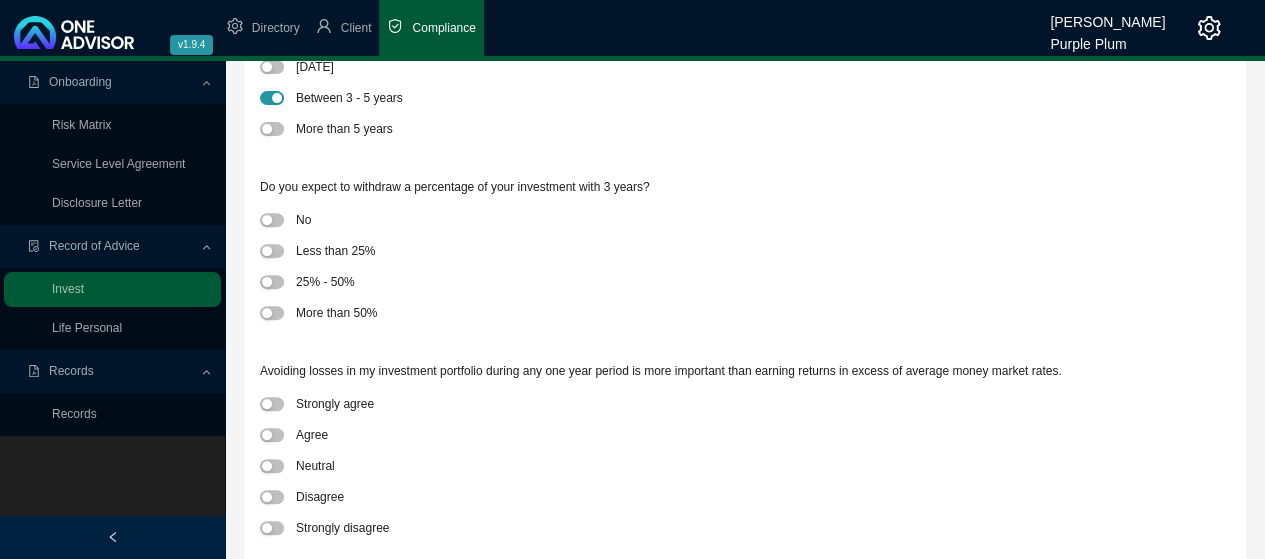 drag, startPoint x: 271, startPoint y: 217, endPoint x: 278, endPoint y: 263, distance: 46.52956 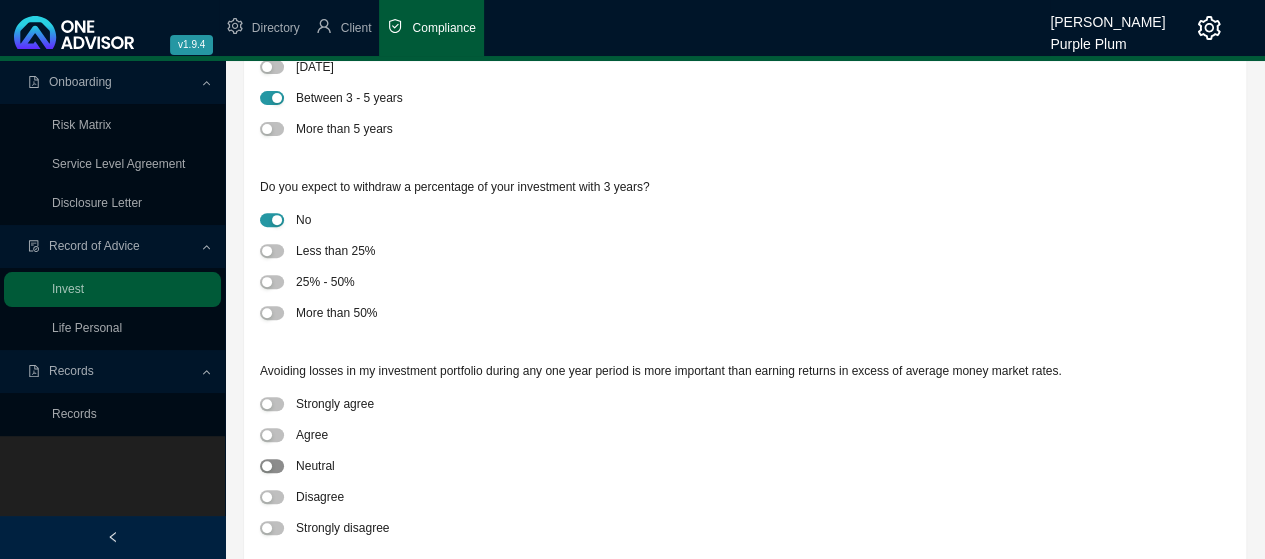 click at bounding box center [267, 466] 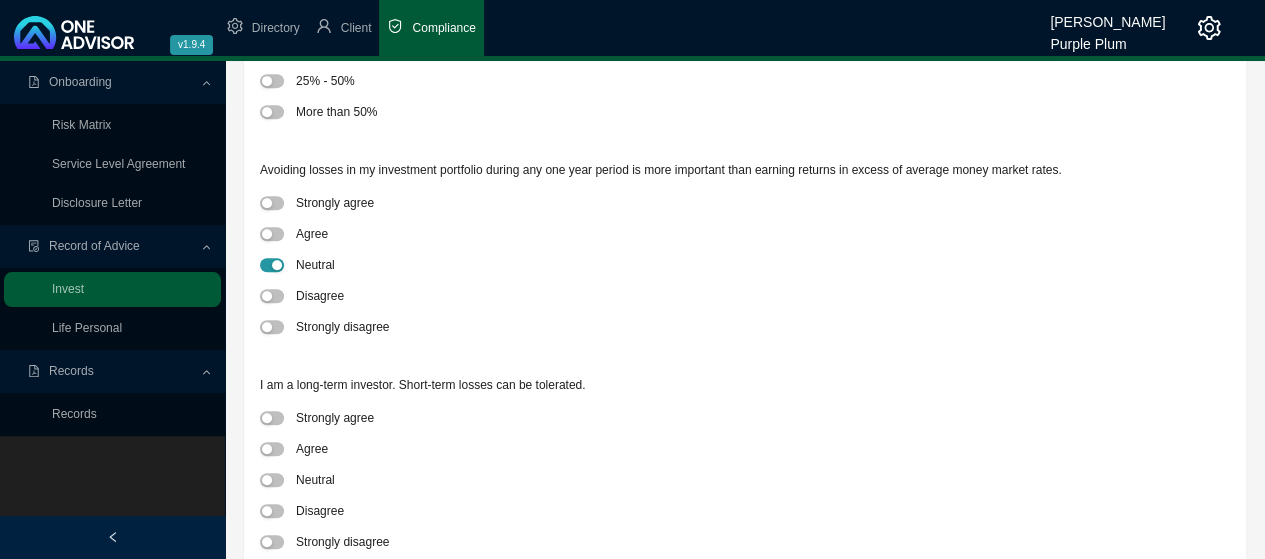 scroll, scrollTop: 600, scrollLeft: 0, axis: vertical 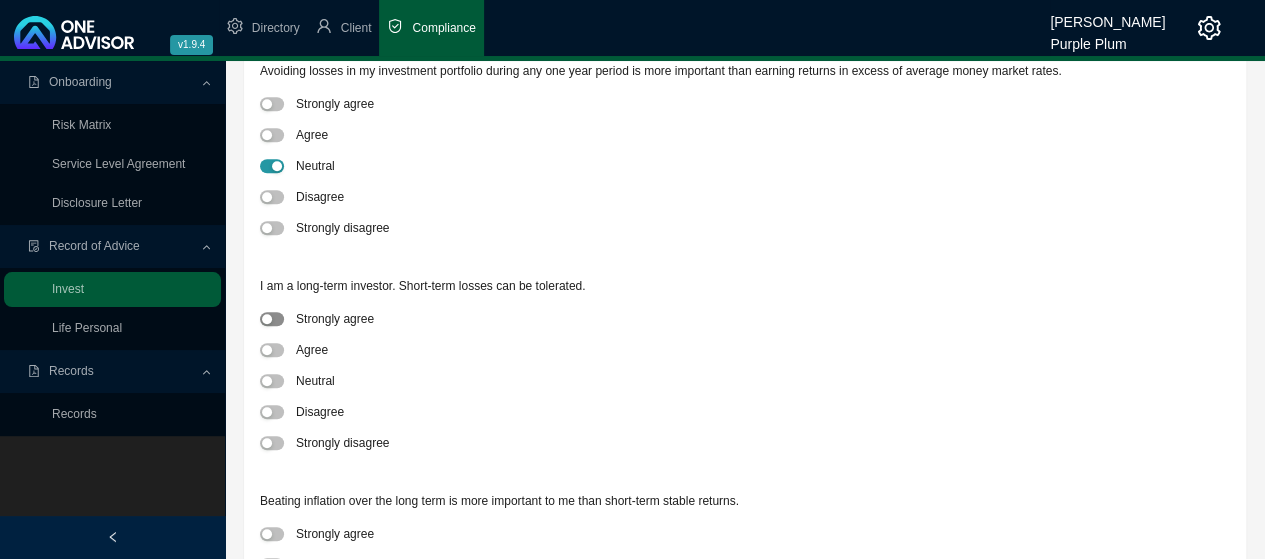 click at bounding box center (272, 319) 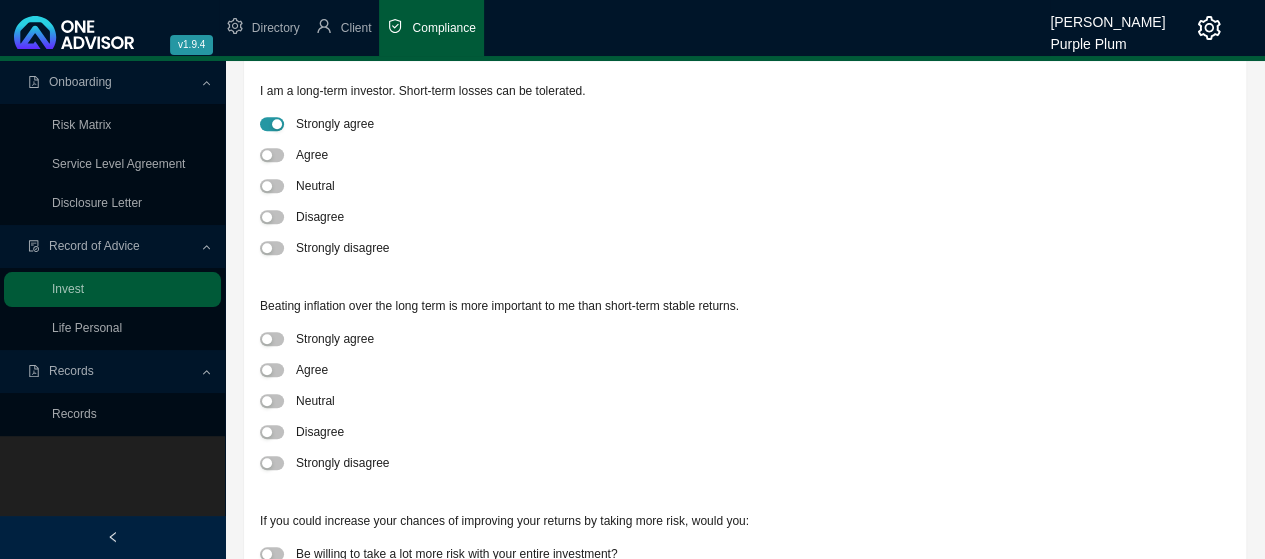 scroll, scrollTop: 800, scrollLeft: 0, axis: vertical 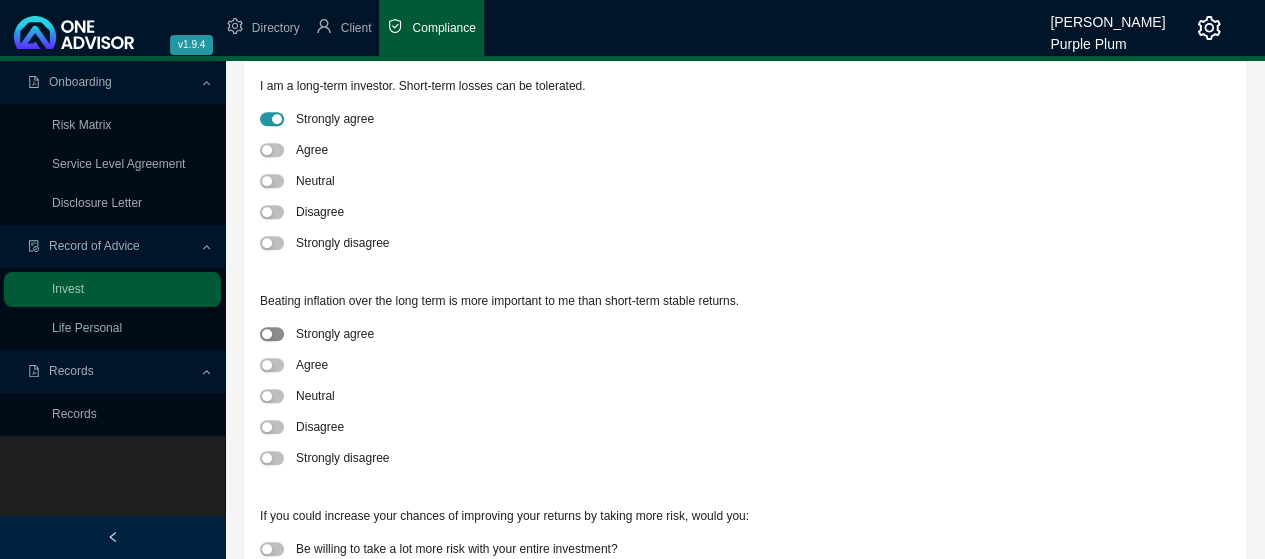 click at bounding box center (272, 334) 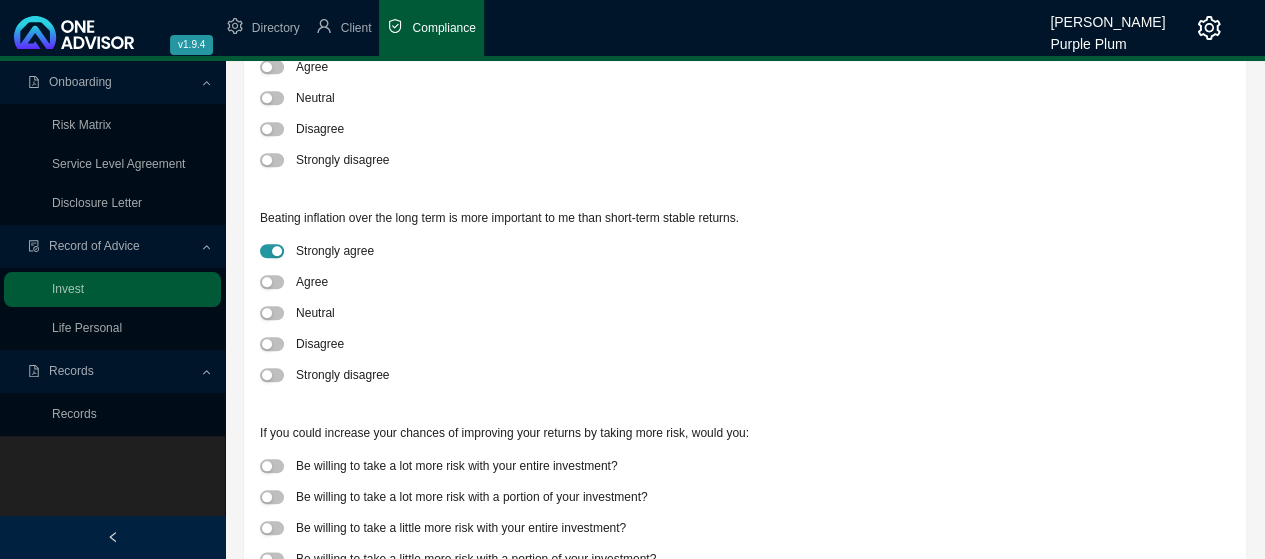 scroll, scrollTop: 968, scrollLeft: 0, axis: vertical 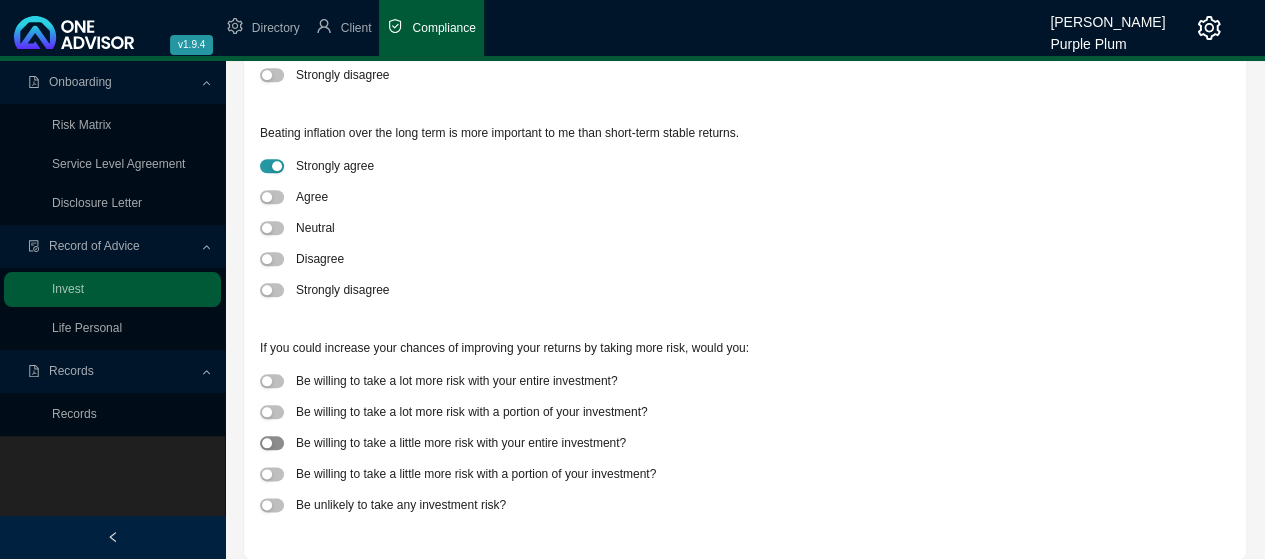 click at bounding box center (272, 443) 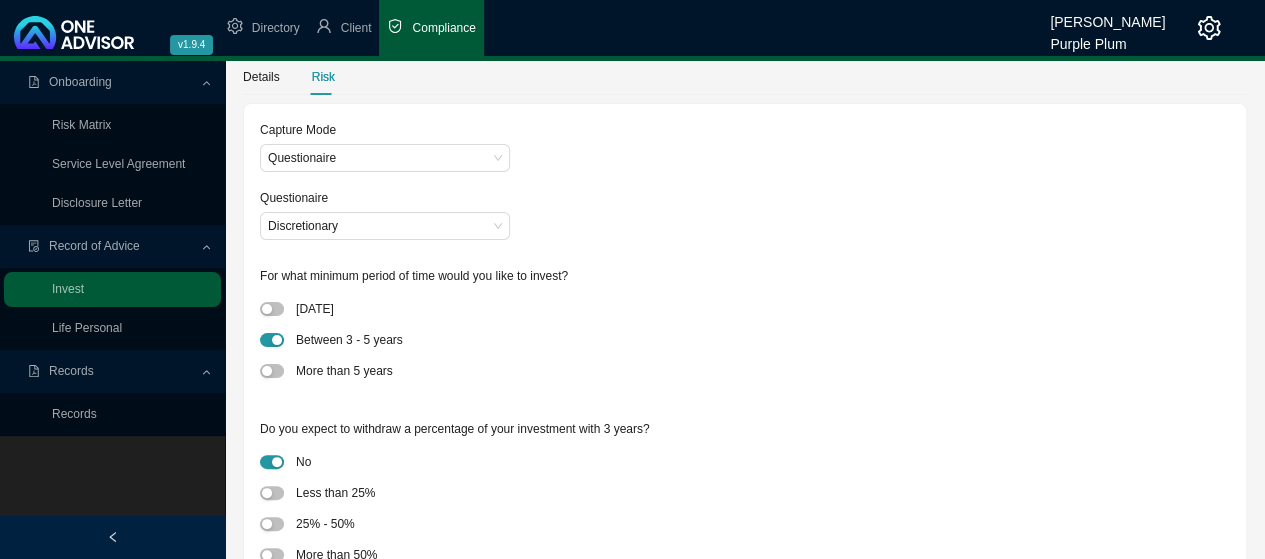 scroll, scrollTop: 0, scrollLeft: 0, axis: both 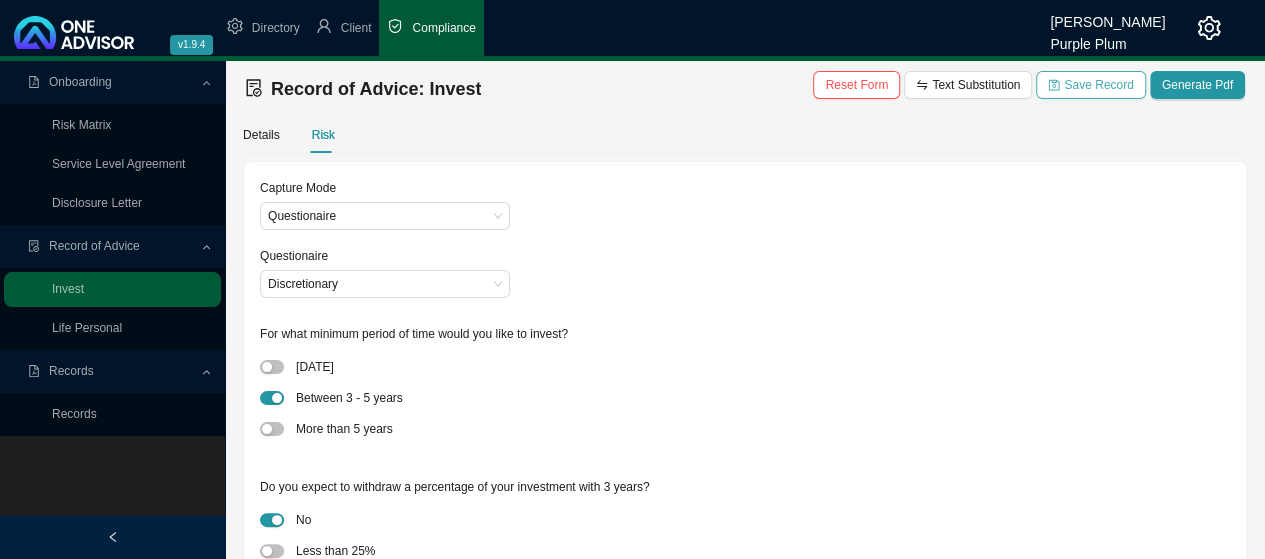 click on "Save Record" at bounding box center (1098, 85) 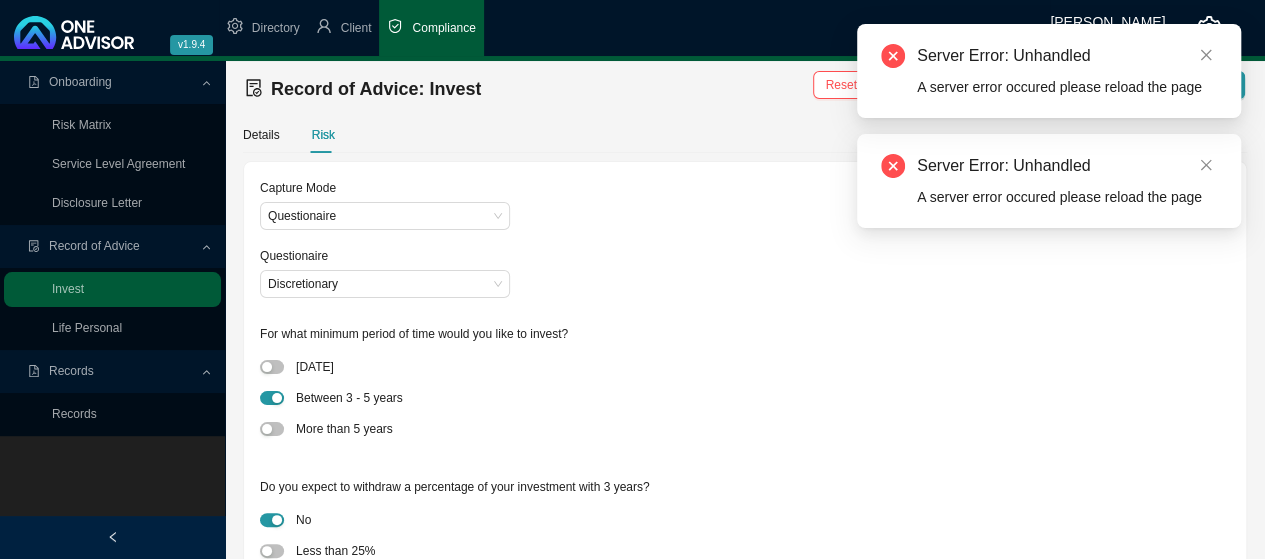 scroll, scrollTop: 100, scrollLeft: 0, axis: vertical 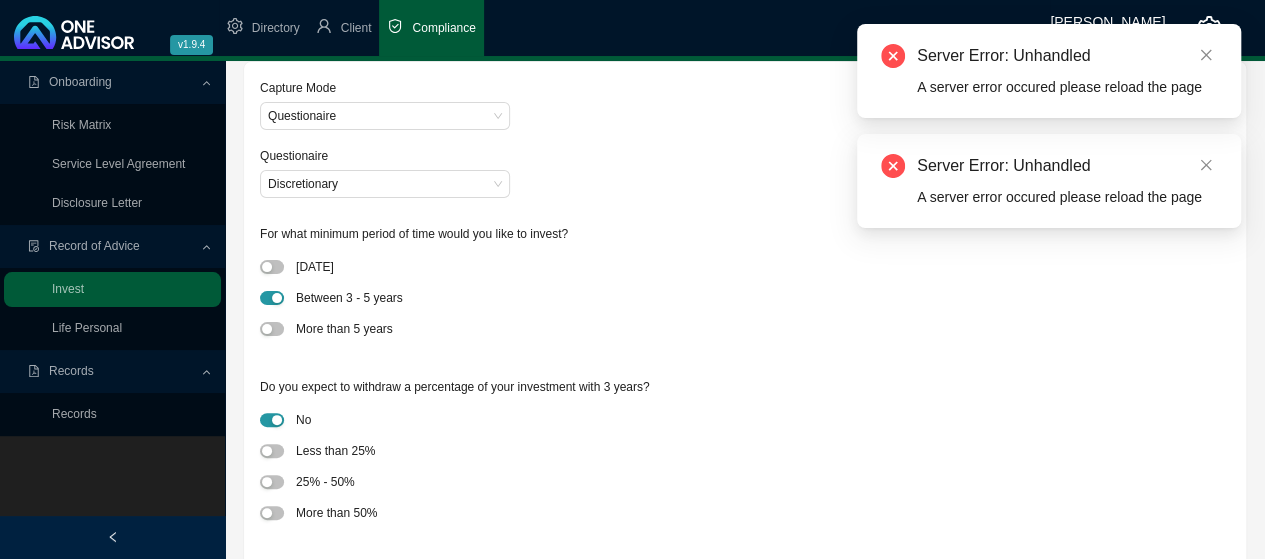 click on "[DATE]" at bounding box center (745, 266) 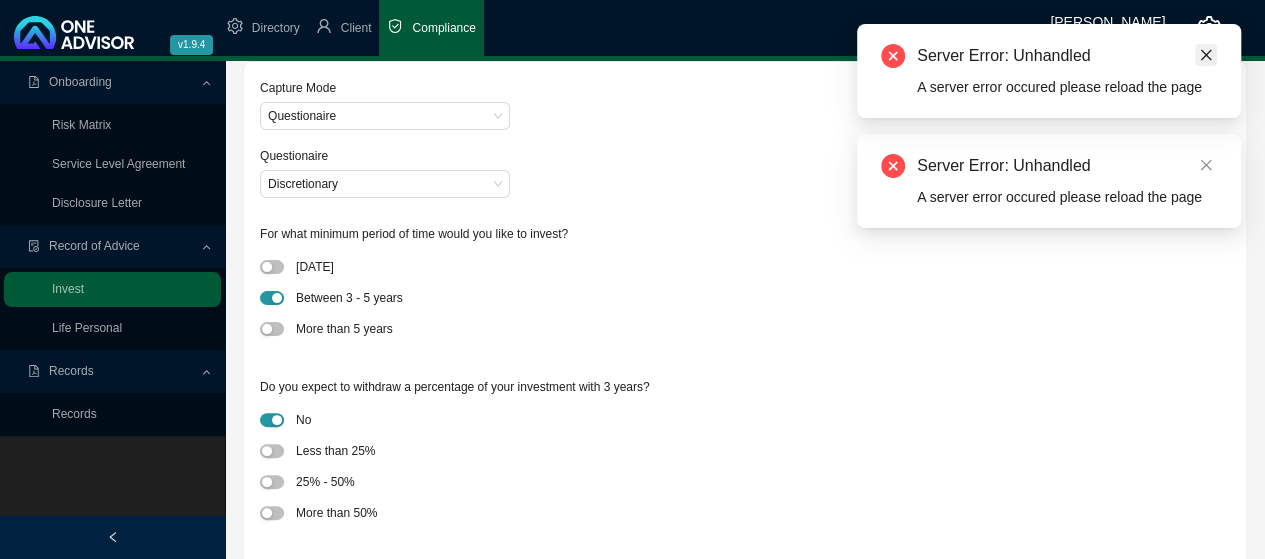 click 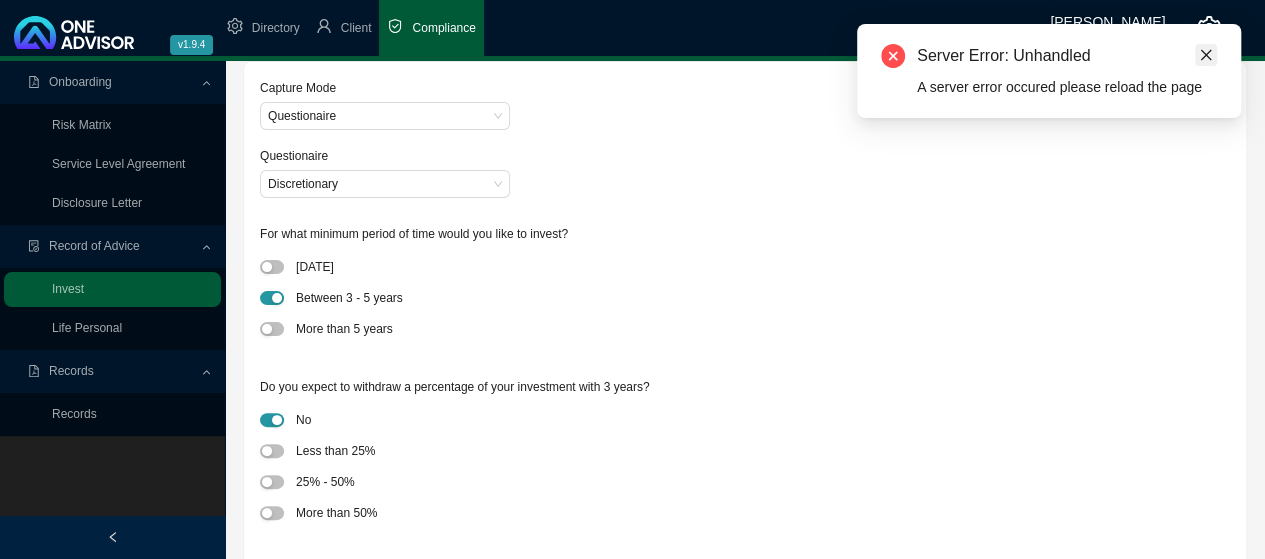 click 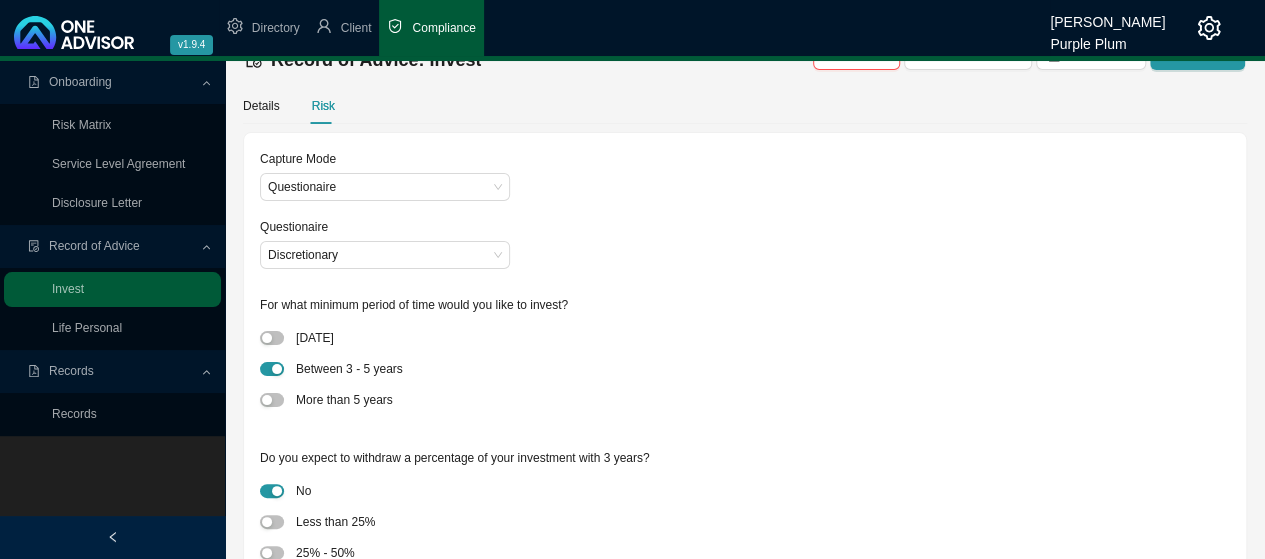 scroll, scrollTop: 0, scrollLeft: 0, axis: both 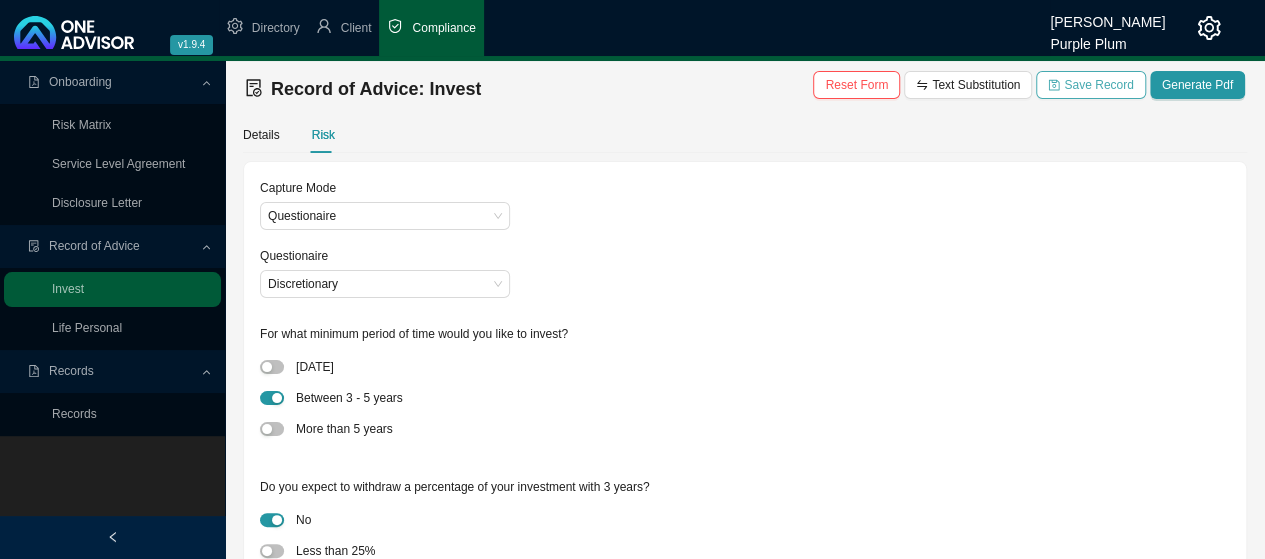 click on "Save Record" at bounding box center [1098, 85] 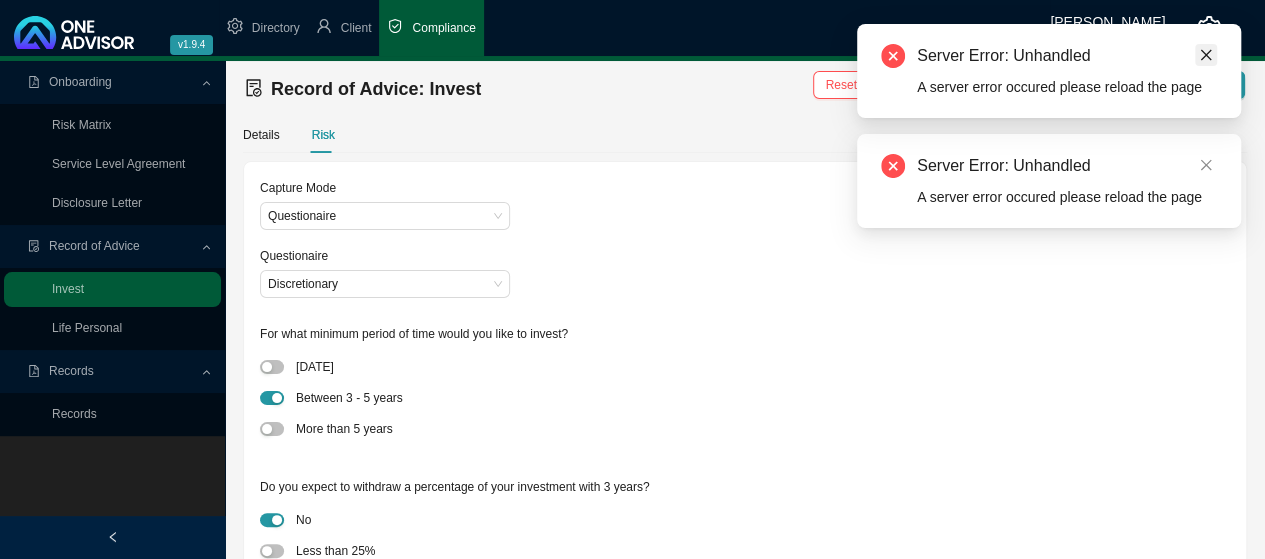 click 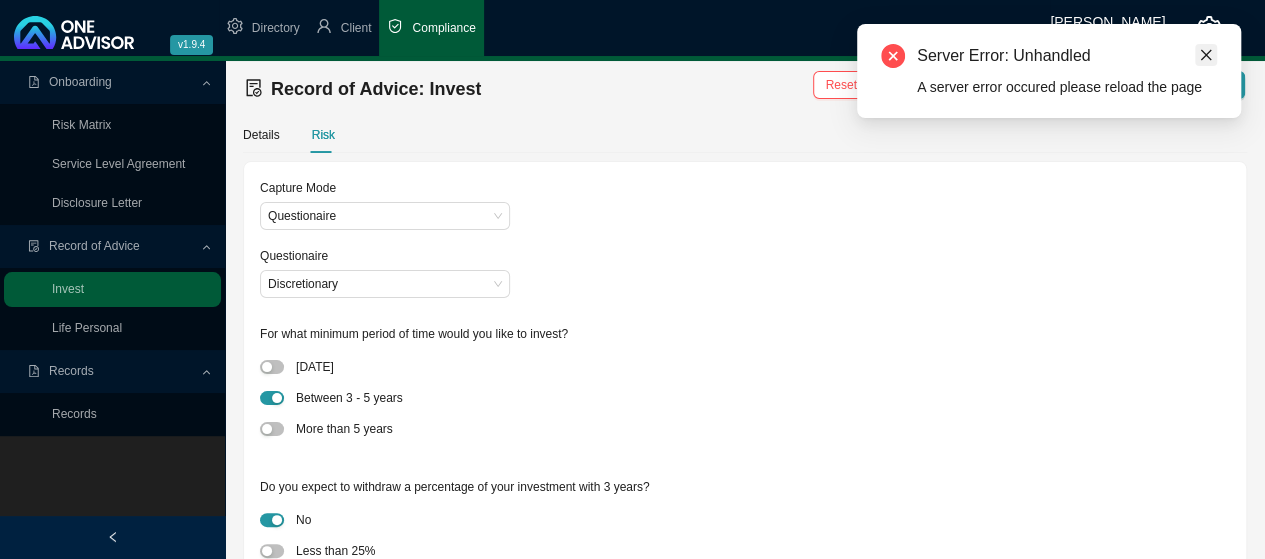 click 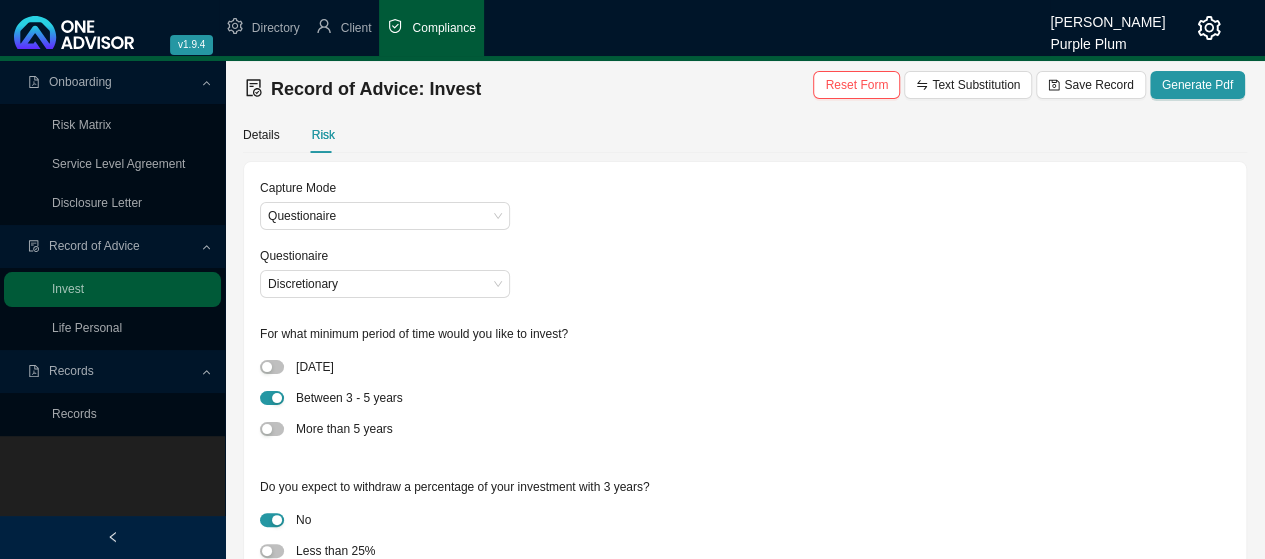 click on "Directory Client Compliance" at bounding box center (634, 28) 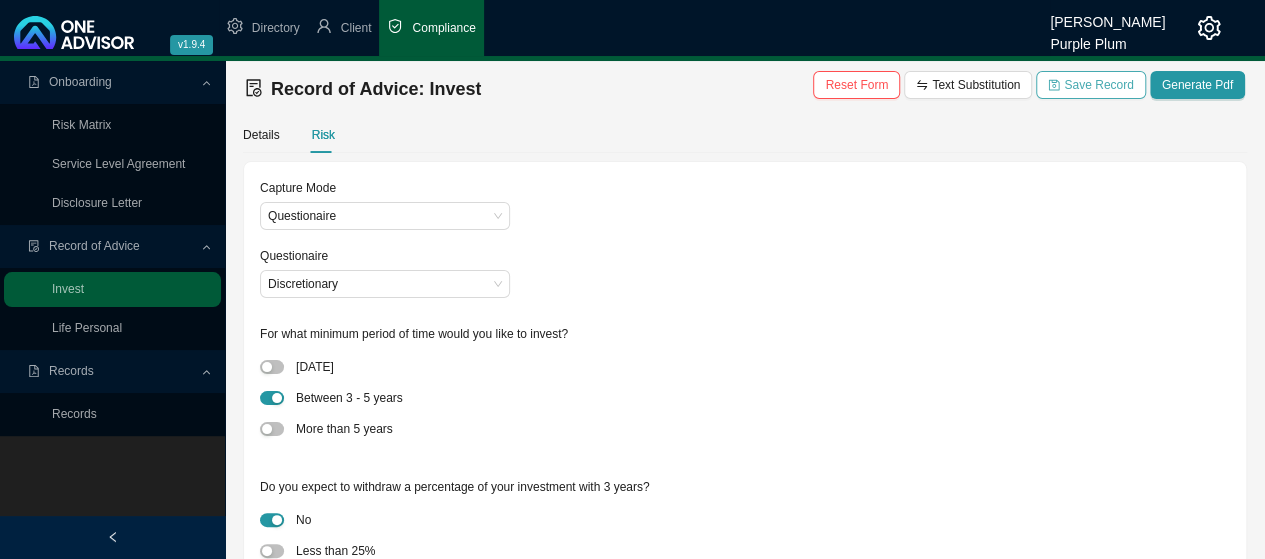 click on "Save Record" at bounding box center (1098, 85) 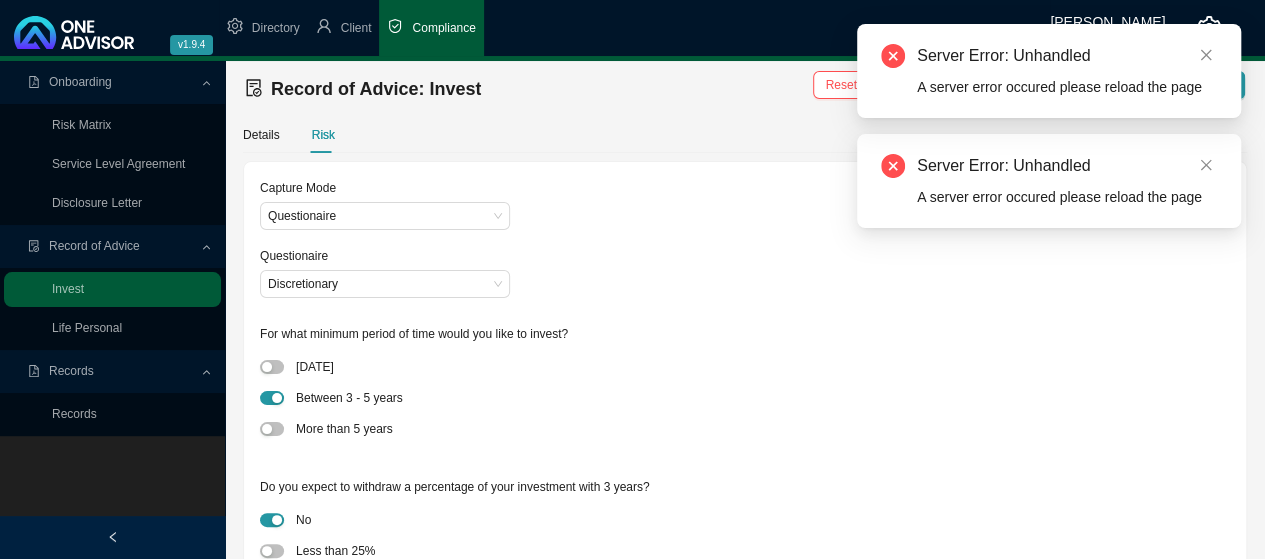 drag, startPoint x: 1210, startPoint y: 57, endPoint x: 1209, endPoint y: 67, distance: 10.049875 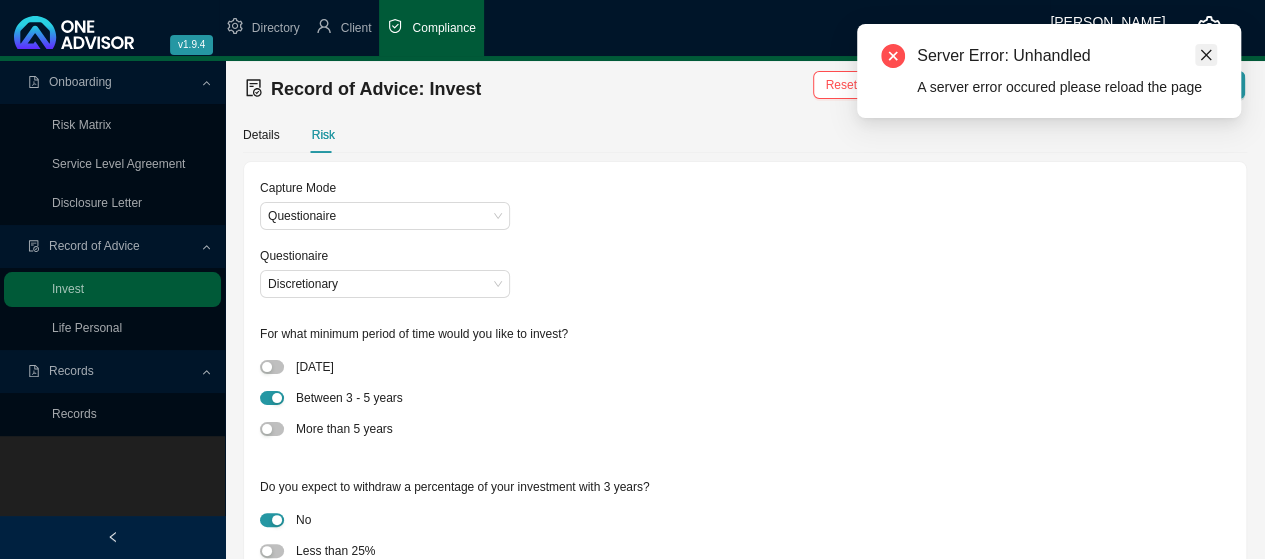 click 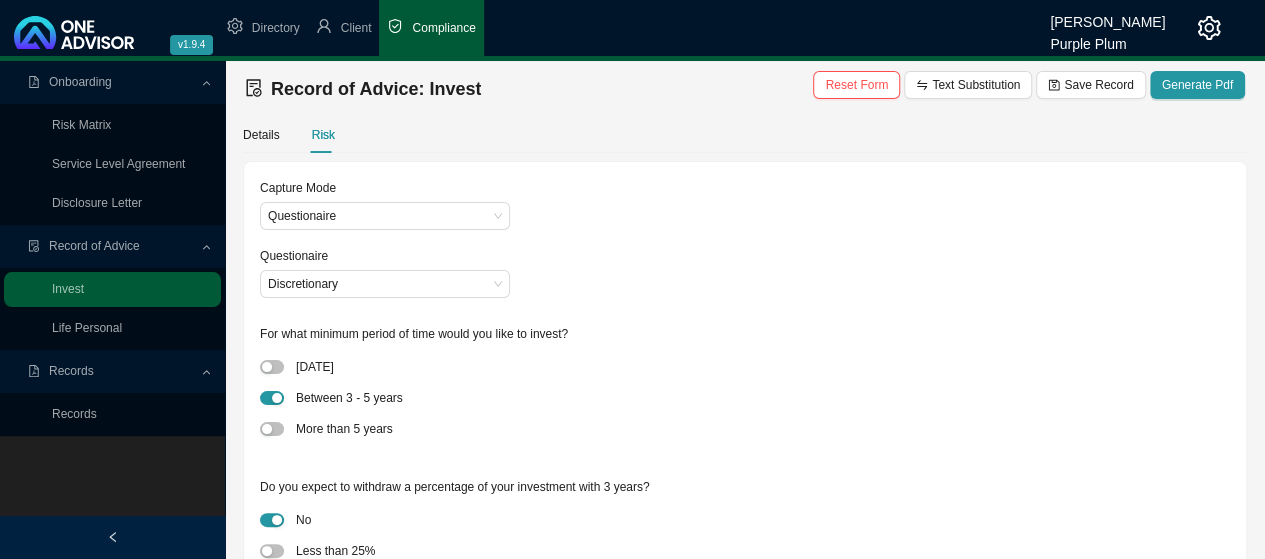 click on "Discretionary" at bounding box center (745, 284) 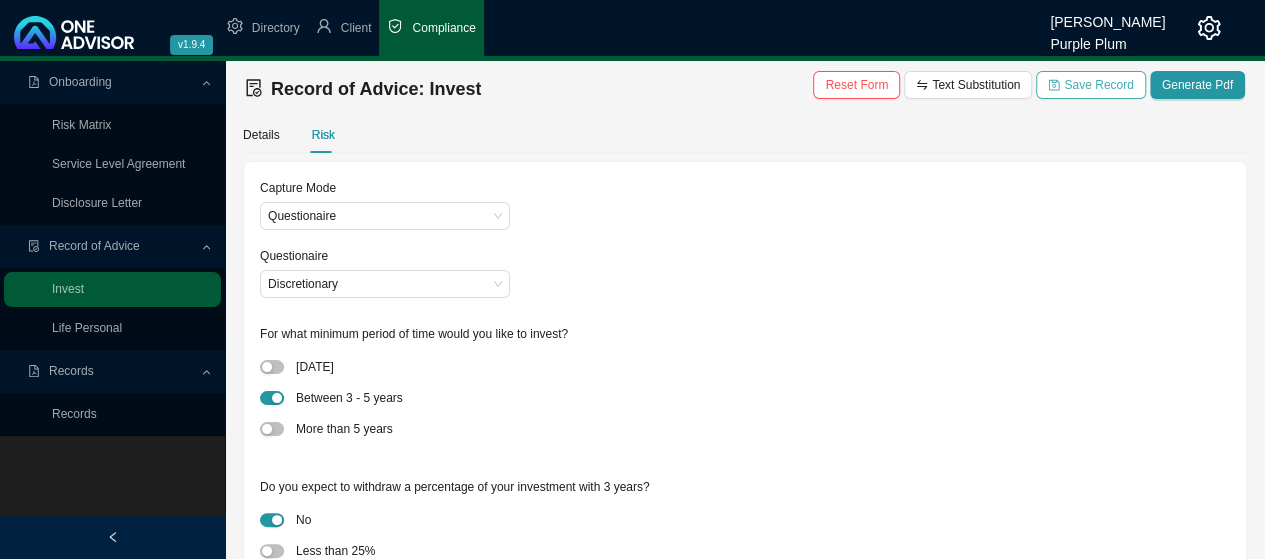 click on "Save Record" at bounding box center (1098, 85) 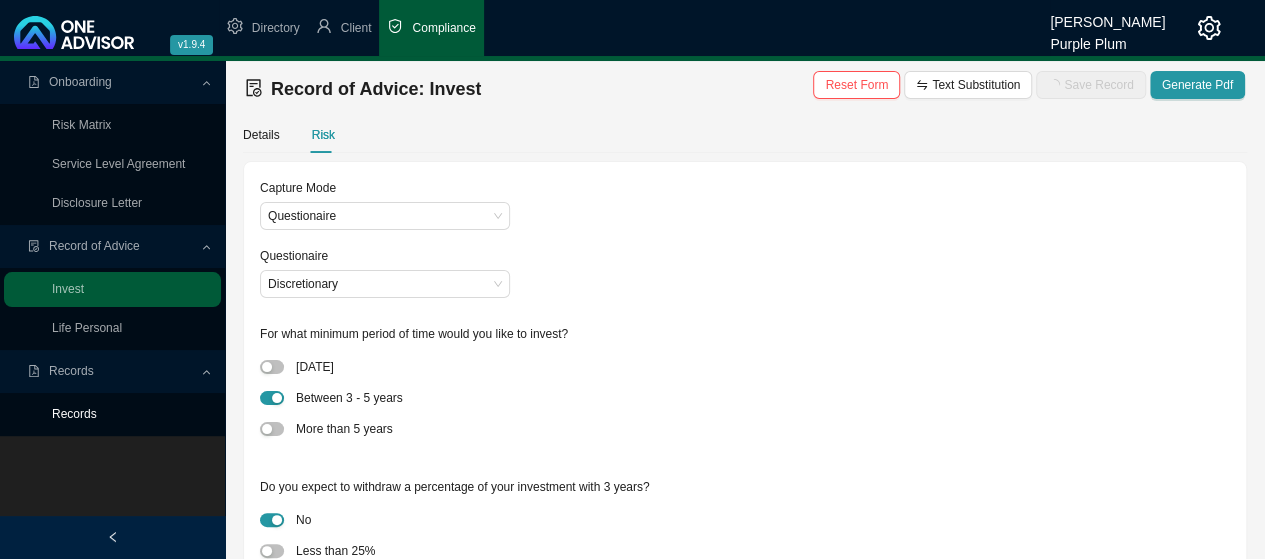 click on "Records" at bounding box center (74, 414) 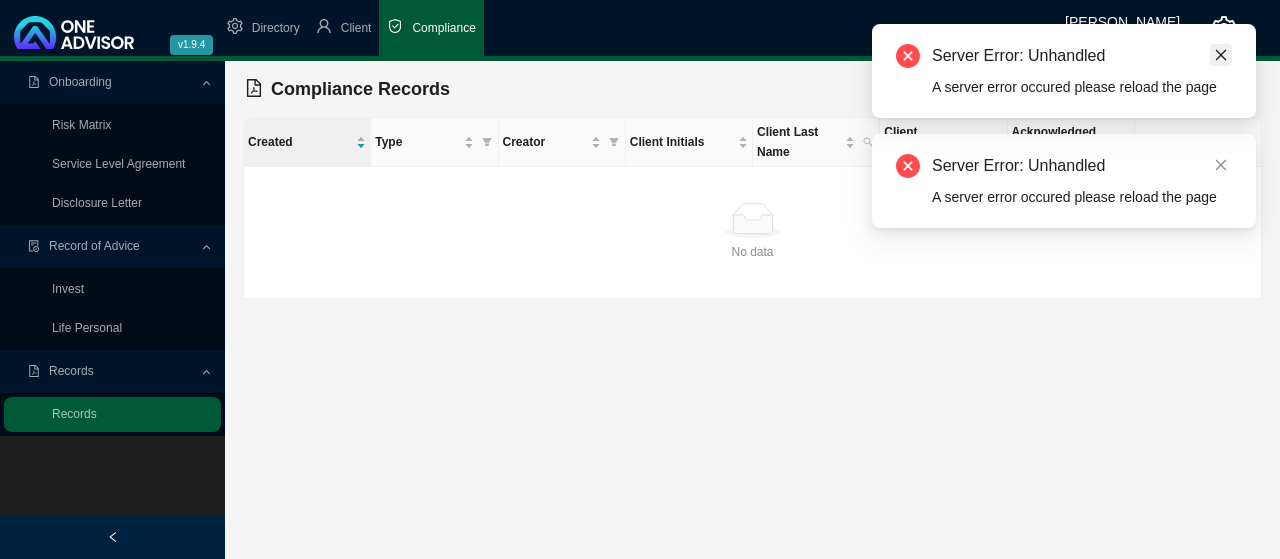 click 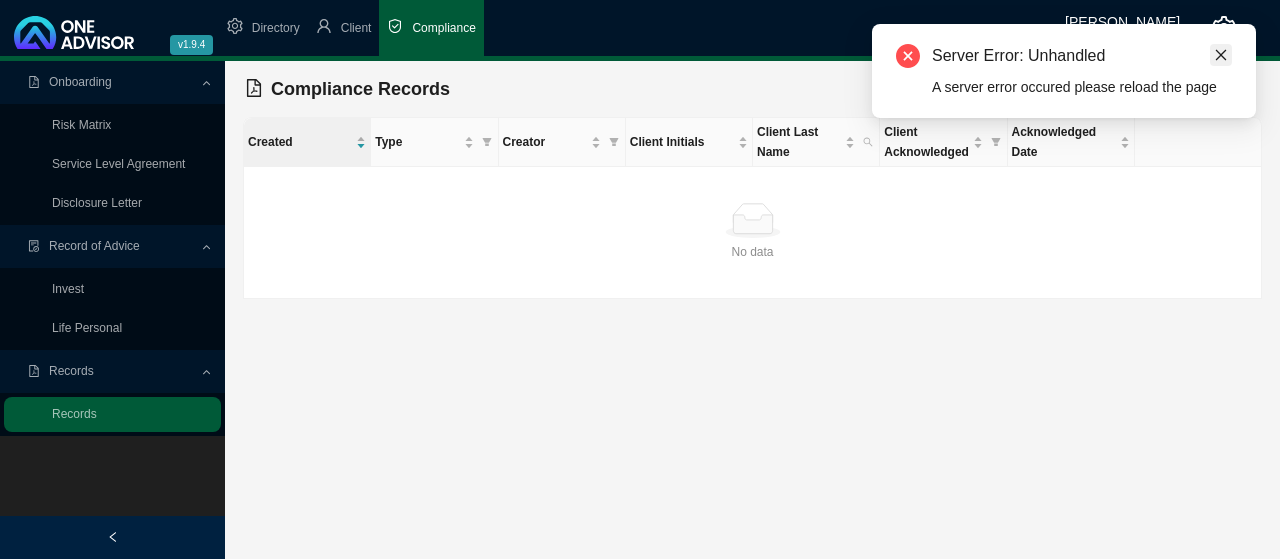 click 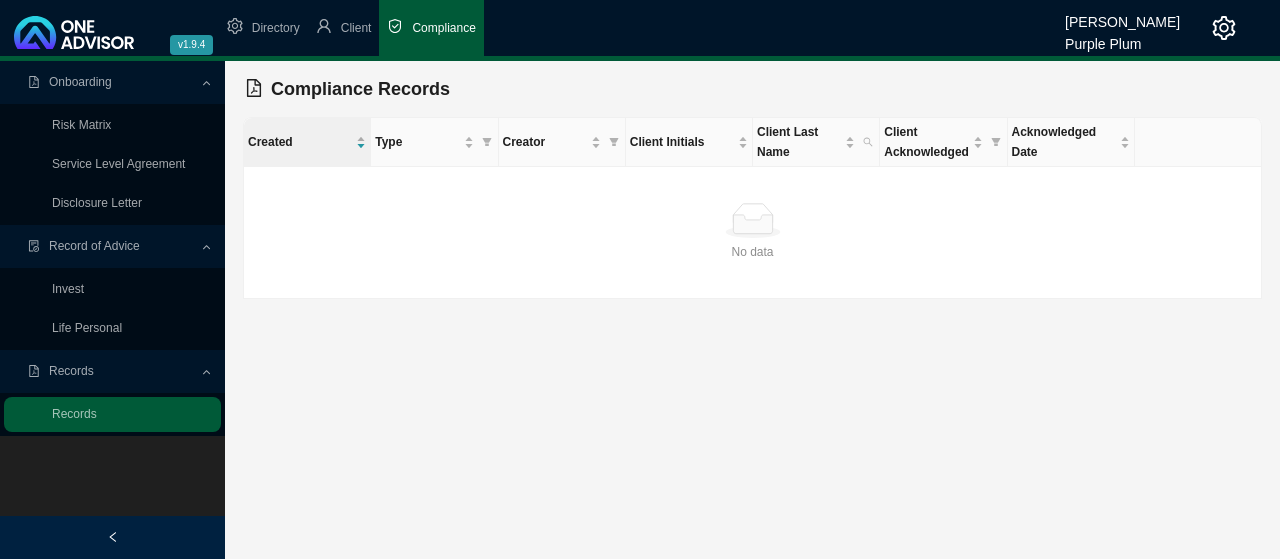 click on "Onboarding Risk Matrix Service Level Agreement Disclosure Letter Record of Advice Invest Life Personal Records Records Compliance Records Created Type Creator Client Initials Client Last Name Client Acknowledged Acknowledged Date No data No data" at bounding box center (640, 310) 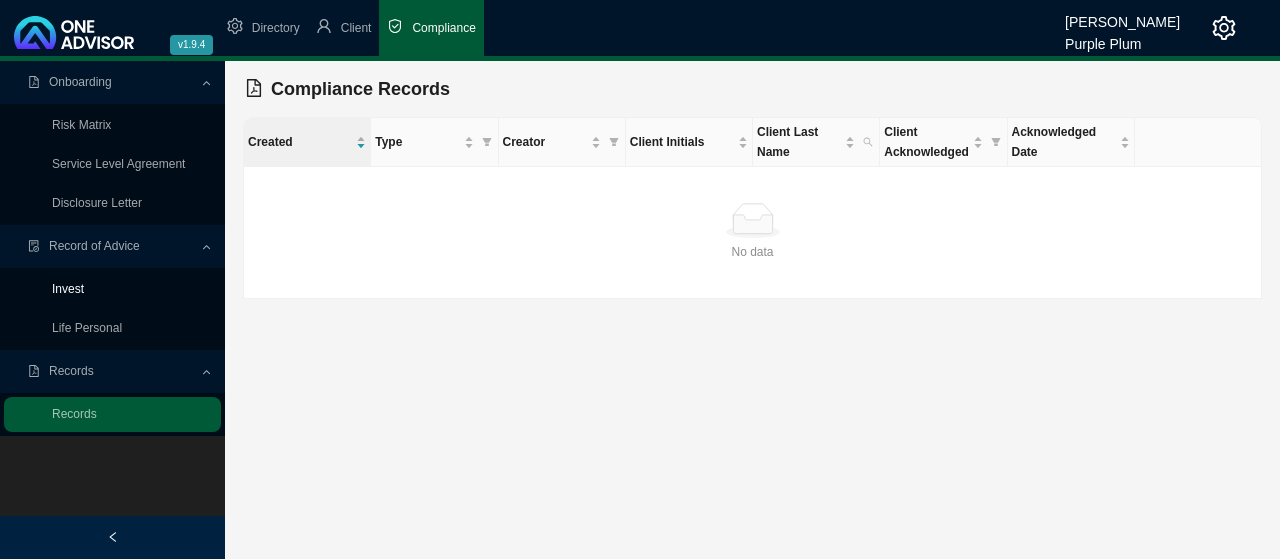 click on "Invest" at bounding box center (68, 289) 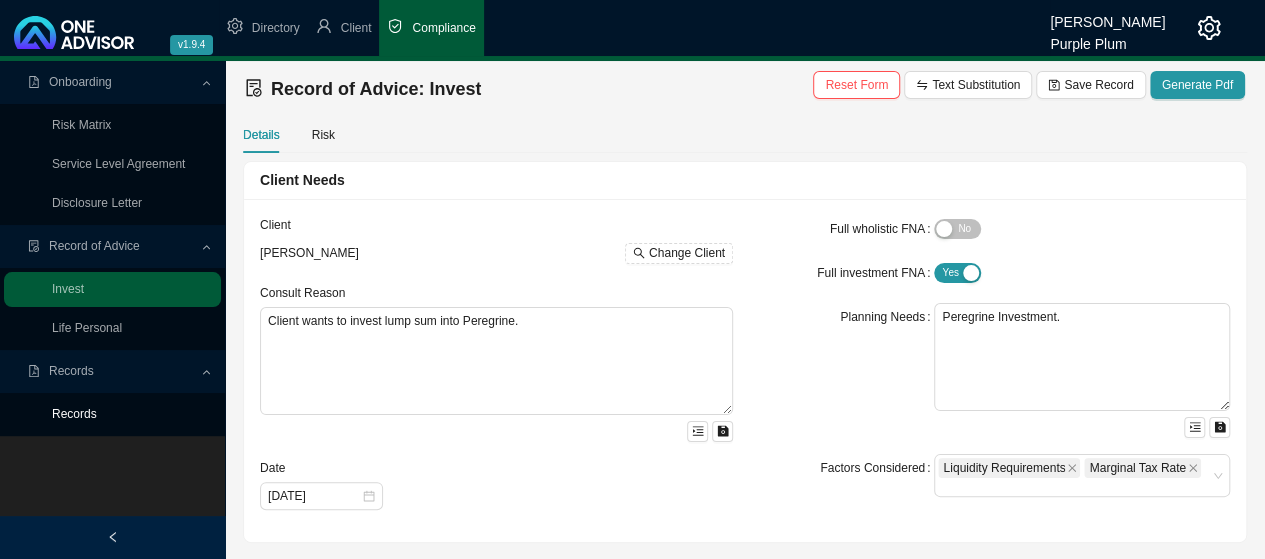 click on "Records" at bounding box center (74, 414) 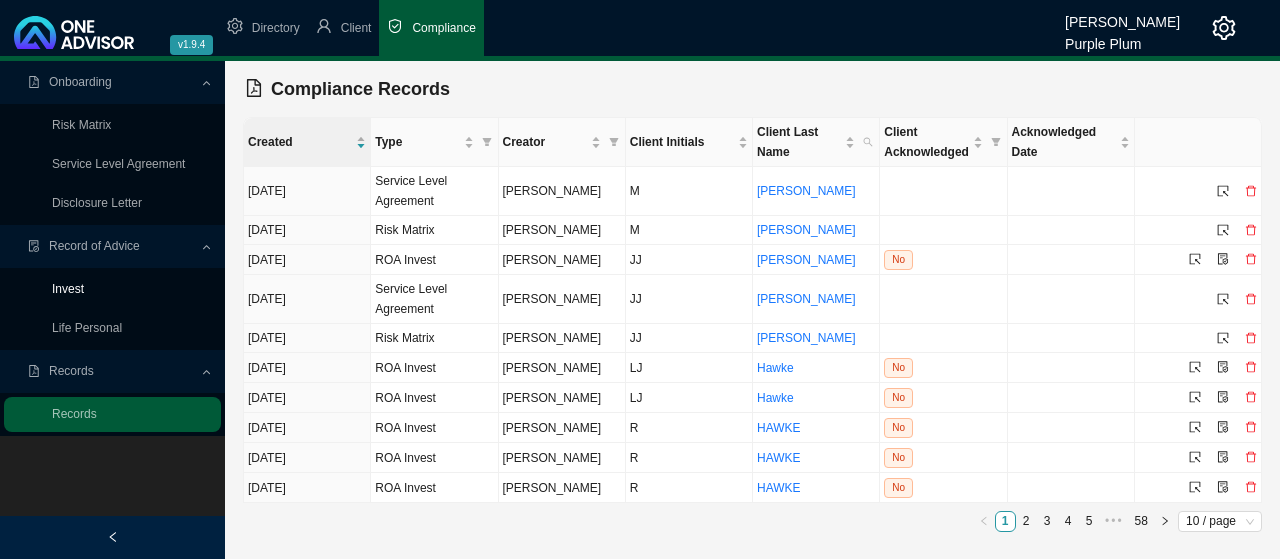 click on "Invest" at bounding box center [68, 289] 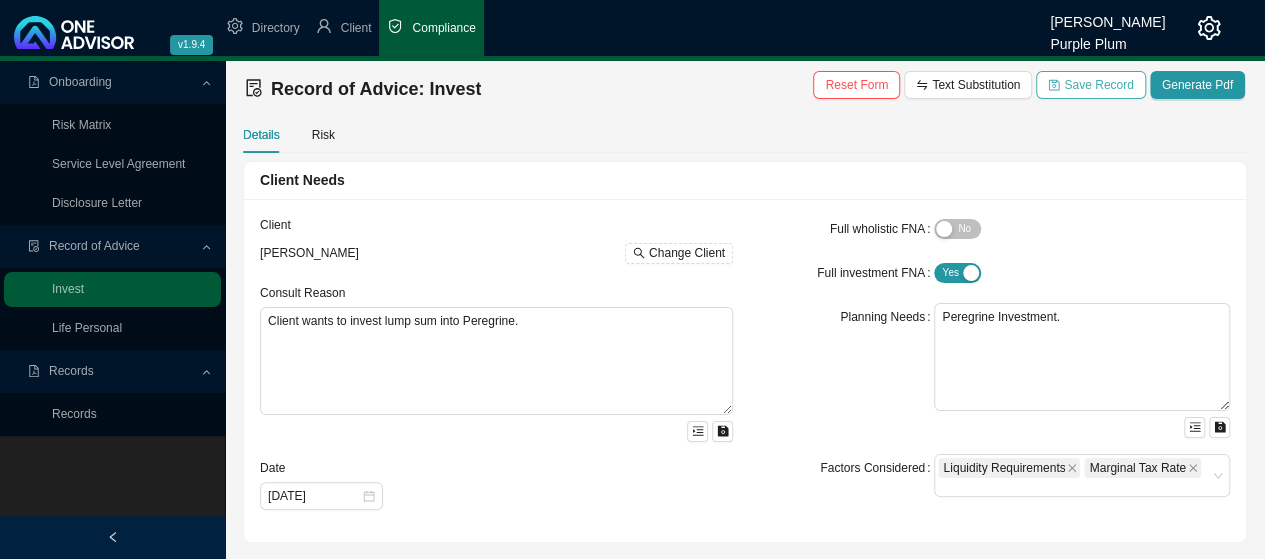 click on "Save Record" at bounding box center (1098, 85) 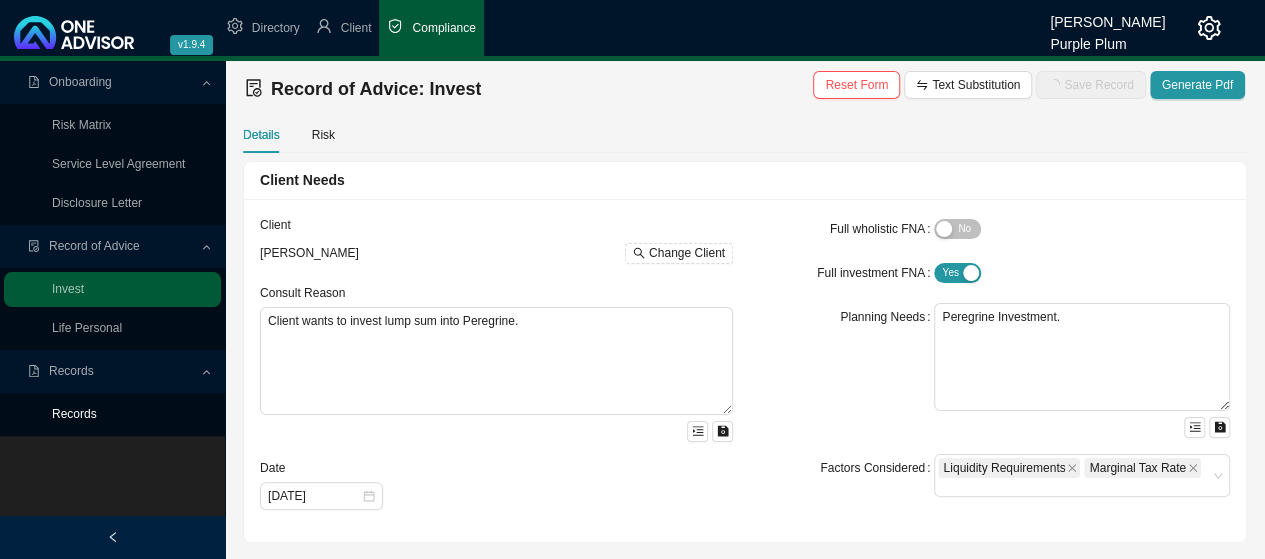 click on "Records" at bounding box center (74, 414) 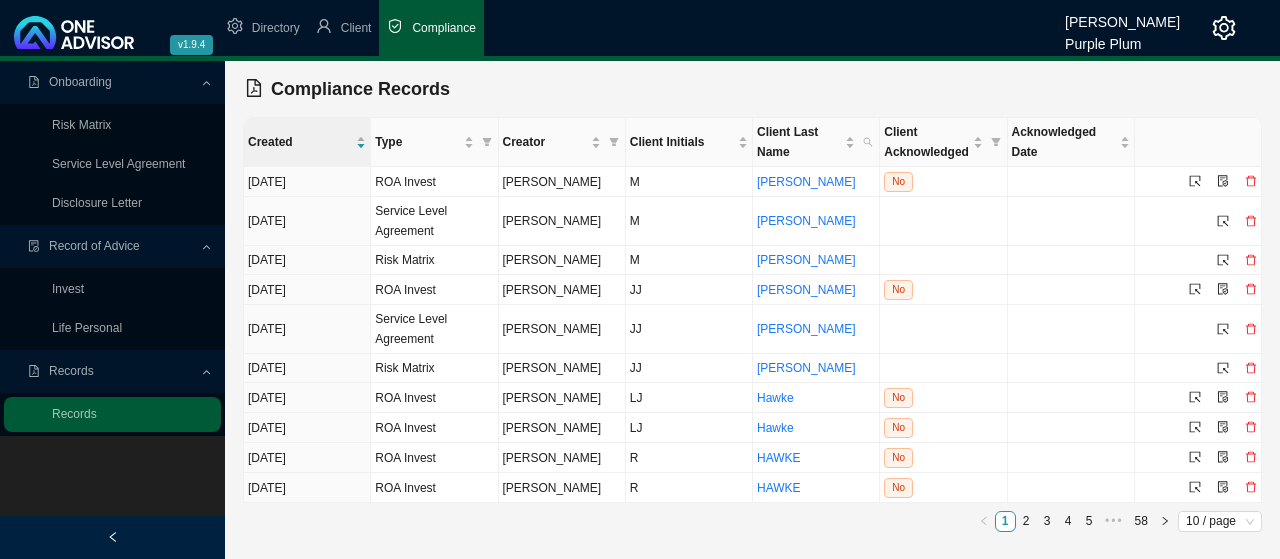 click on "Compliance" at bounding box center (443, 28) 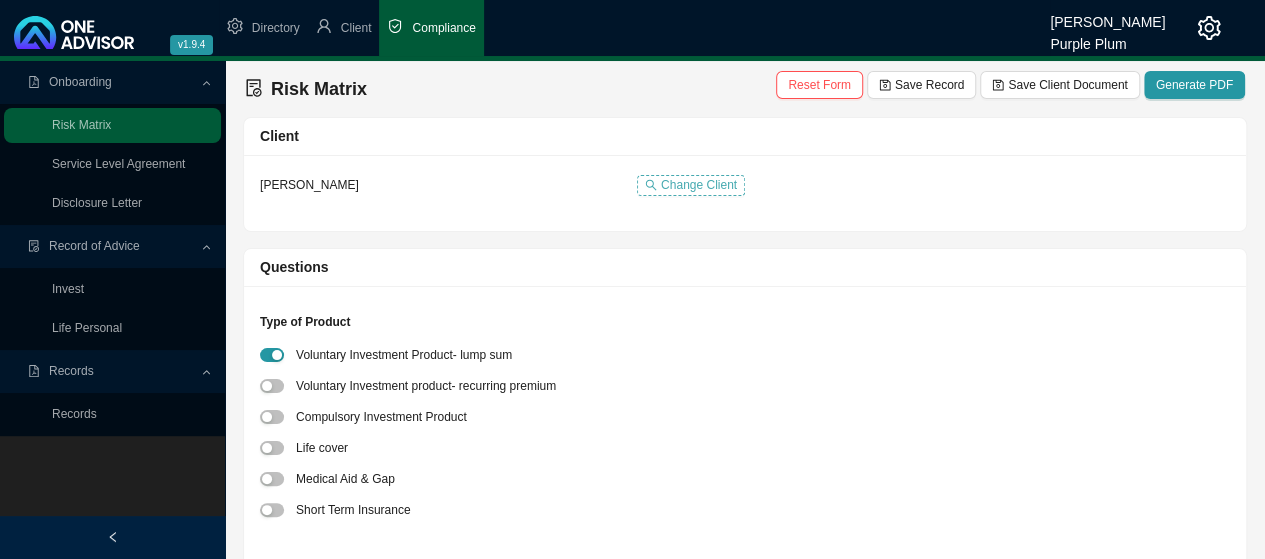 click on "Change Client" at bounding box center (699, 185) 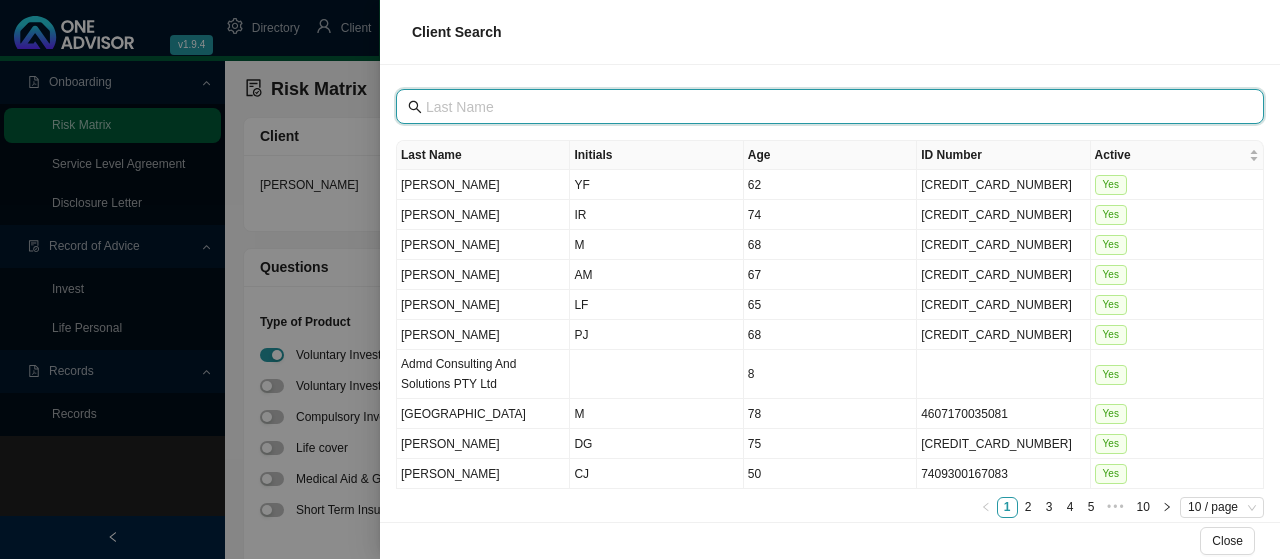 click at bounding box center [832, 107] 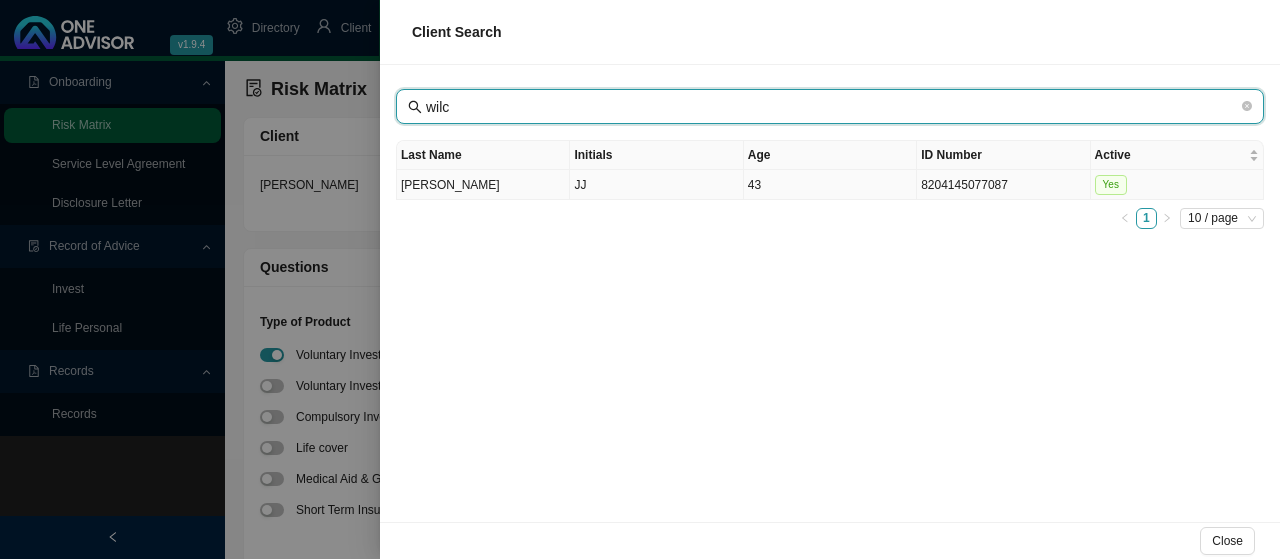 type on "wilc" 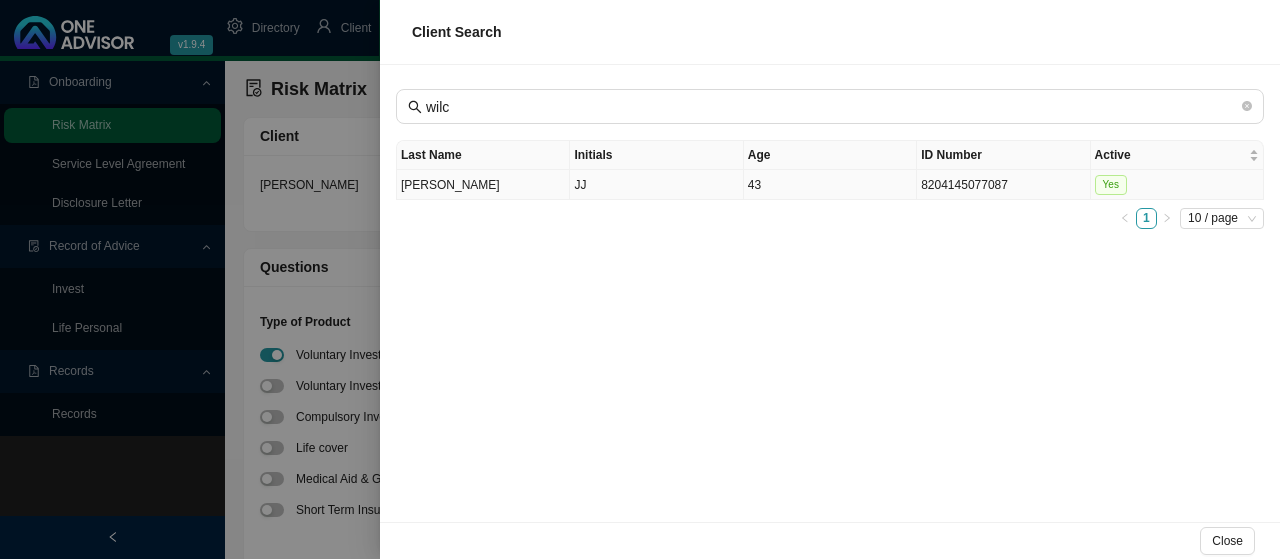 click on "[PERSON_NAME]" at bounding box center (483, 185) 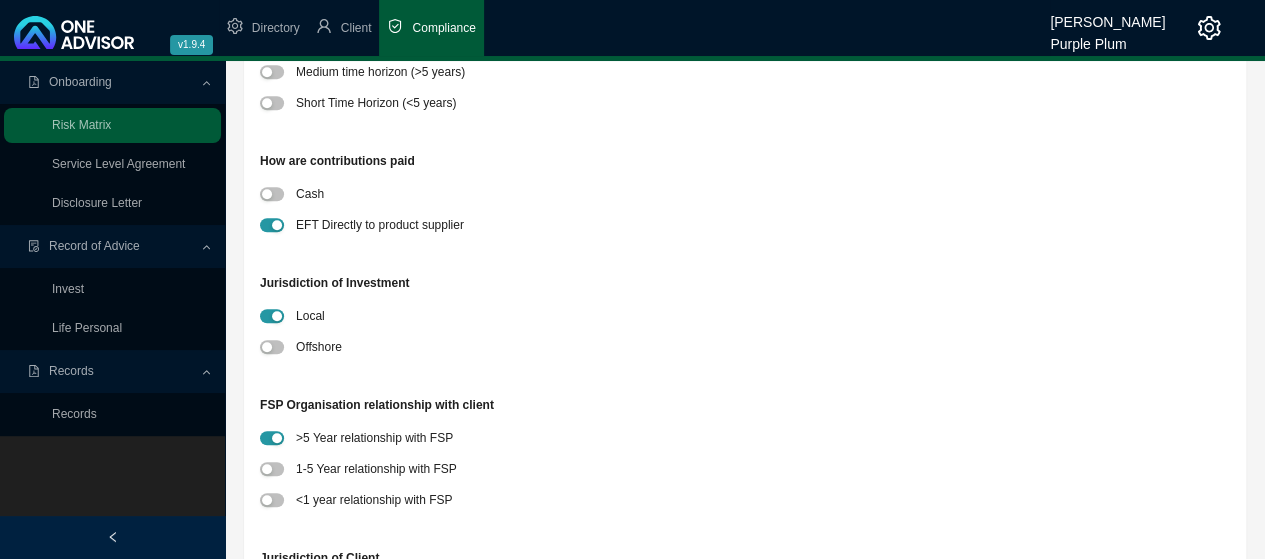 scroll, scrollTop: 600, scrollLeft: 0, axis: vertical 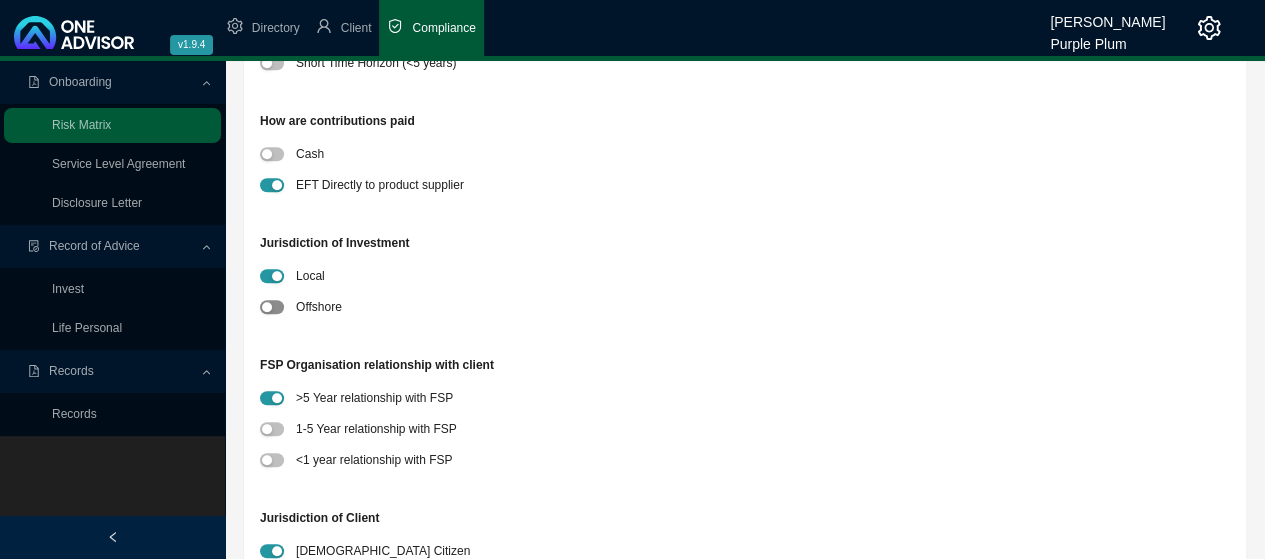 click at bounding box center [272, 307] 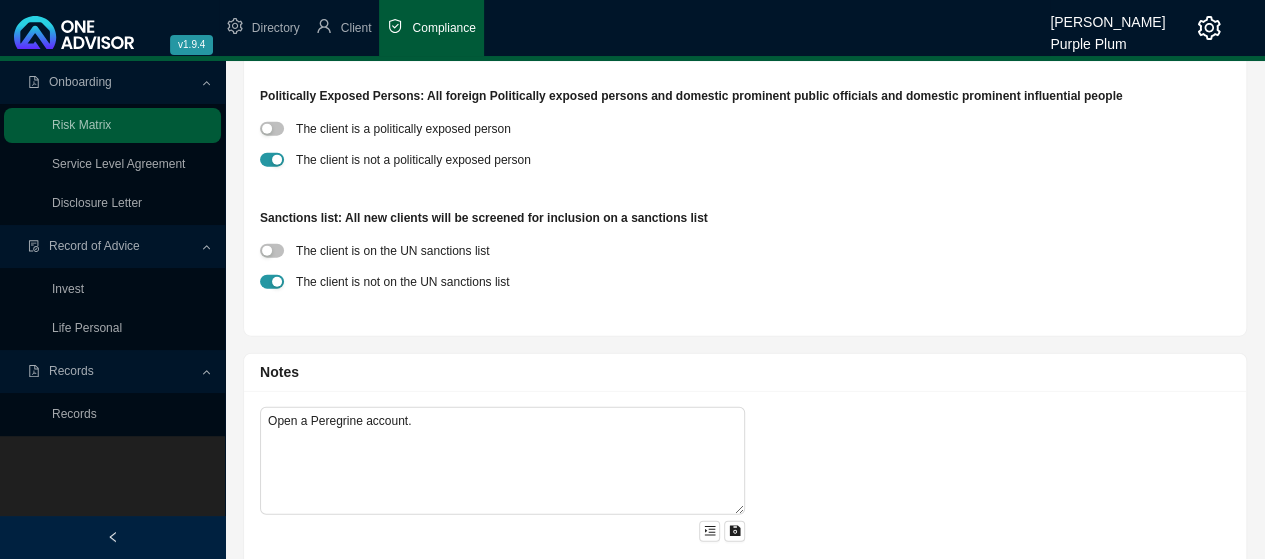 scroll, scrollTop: 2281, scrollLeft: 0, axis: vertical 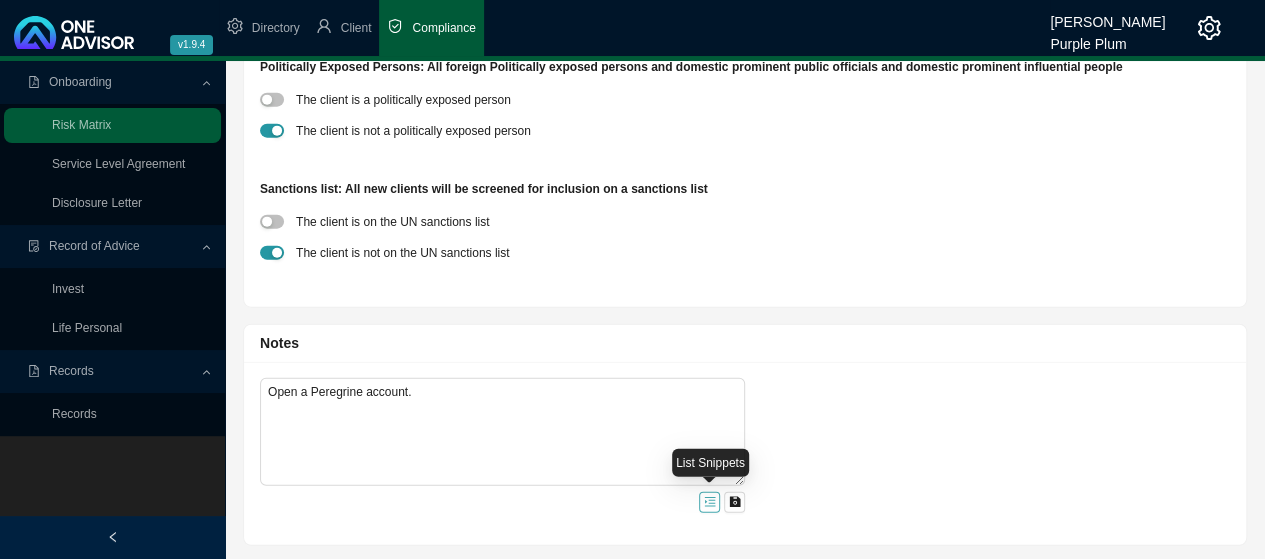 click 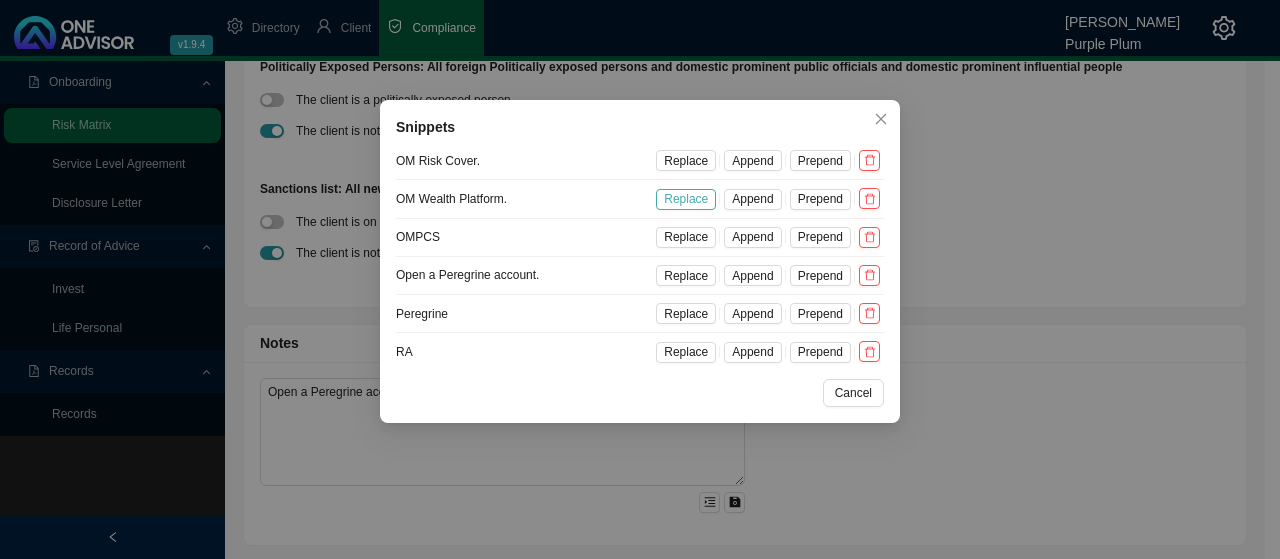 click on "Replace" at bounding box center [686, 199] 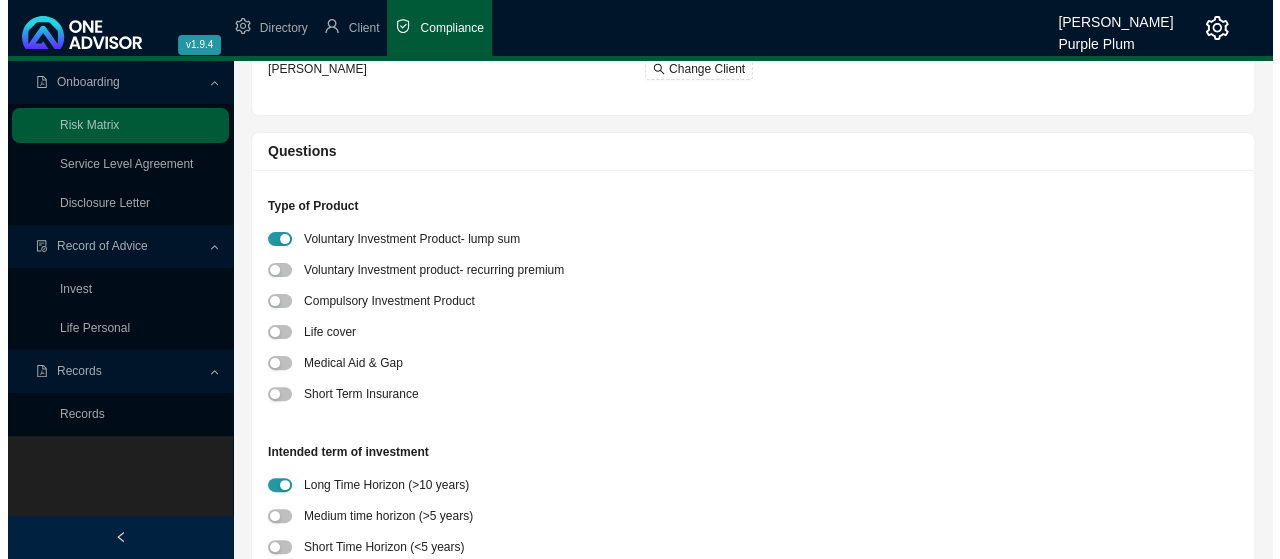 scroll, scrollTop: 0, scrollLeft: 0, axis: both 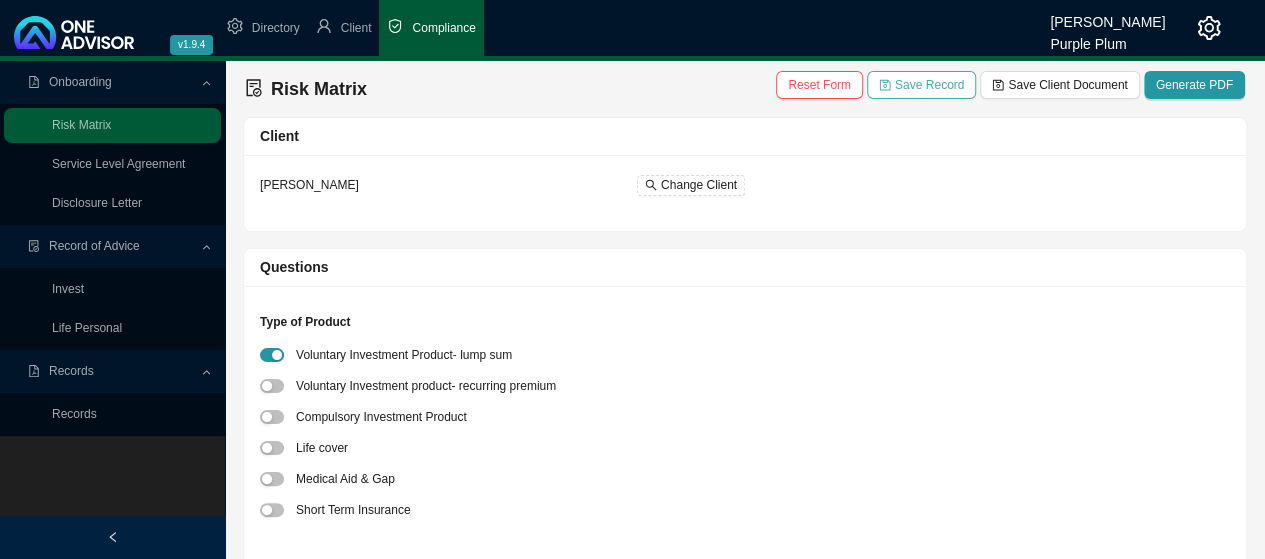 click on "Save Record" at bounding box center (929, 85) 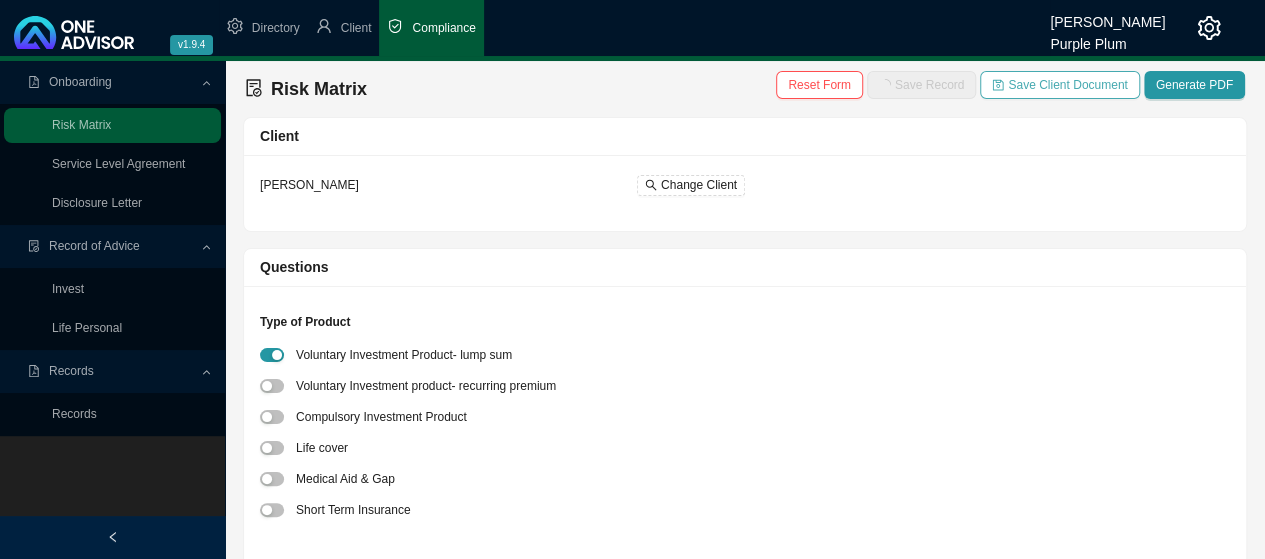 click on "Save Client Document" at bounding box center (1067, 85) 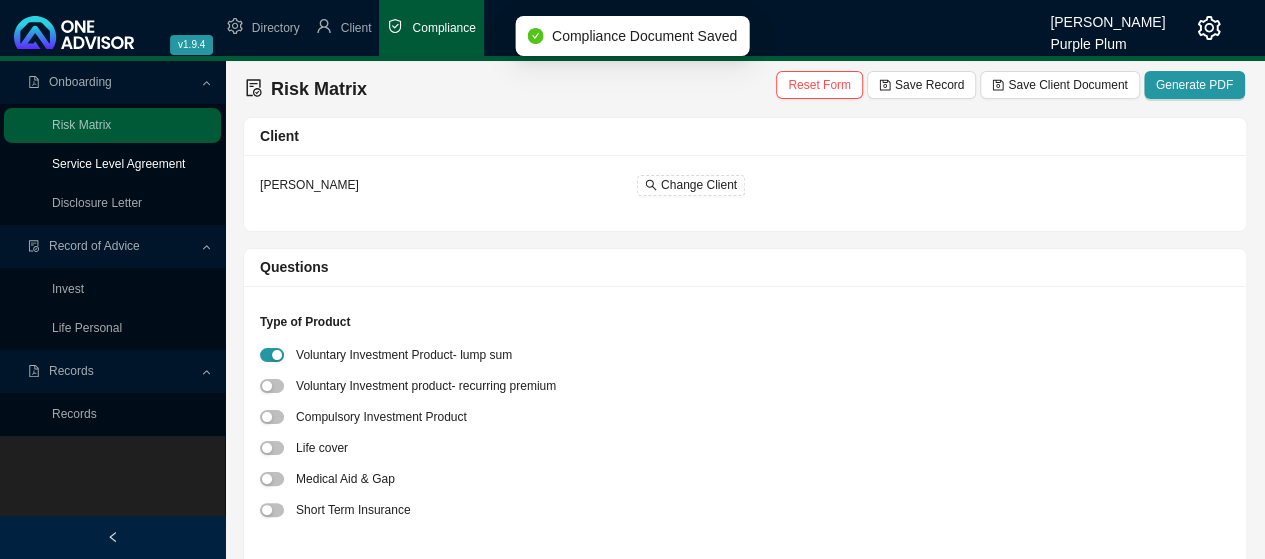 click on "Service Level Agreement" at bounding box center [118, 164] 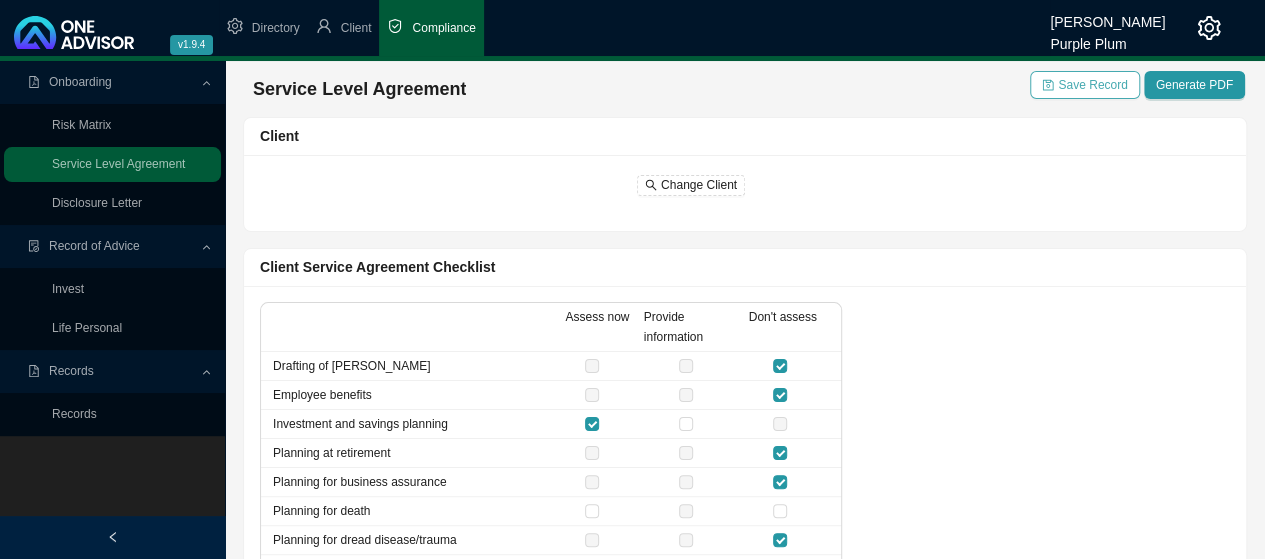 click on "Save Record" at bounding box center (1092, 85) 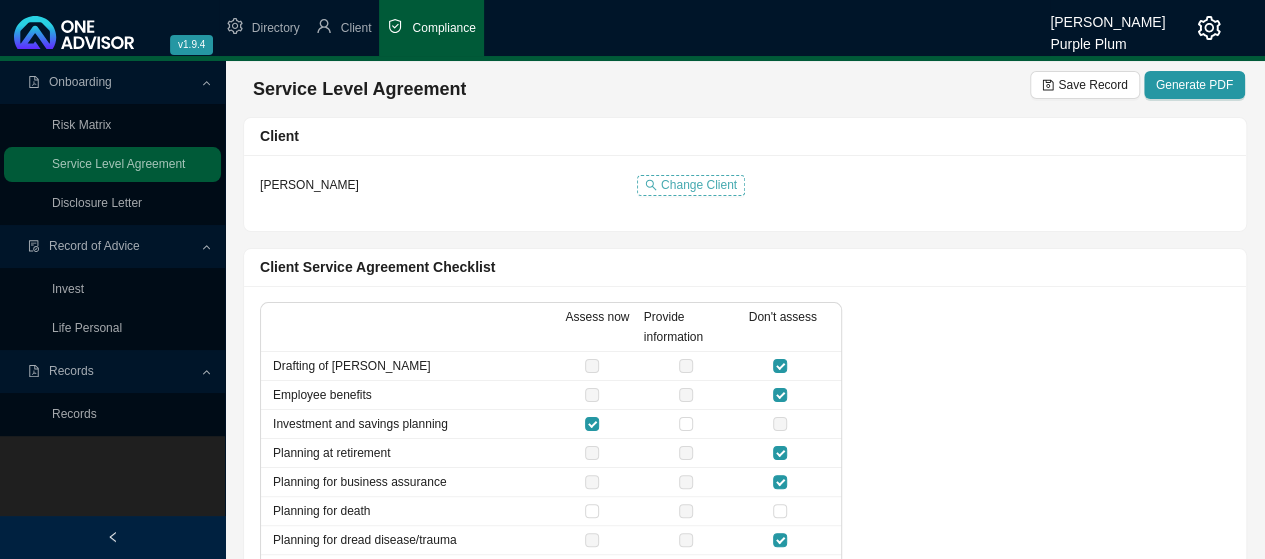 click on "Change Client" at bounding box center (699, 185) 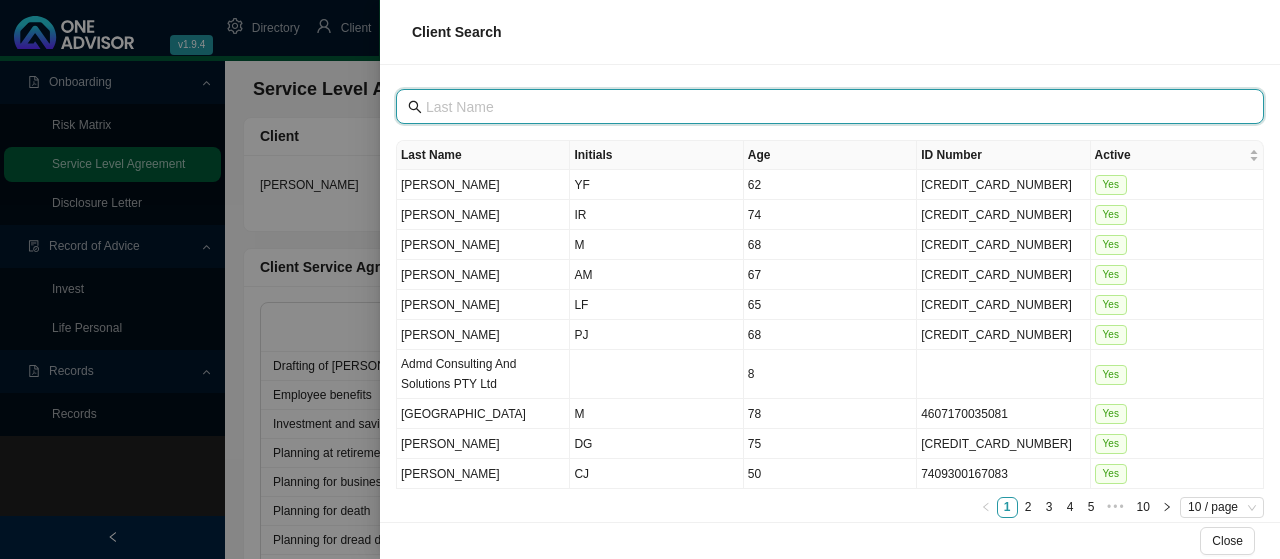 click at bounding box center [832, 107] 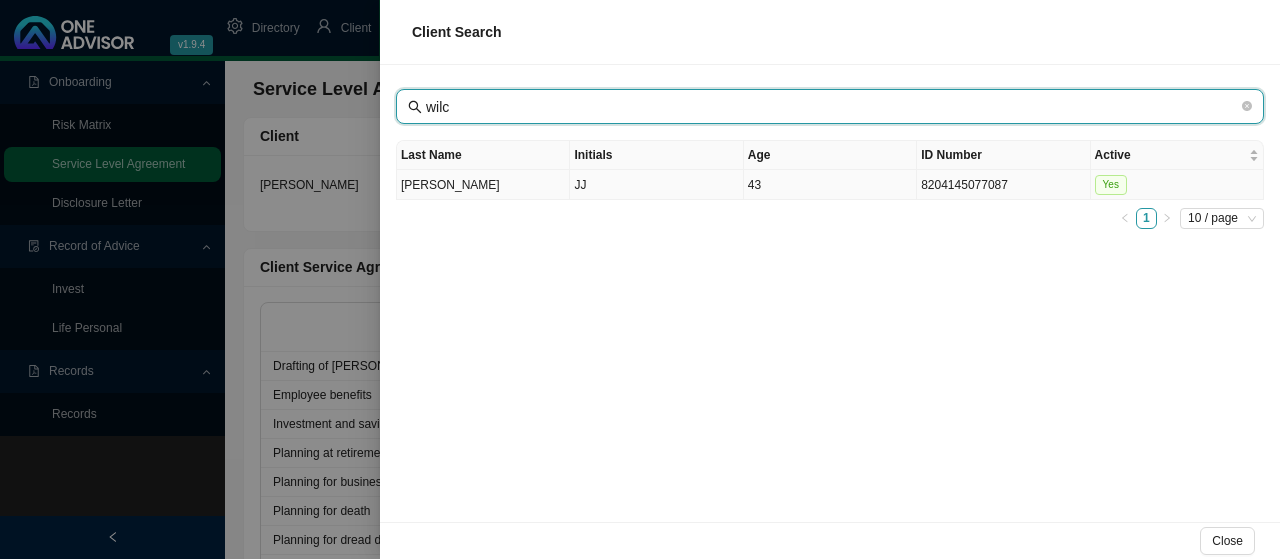 type on "wilc" 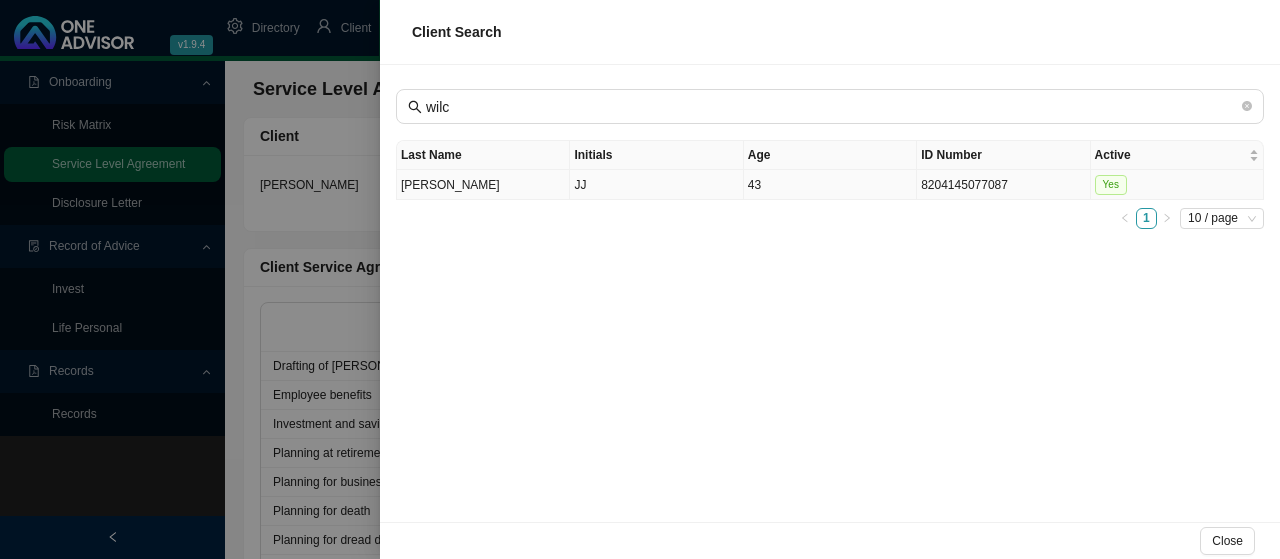 click on "[PERSON_NAME]" at bounding box center (483, 185) 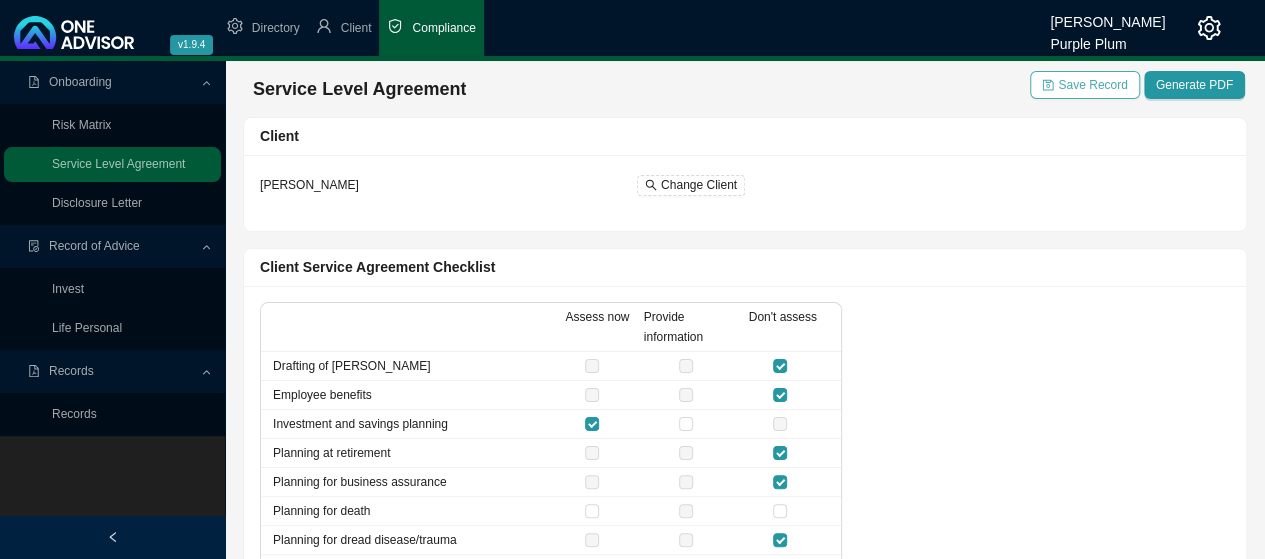 click on "Save Record" at bounding box center (1092, 85) 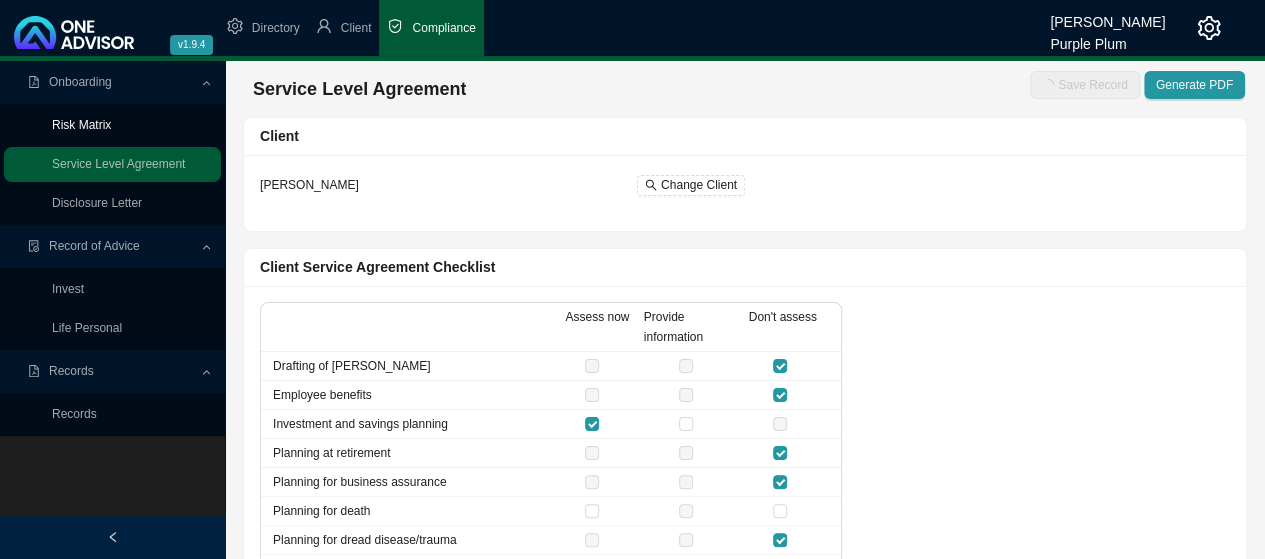 click on "Risk Matrix" at bounding box center [81, 125] 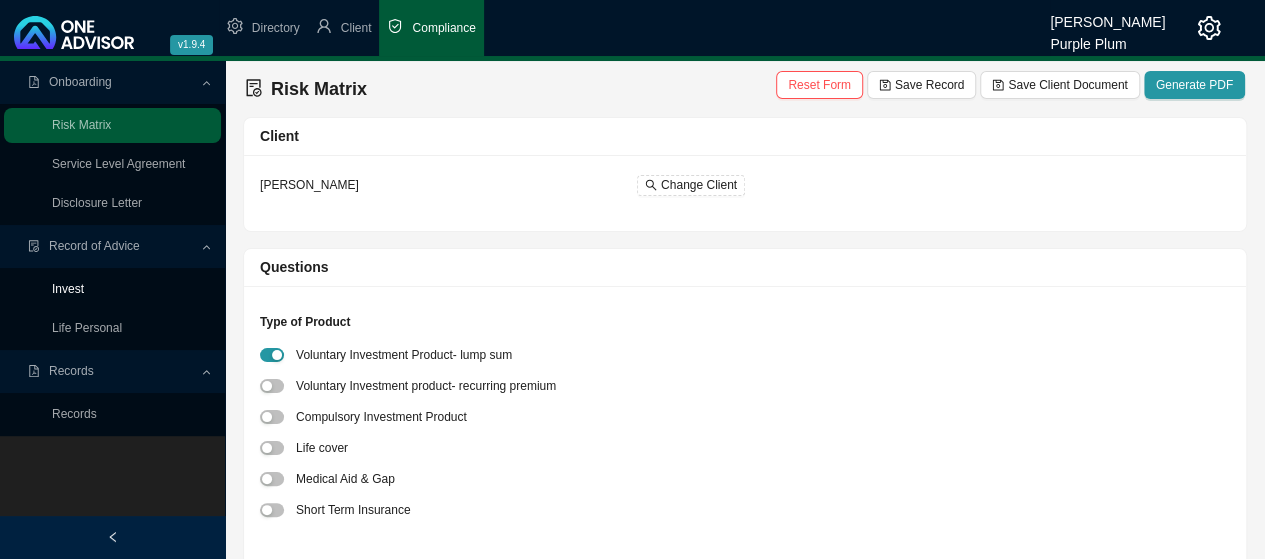 click on "Invest" at bounding box center [68, 289] 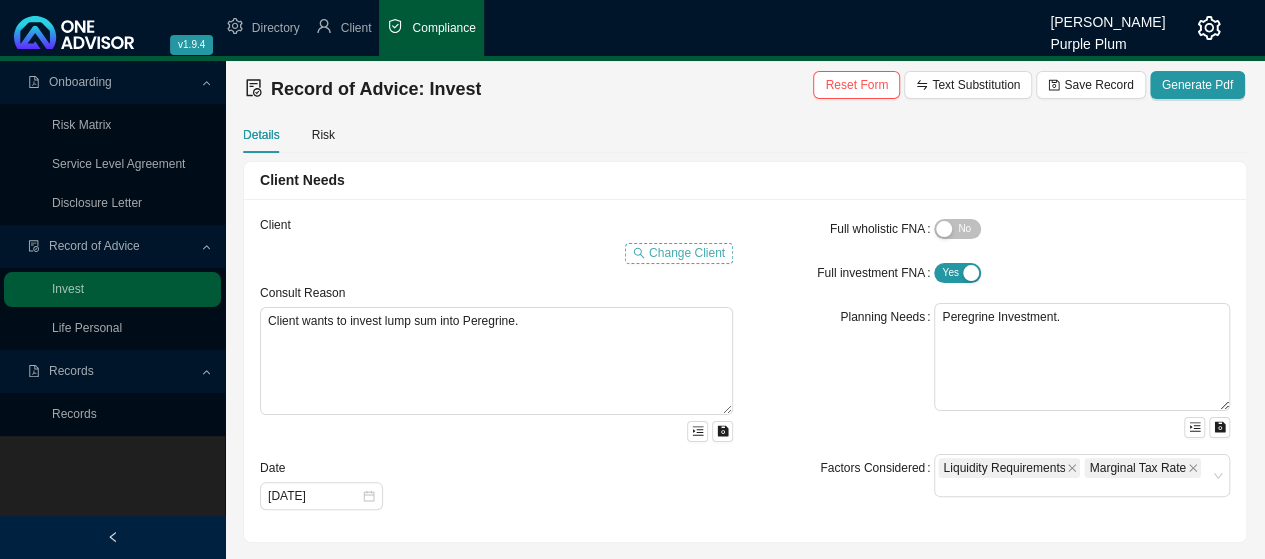 click on "Change Client" at bounding box center (687, 253) 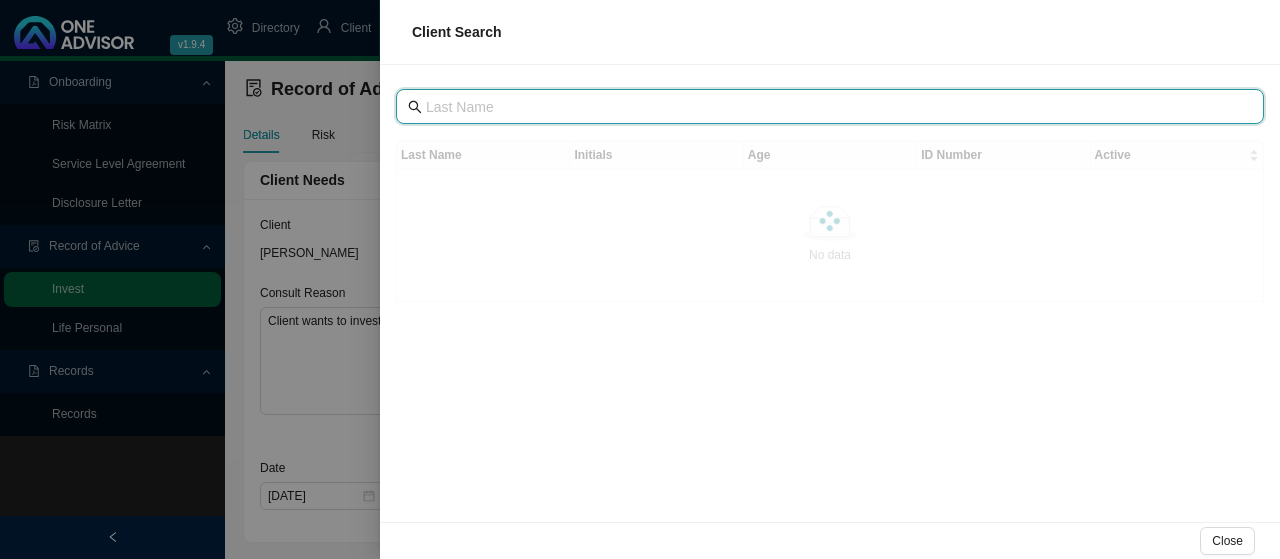 click at bounding box center [832, 107] 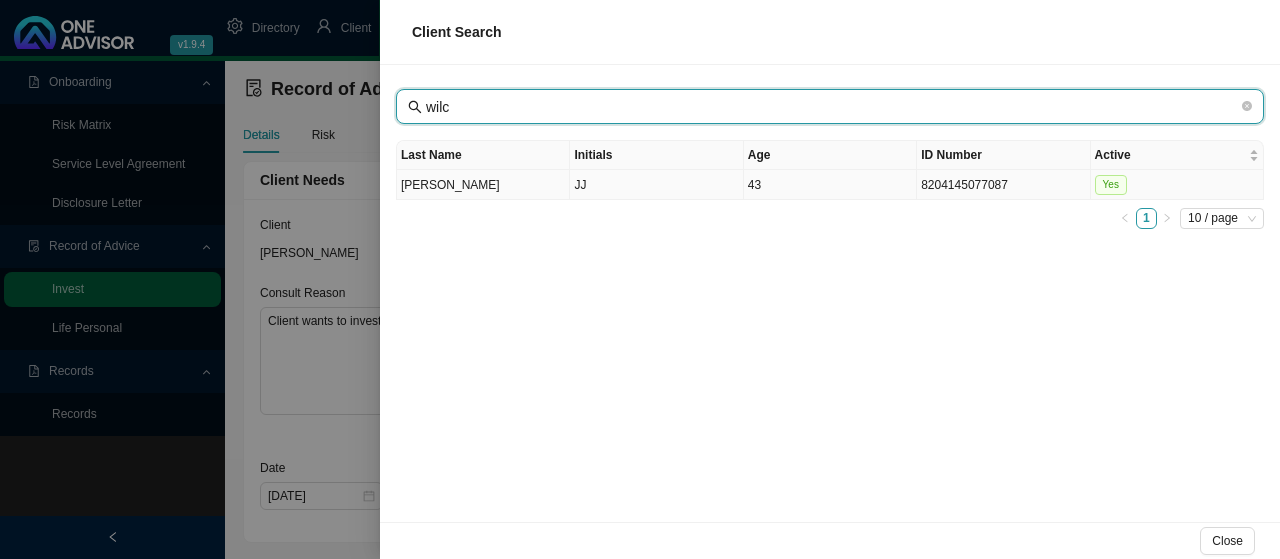 type on "wilc" 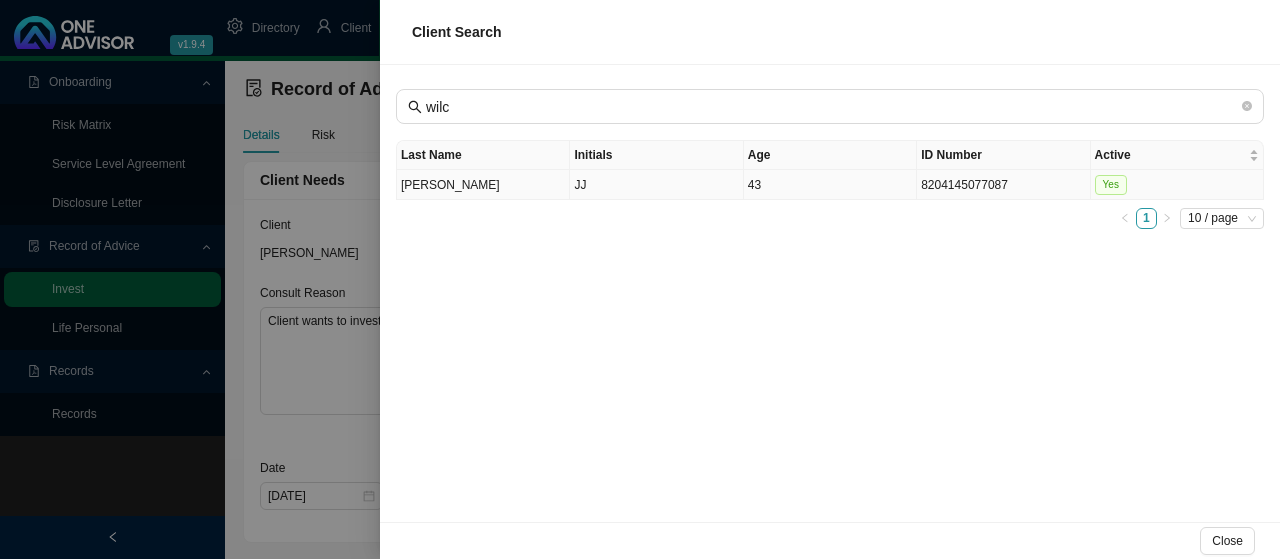 click on "[PERSON_NAME]" at bounding box center [483, 185] 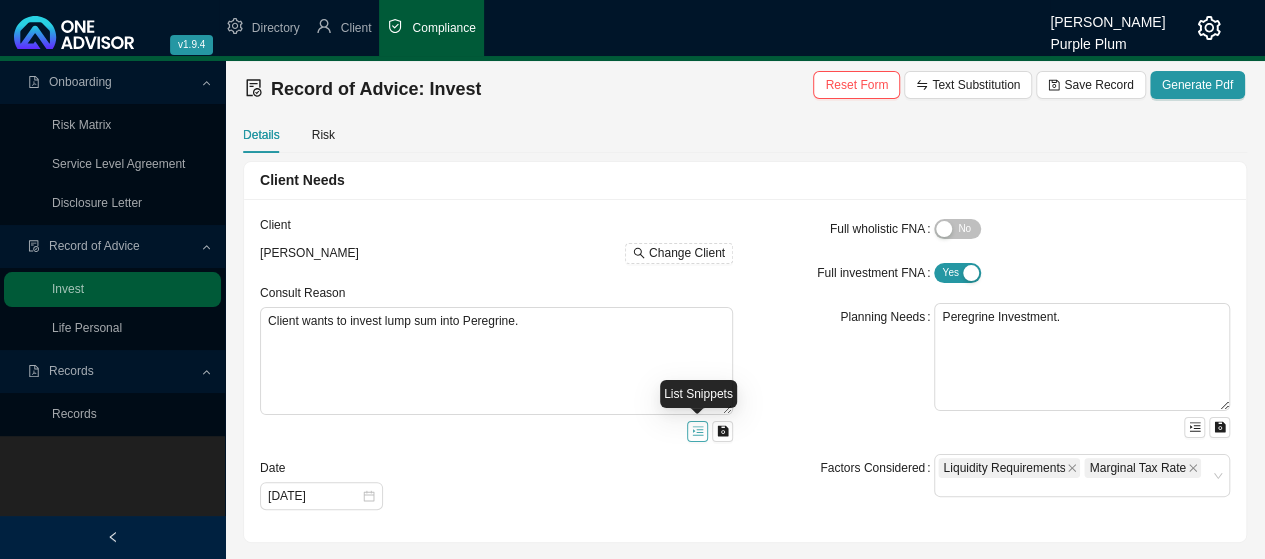 click 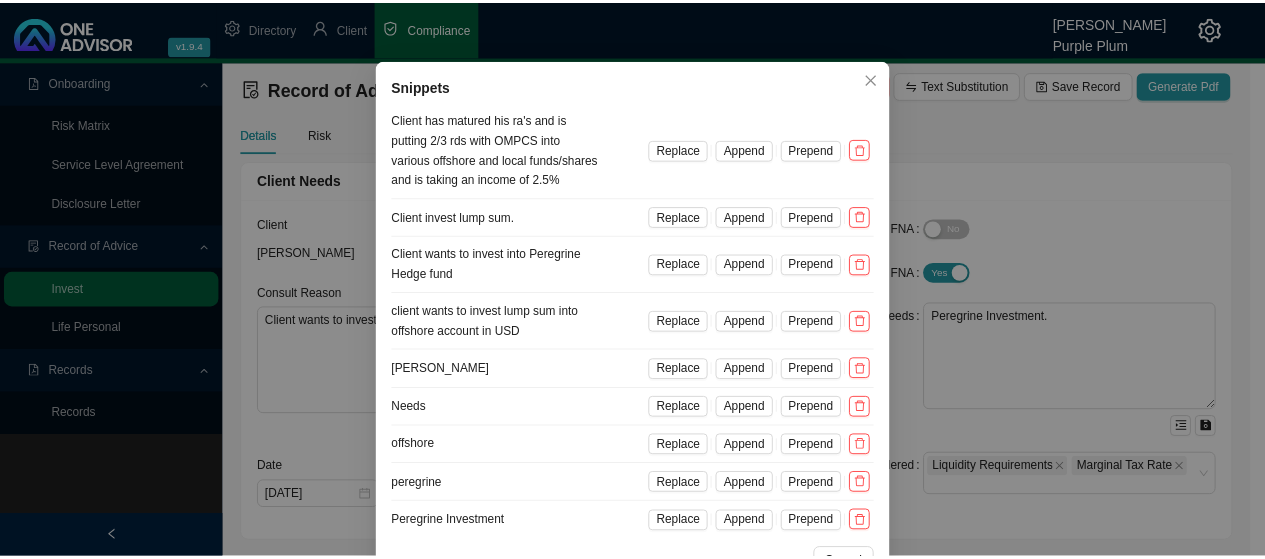 scroll, scrollTop: 0, scrollLeft: 0, axis: both 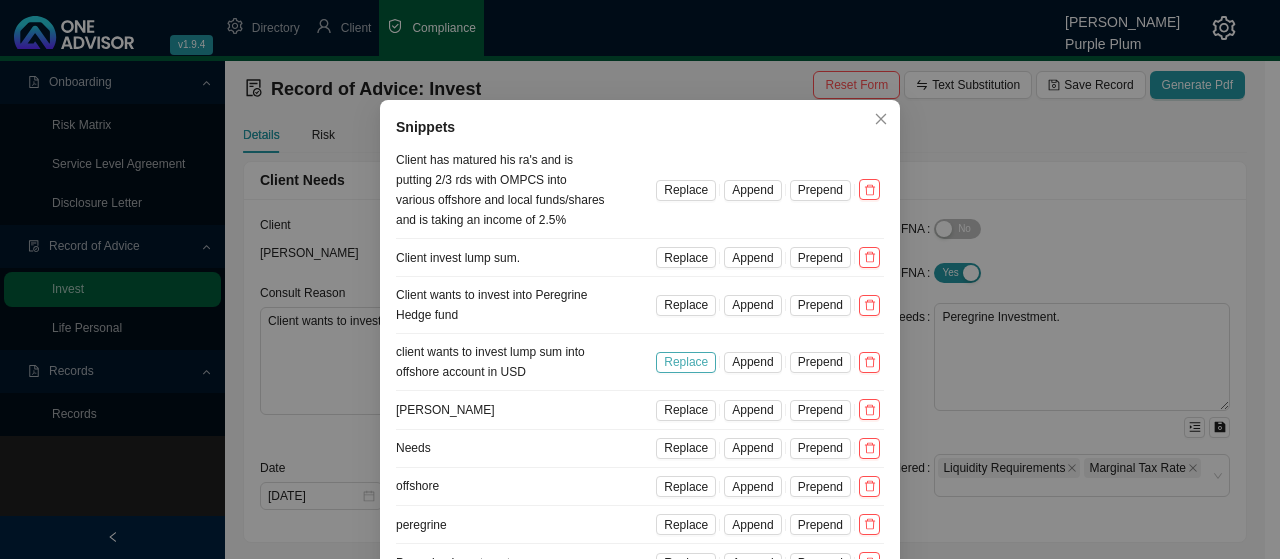 click on "Replace" at bounding box center (686, 362) 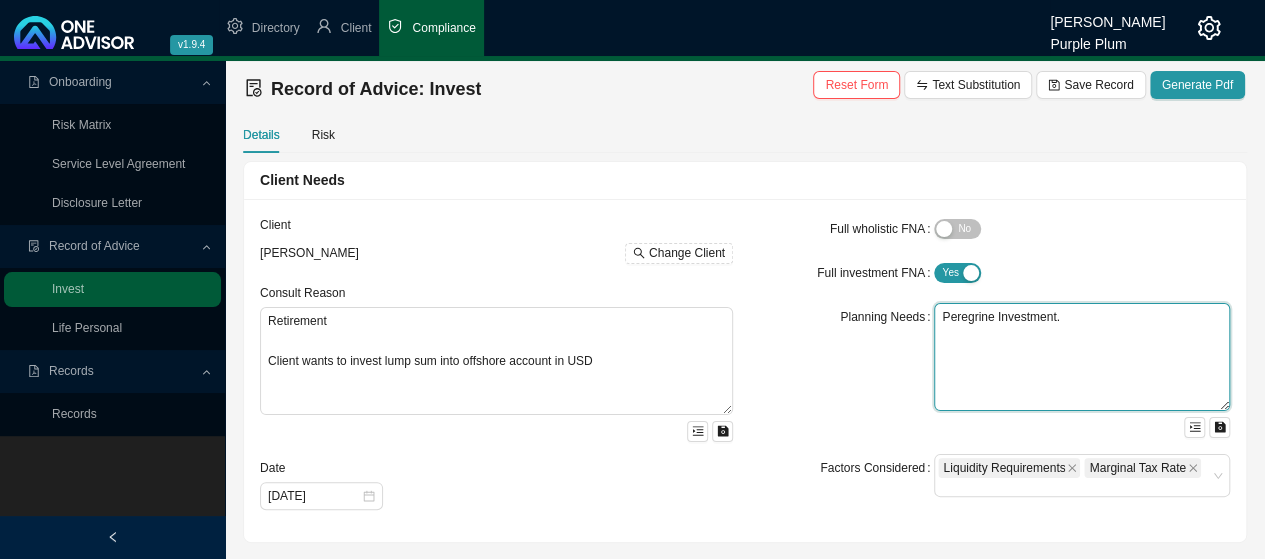click on "Peregrine Investment." at bounding box center (1082, 357) 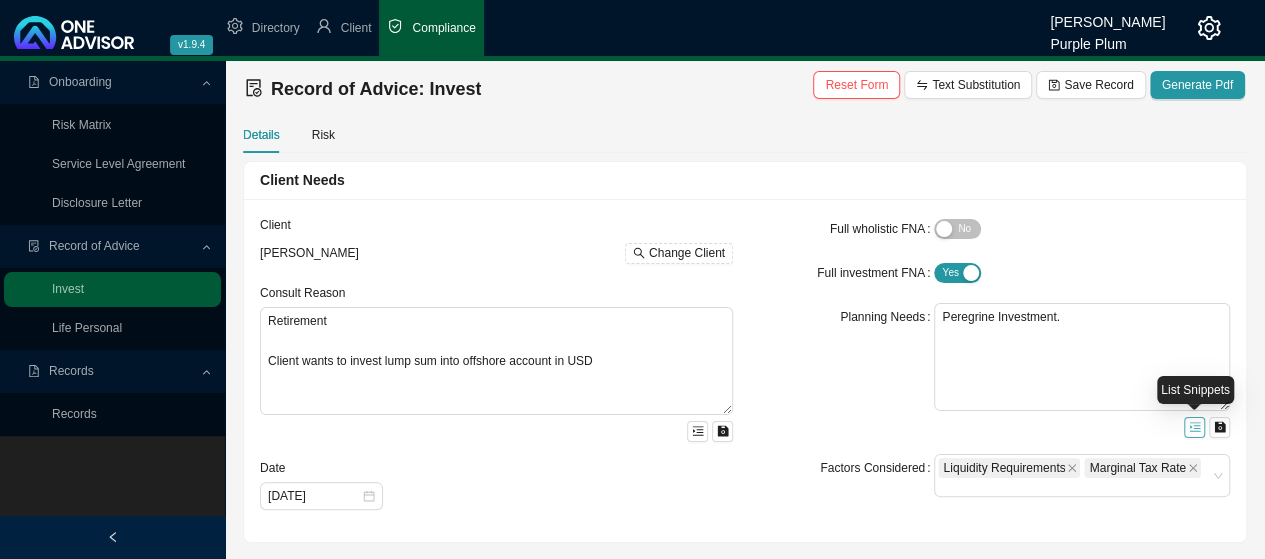 click 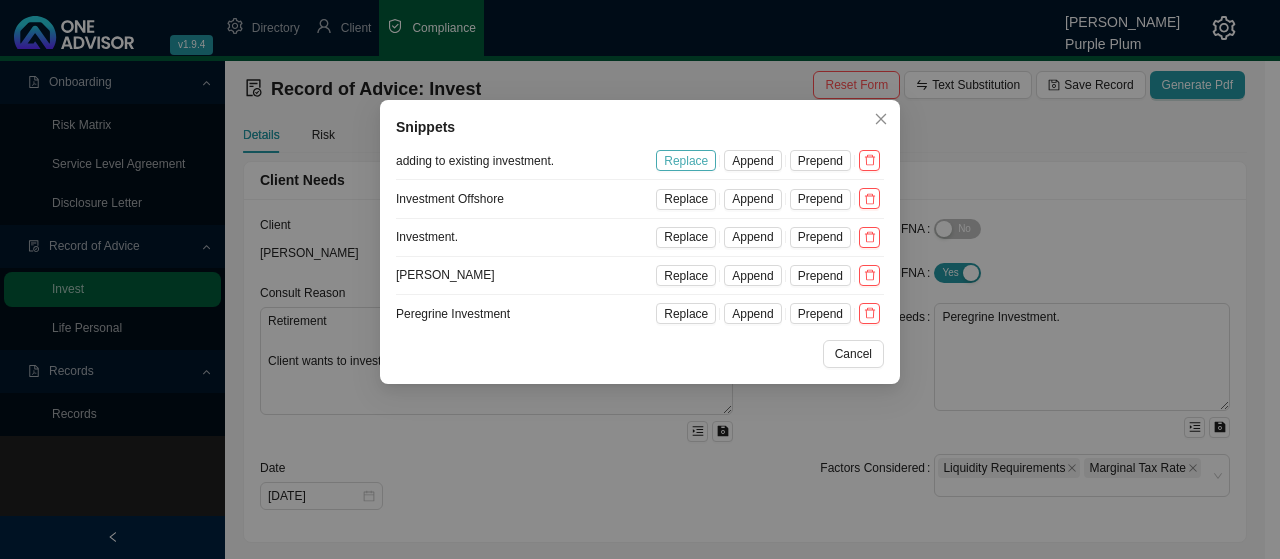 click on "Replace" at bounding box center (686, 161) 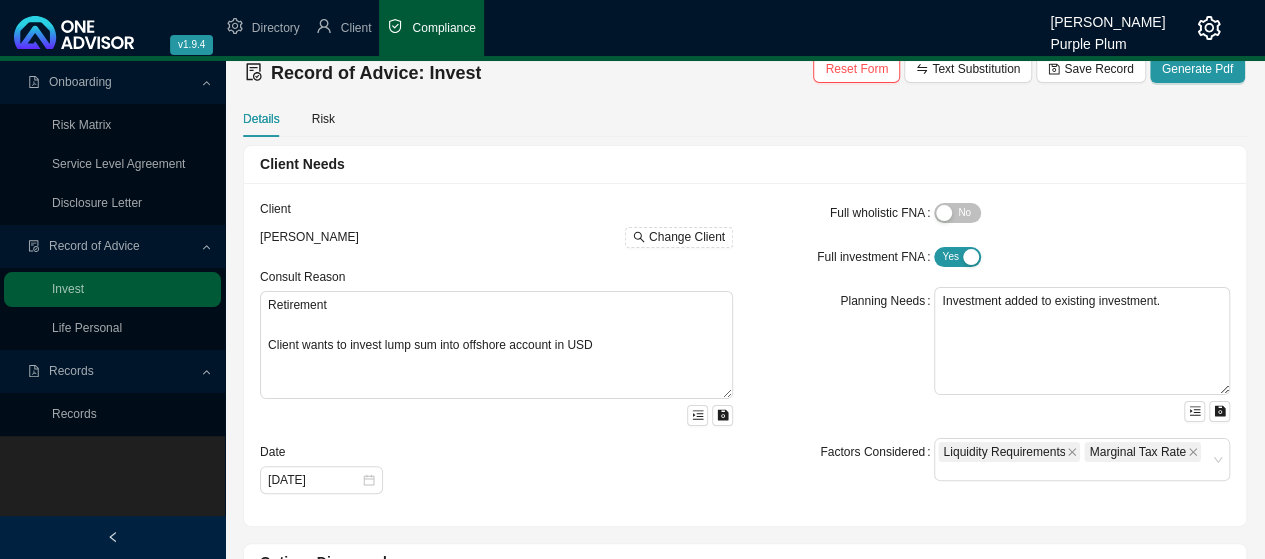 scroll, scrollTop: 100, scrollLeft: 0, axis: vertical 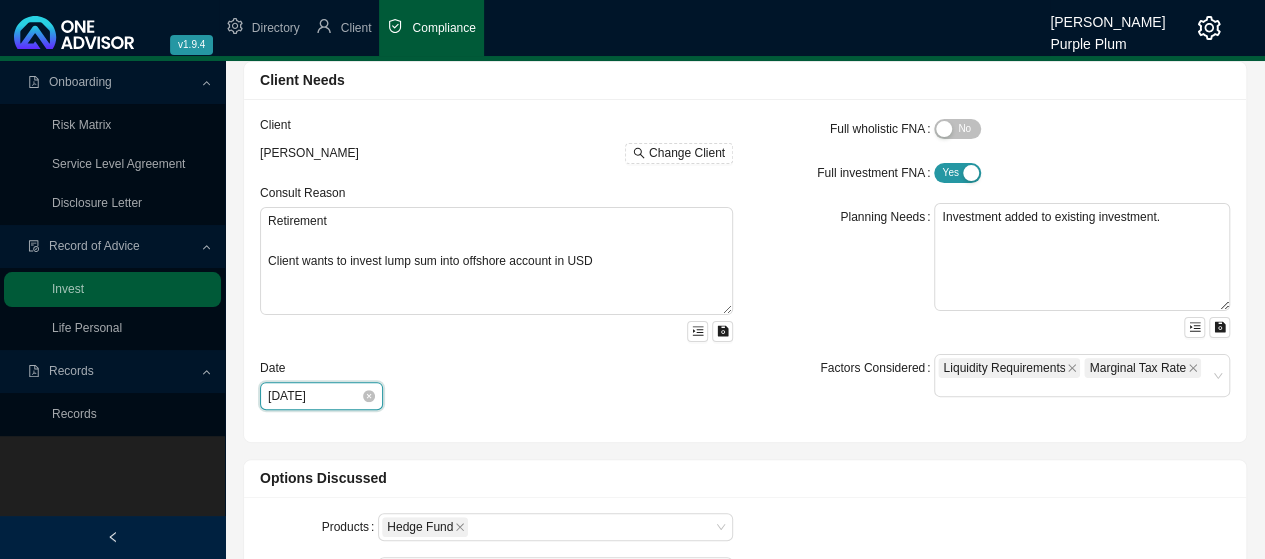 click on "[DATE]" at bounding box center [314, 396] 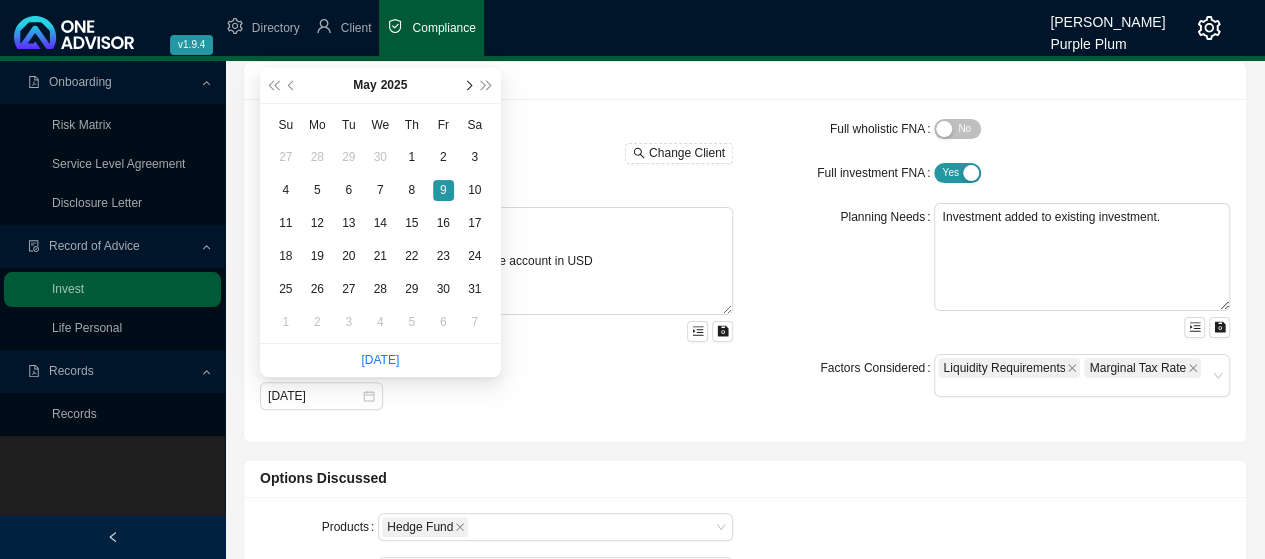 click at bounding box center (467, 85) 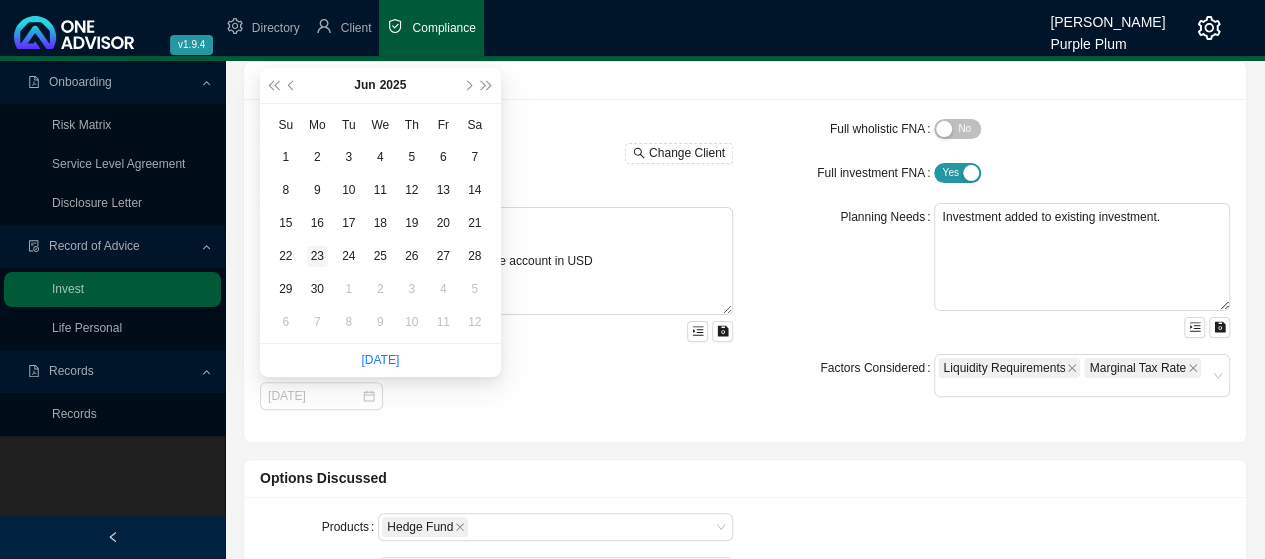 type on "[DATE]" 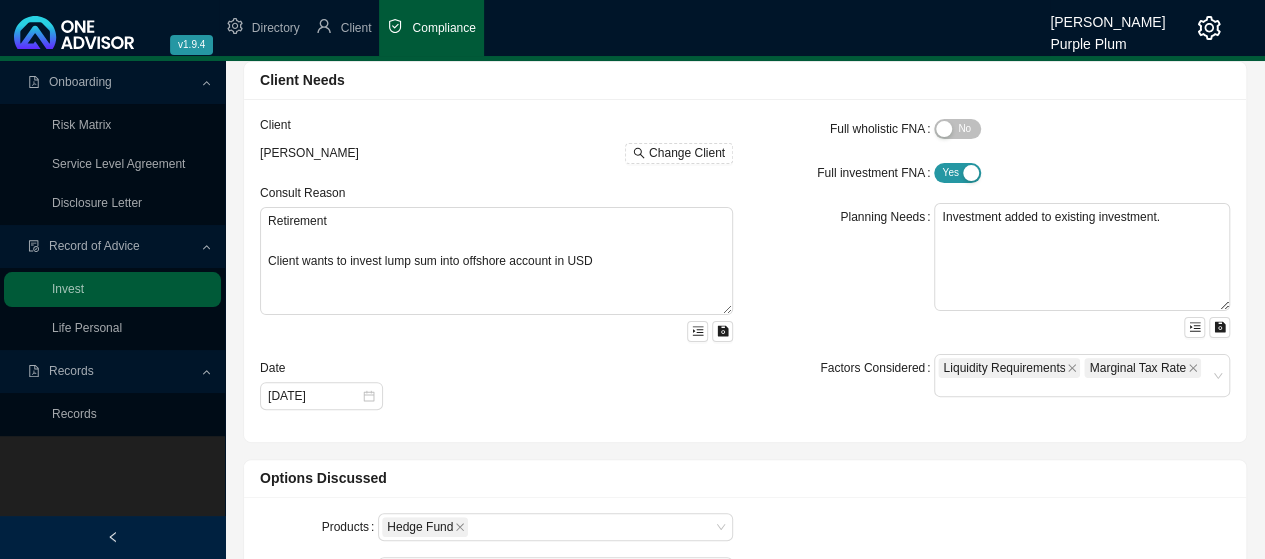 scroll, scrollTop: 200, scrollLeft: 0, axis: vertical 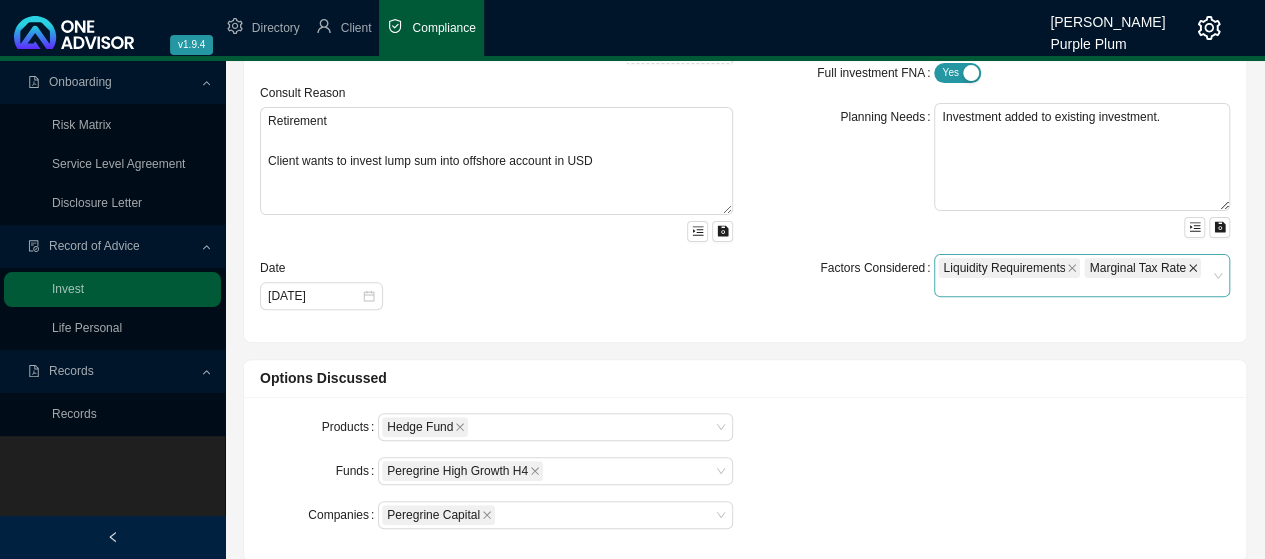 click 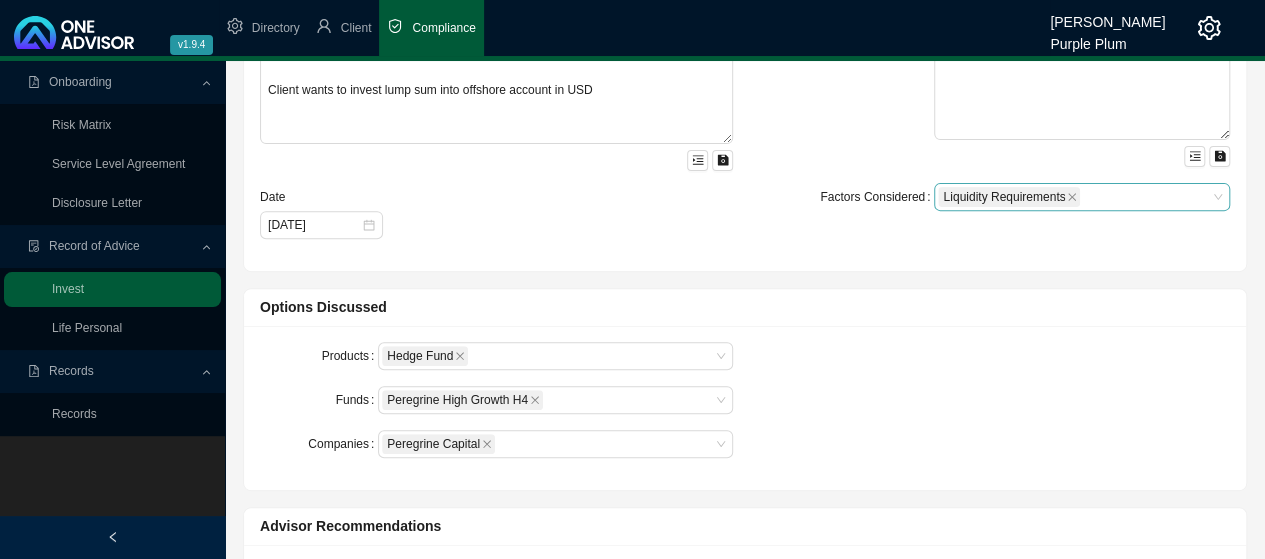scroll, scrollTop: 300, scrollLeft: 0, axis: vertical 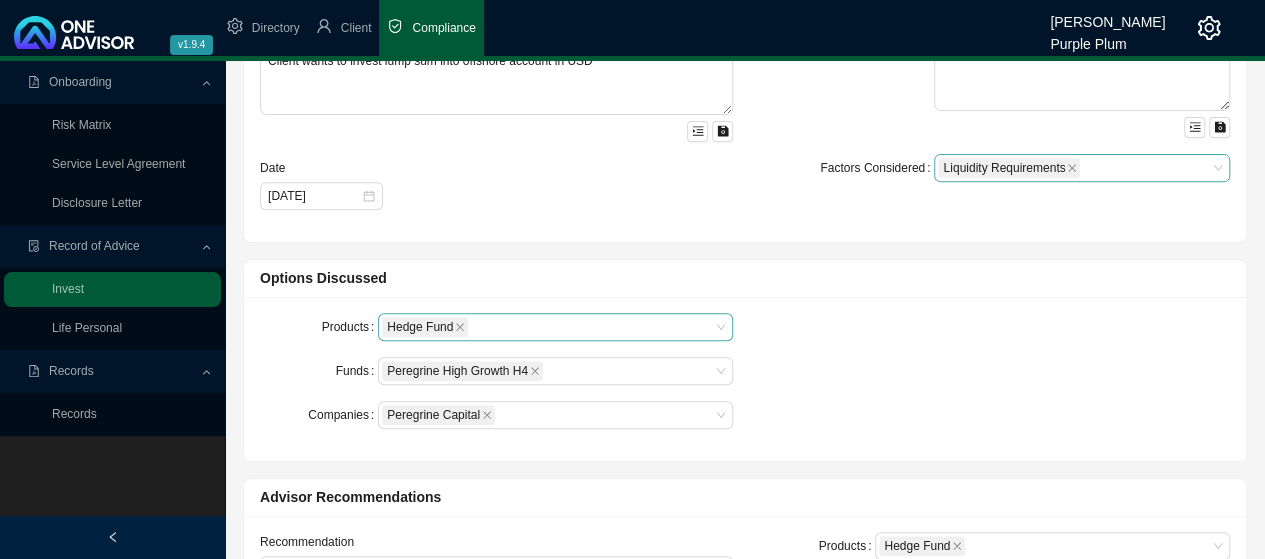 click on "Hedge Fund" at bounding box center [555, 327] 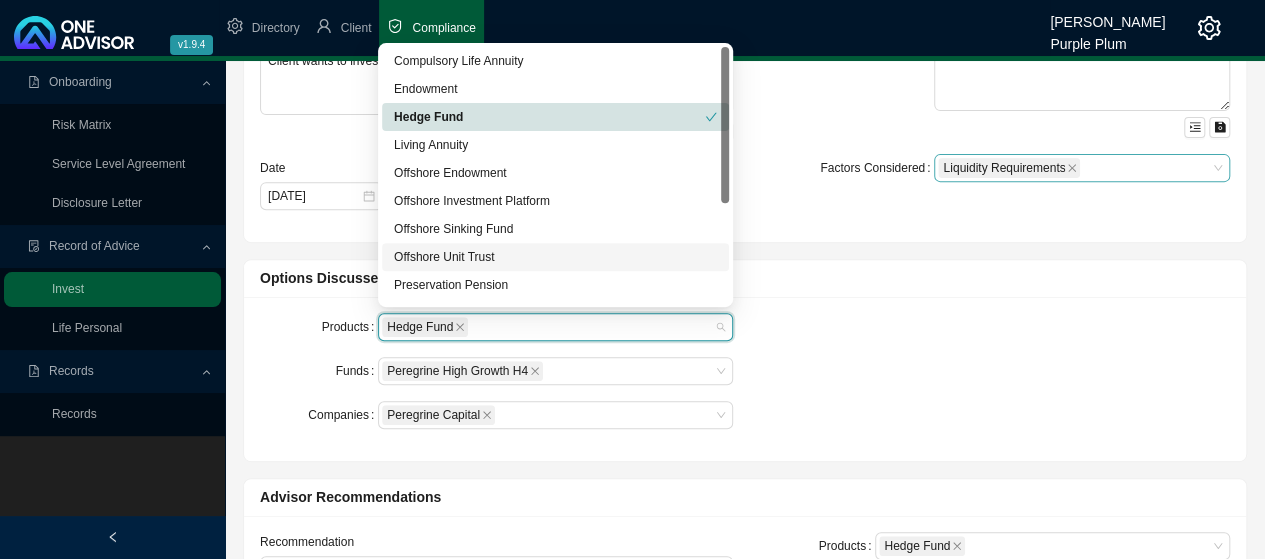 click on "Offshore Unit Trust" at bounding box center (555, 257) 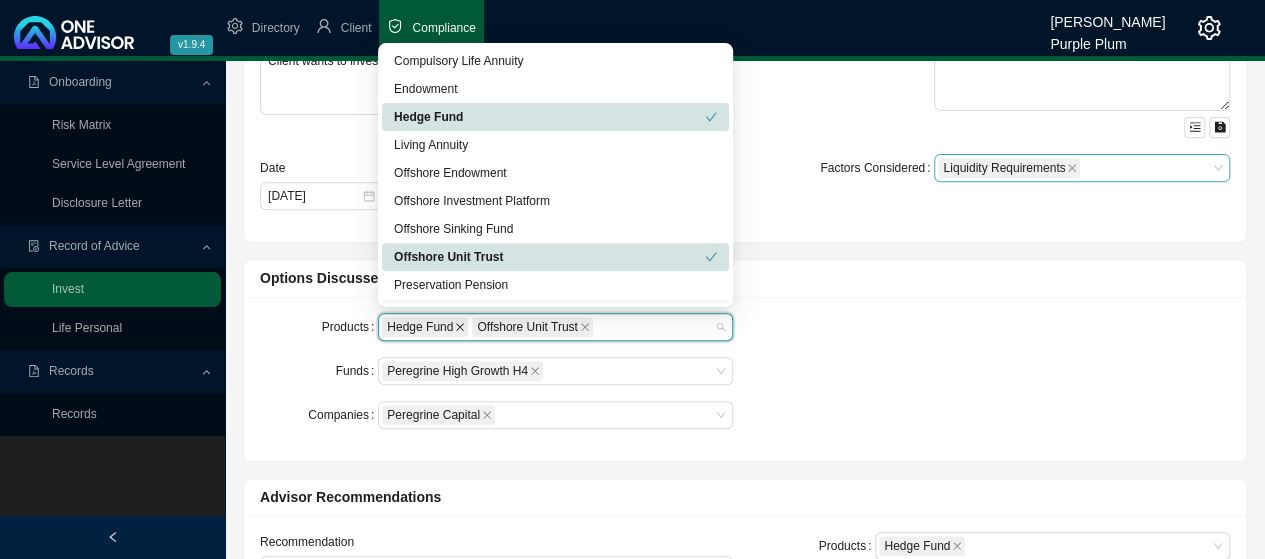 click 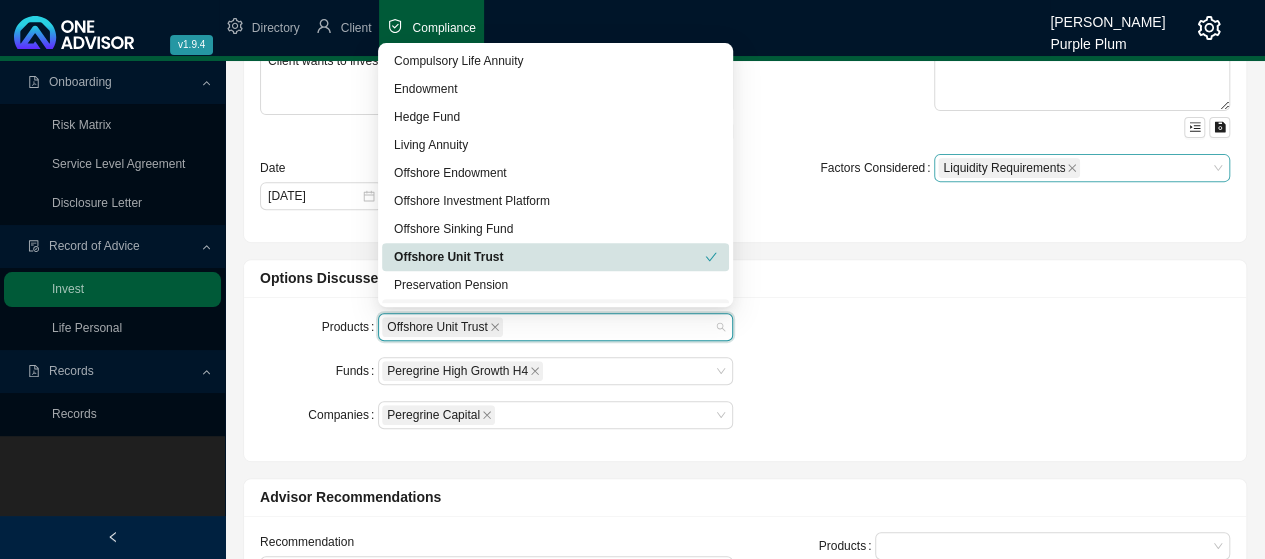 click on "Products Offshore Unit Trust   Funds Peregrine High Growth H4   Companies Peregrine Capital" at bounding box center [745, 379] 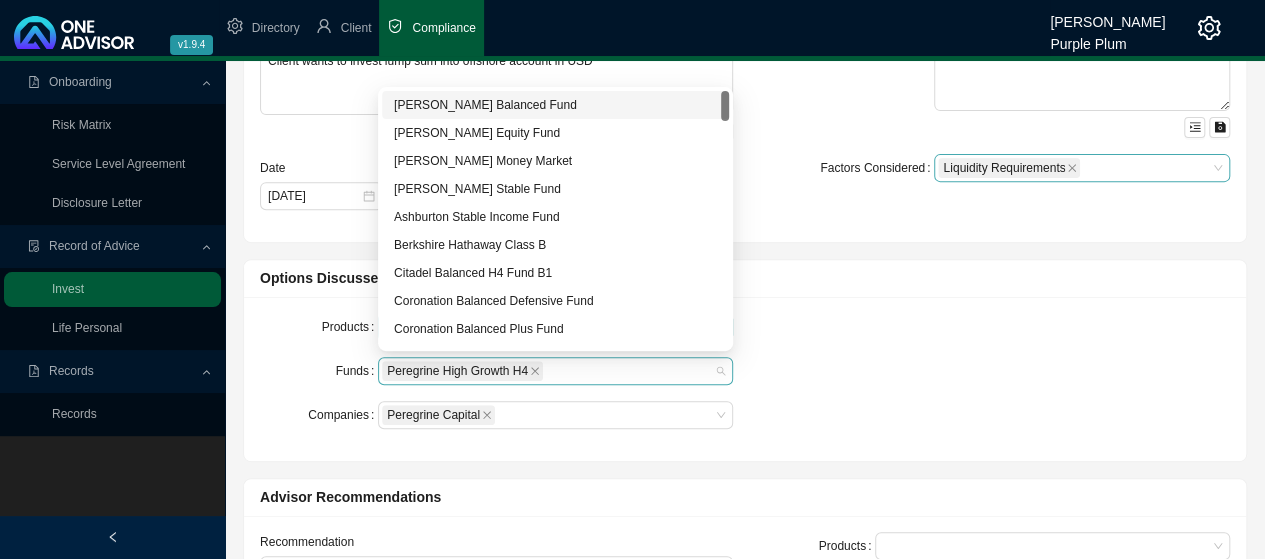 click on "Peregrine High Growth H4" at bounding box center [546, 371] 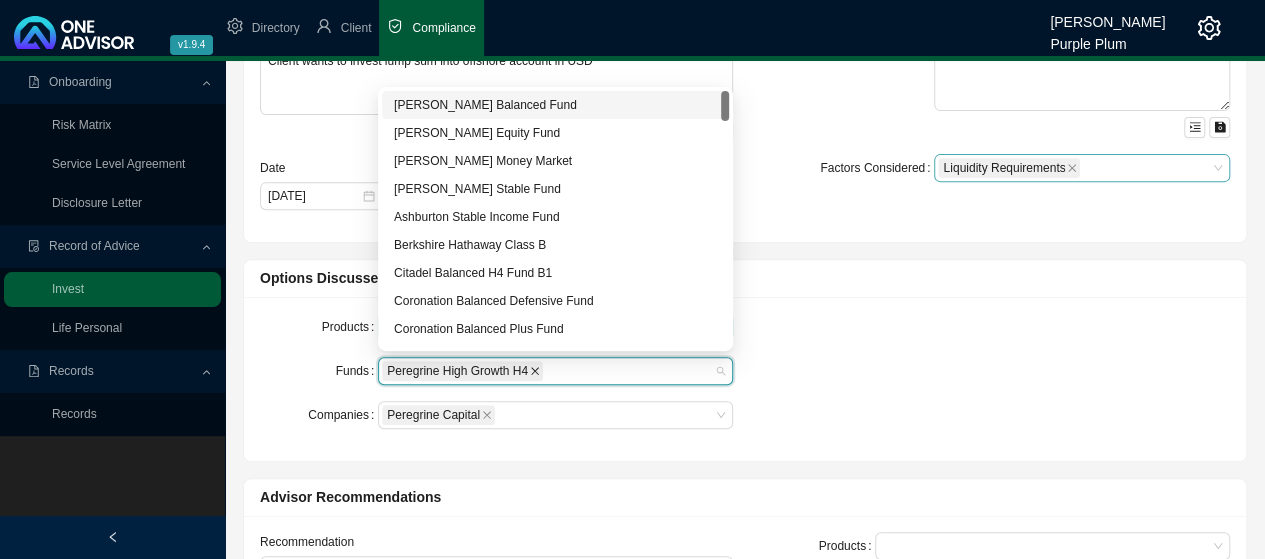 click 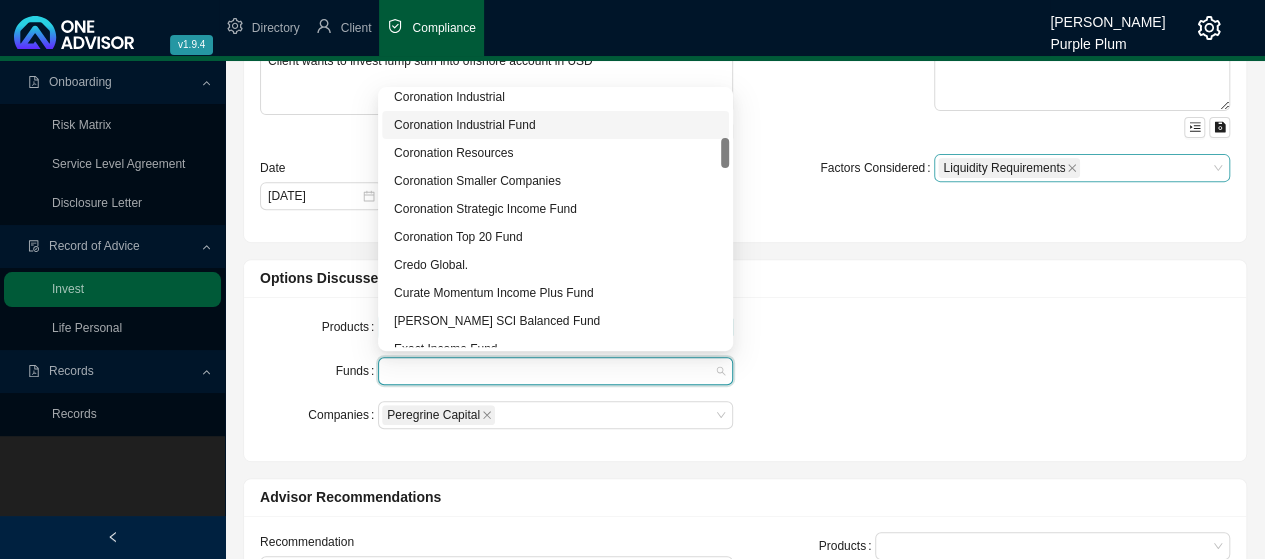 scroll, scrollTop: 400, scrollLeft: 0, axis: vertical 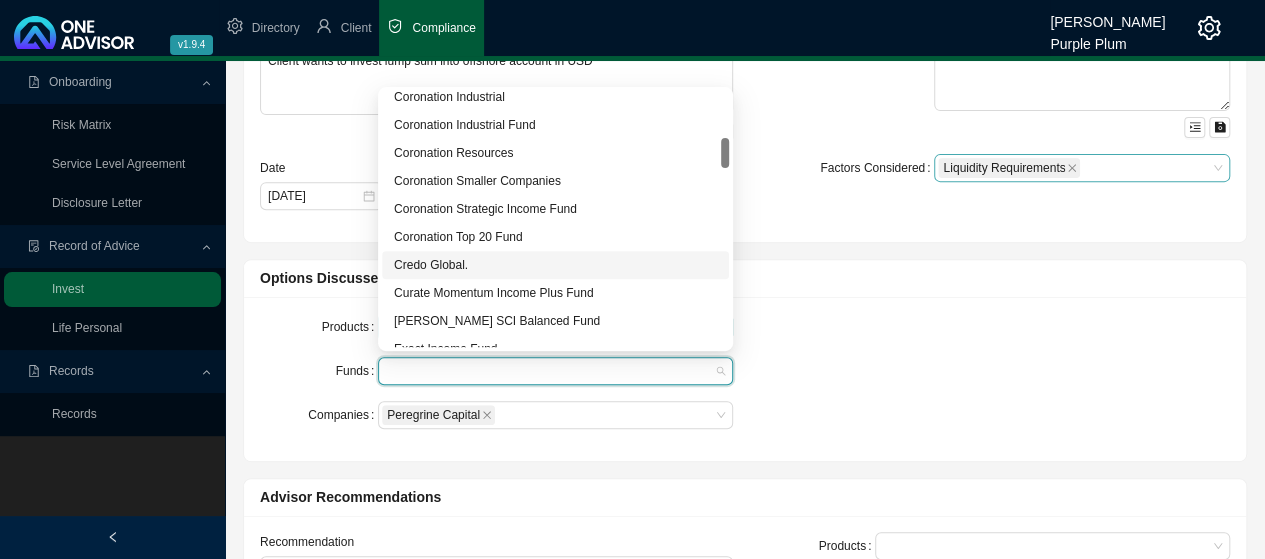 click on "Credo Global." at bounding box center (555, 265) 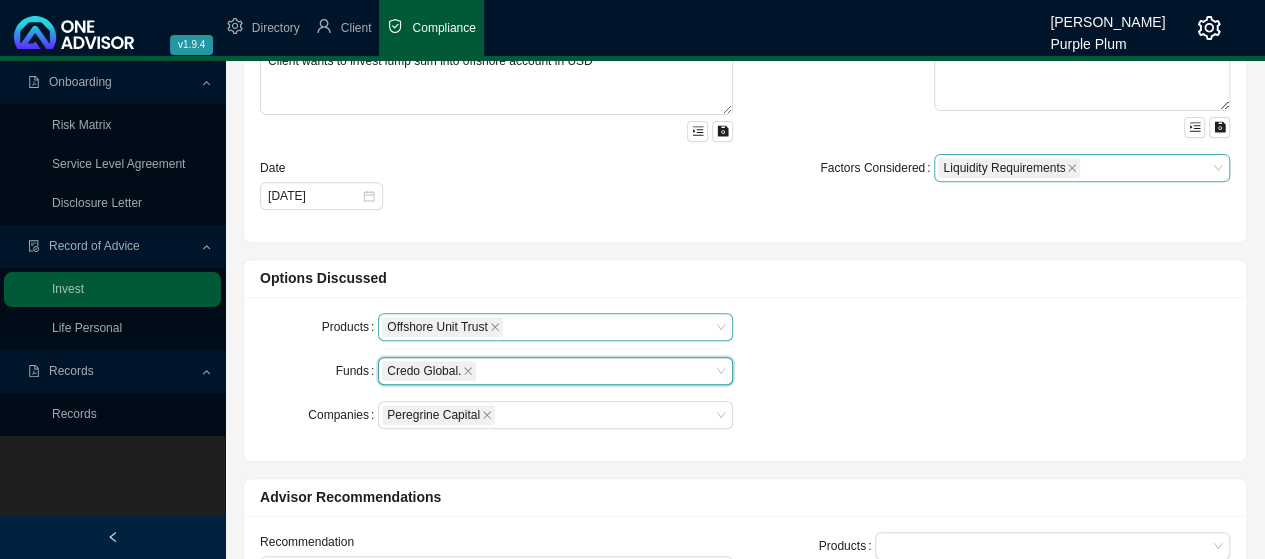 click on "Products Offshore Unit Trust   Funds Credo Global. Credo Global.   Companies Peregrine Capital" at bounding box center [745, 379] 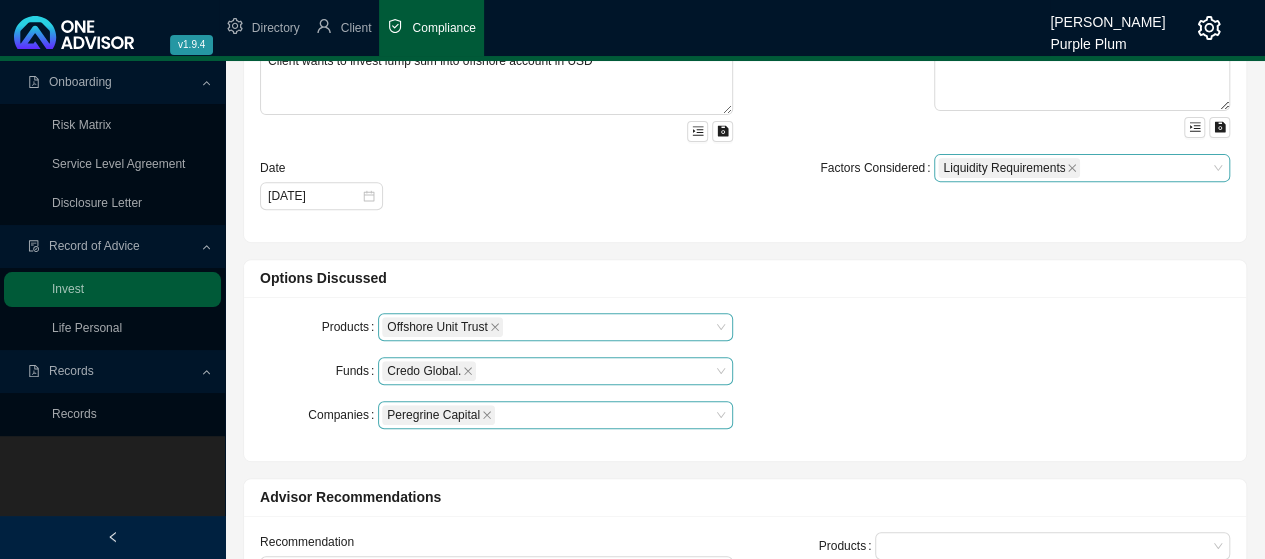 click on "Peregrine Capital" at bounding box center (546, 415) 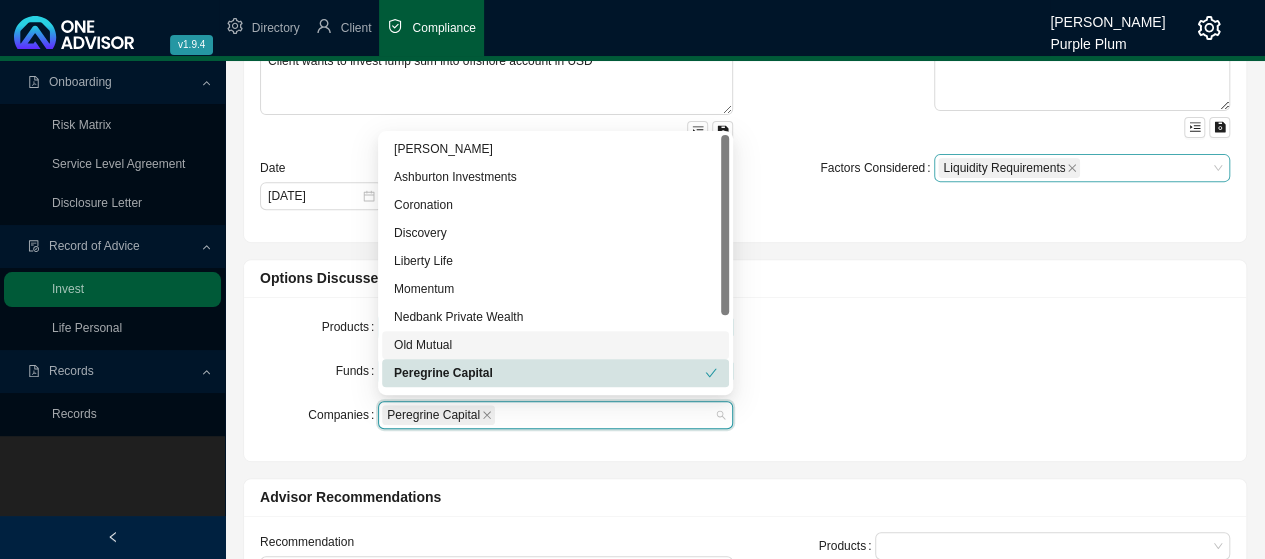 click on "Old Mutual" at bounding box center [555, 345] 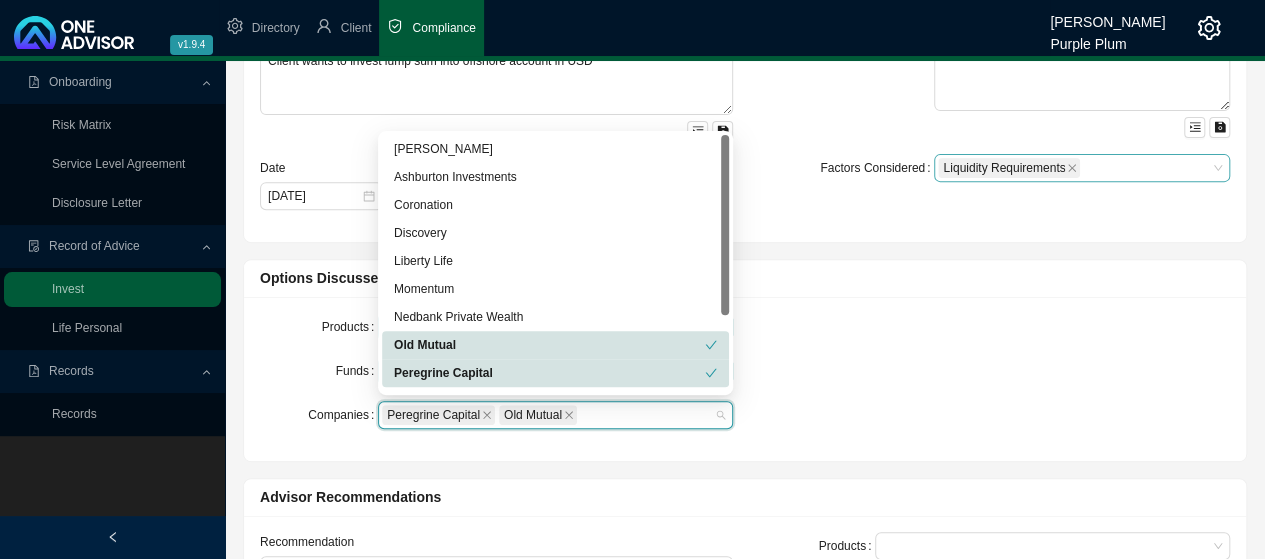 drag, startPoint x: 479, startPoint y: 411, endPoint x: 502, endPoint y: 403, distance: 24.351591 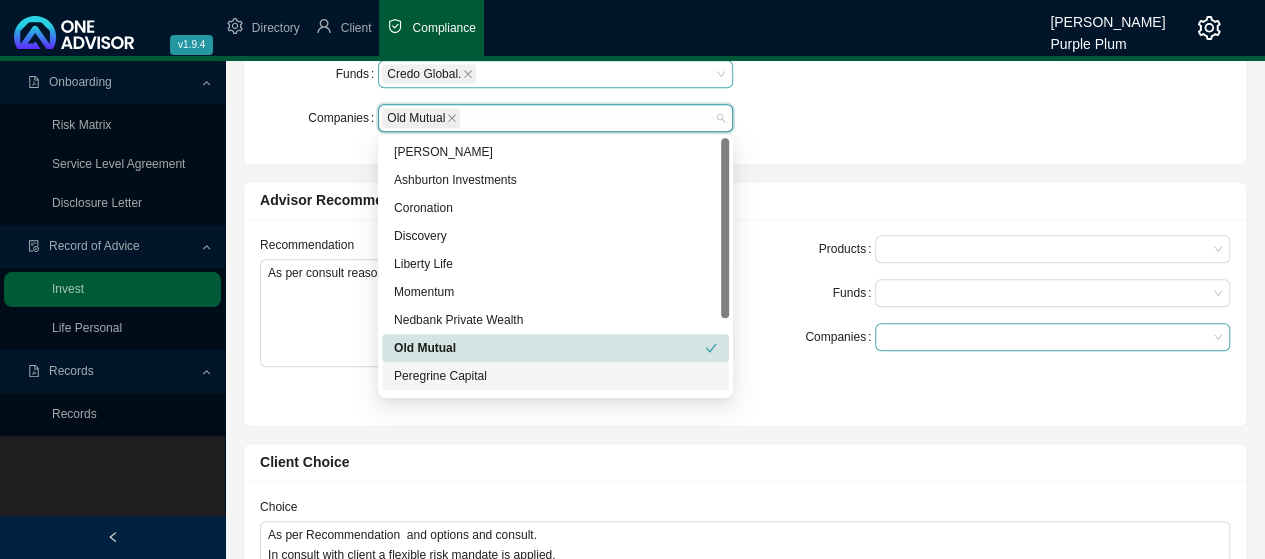 scroll, scrollTop: 600, scrollLeft: 0, axis: vertical 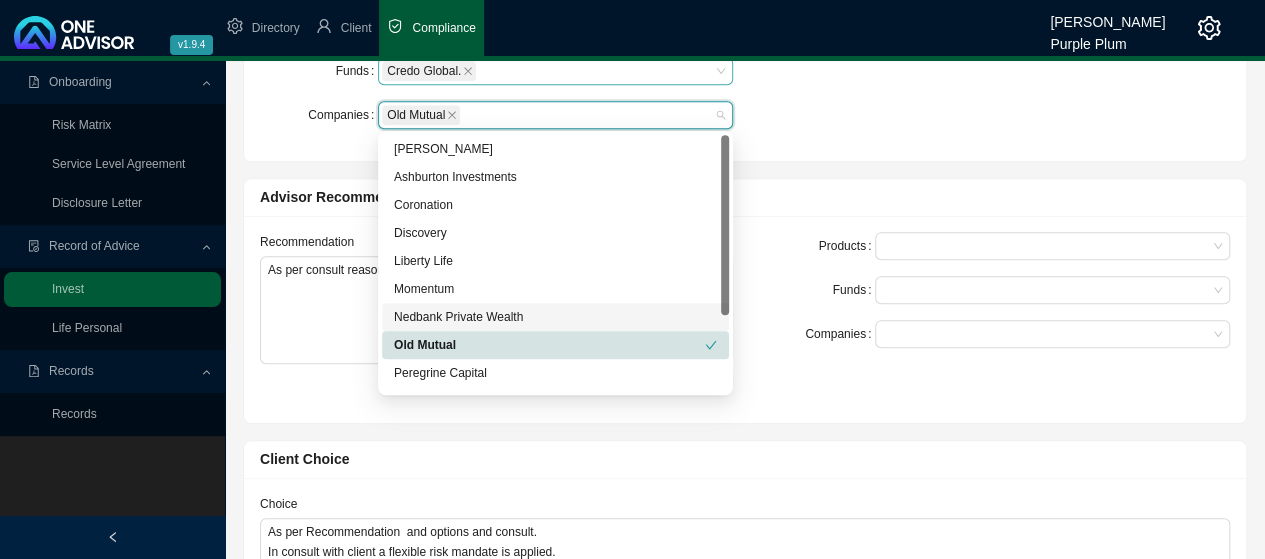 click on "Products Offshore Unit Trust   Funds Credo Global.   Companies Old Mutual" at bounding box center (745, 79) 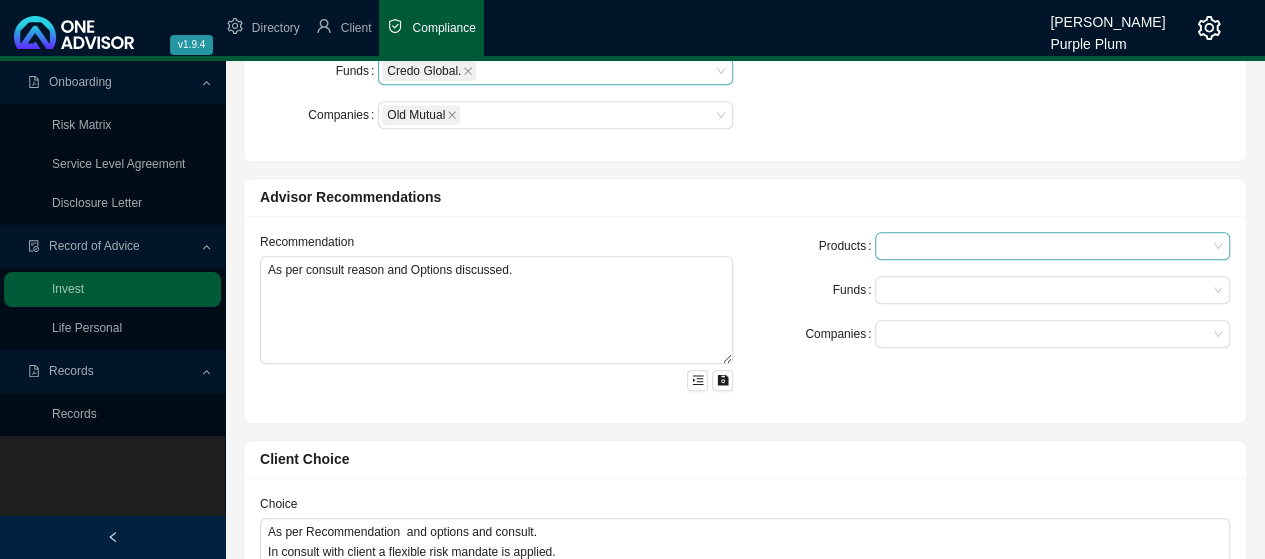 click at bounding box center (1043, 246) 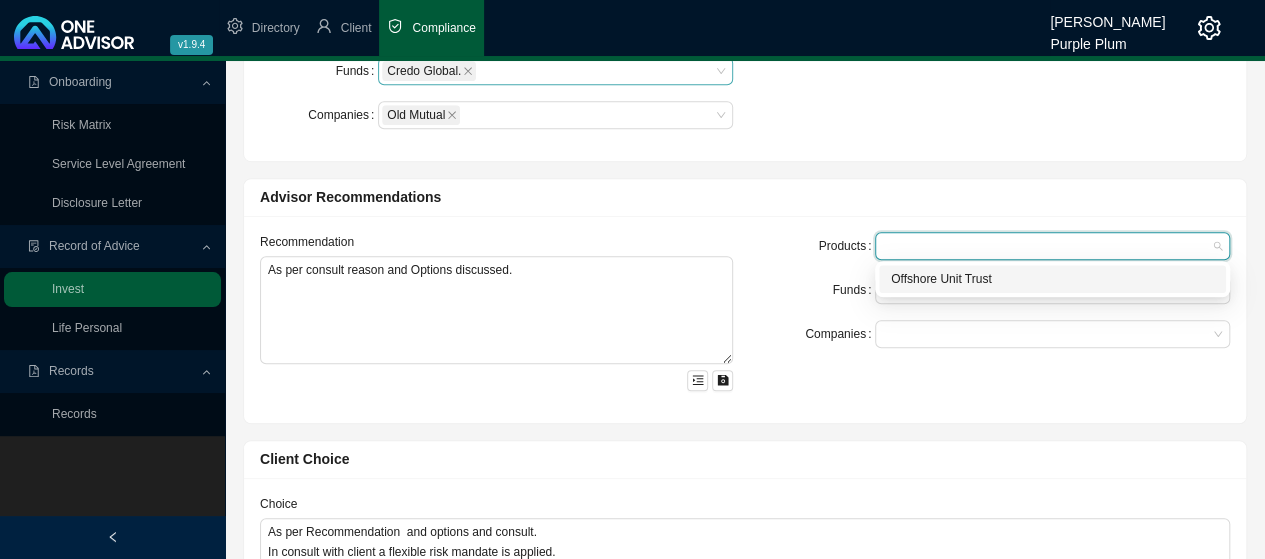 click on "Offshore Unit Trust" at bounding box center (1052, 279) 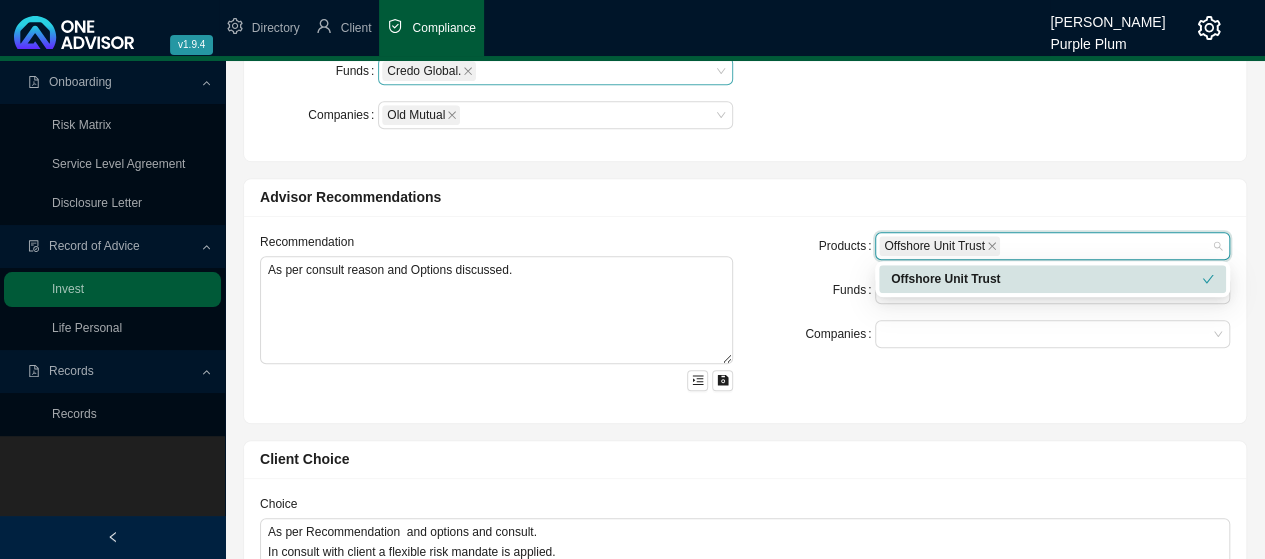 click on "Advisor Recommendations" at bounding box center (745, 197) 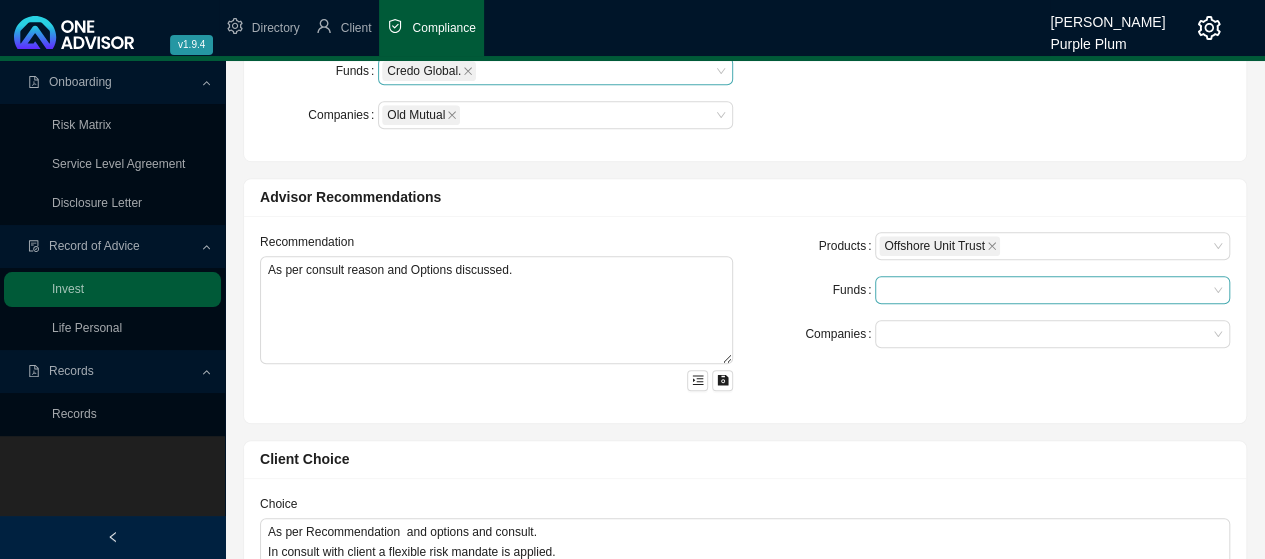 click at bounding box center [1043, 290] 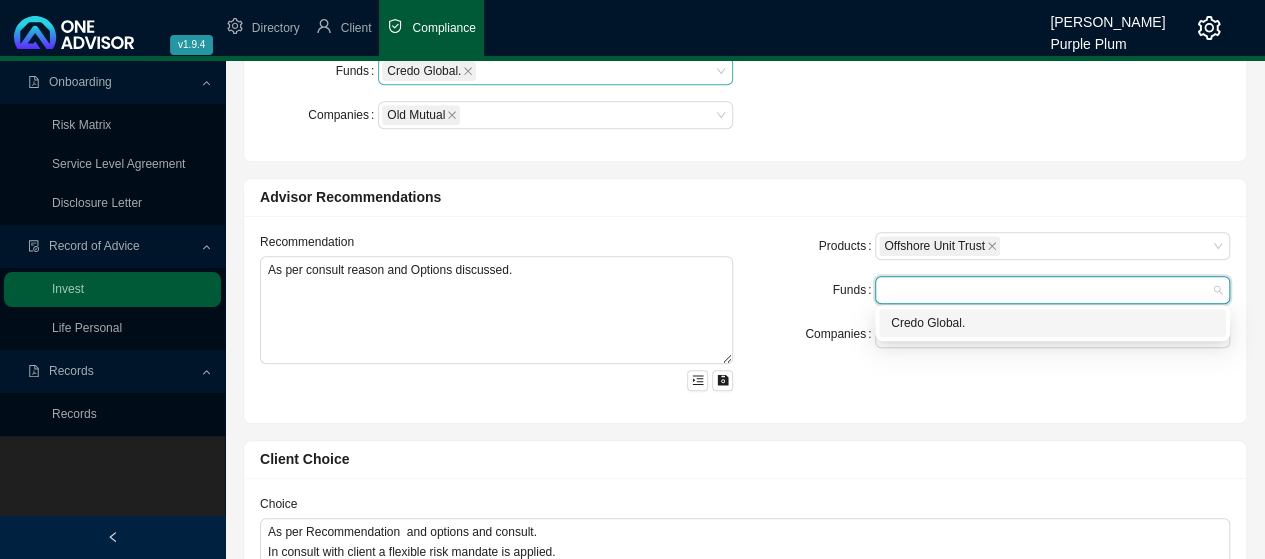 click on "Credo Global." at bounding box center [1052, 323] 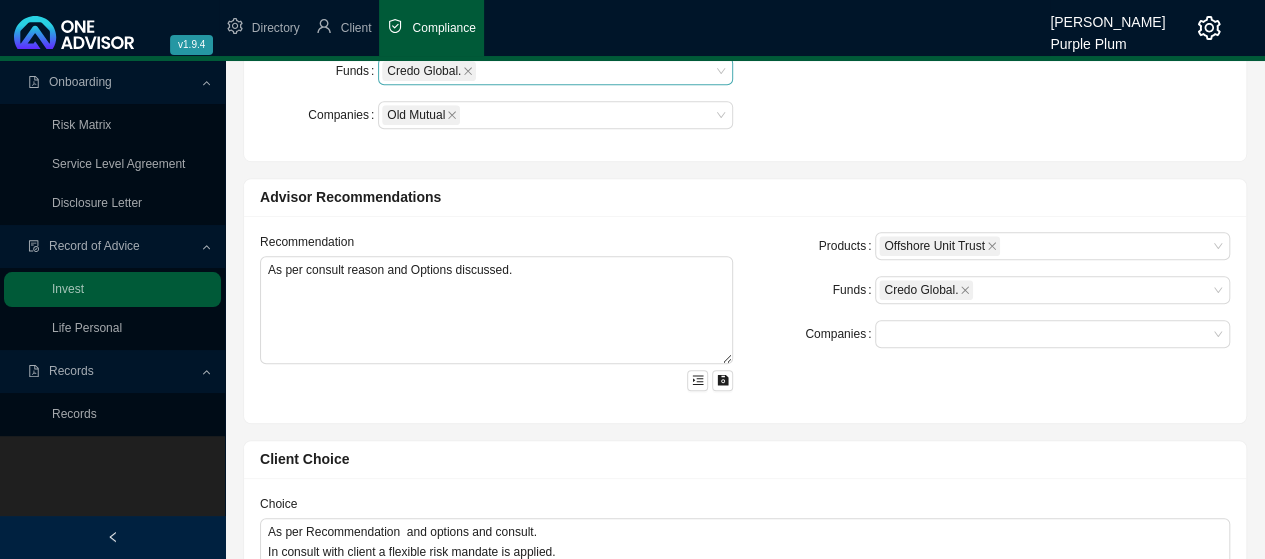 drag, startPoint x: 965, startPoint y: 391, endPoint x: 976, endPoint y: 385, distance: 12.529964 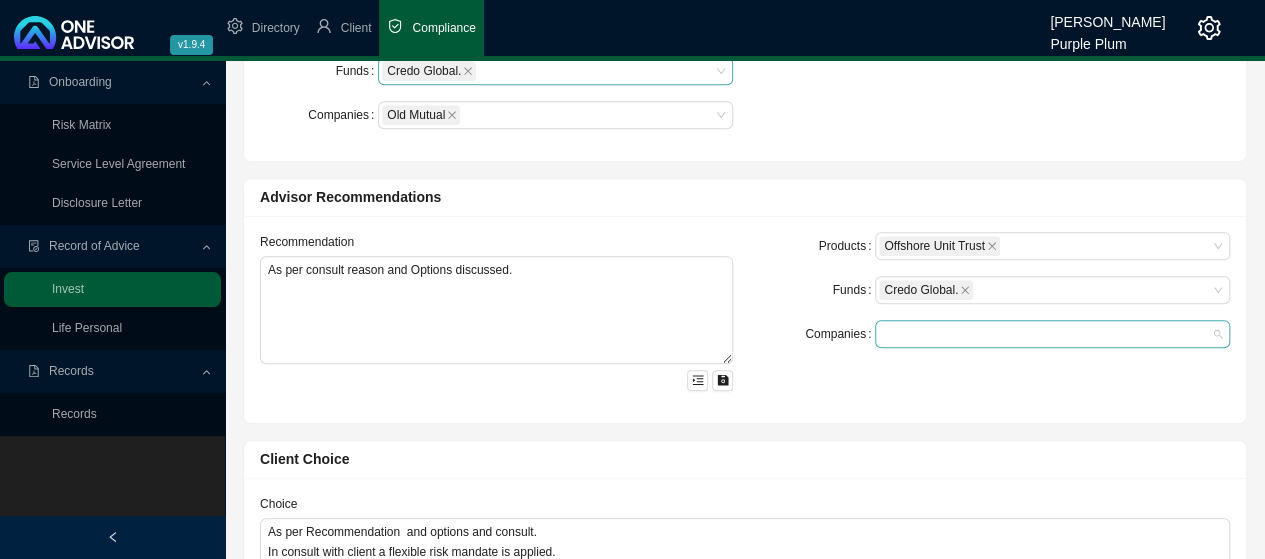 click at bounding box center [1043, 334] 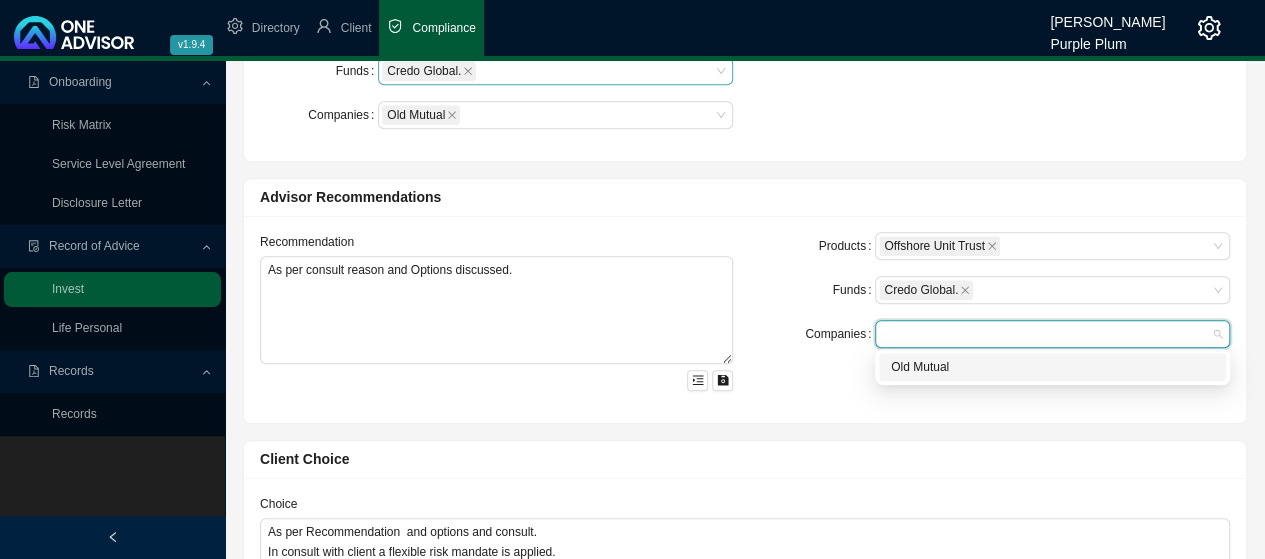 click on "Old Mutual" at bounding box center [1052, 367] 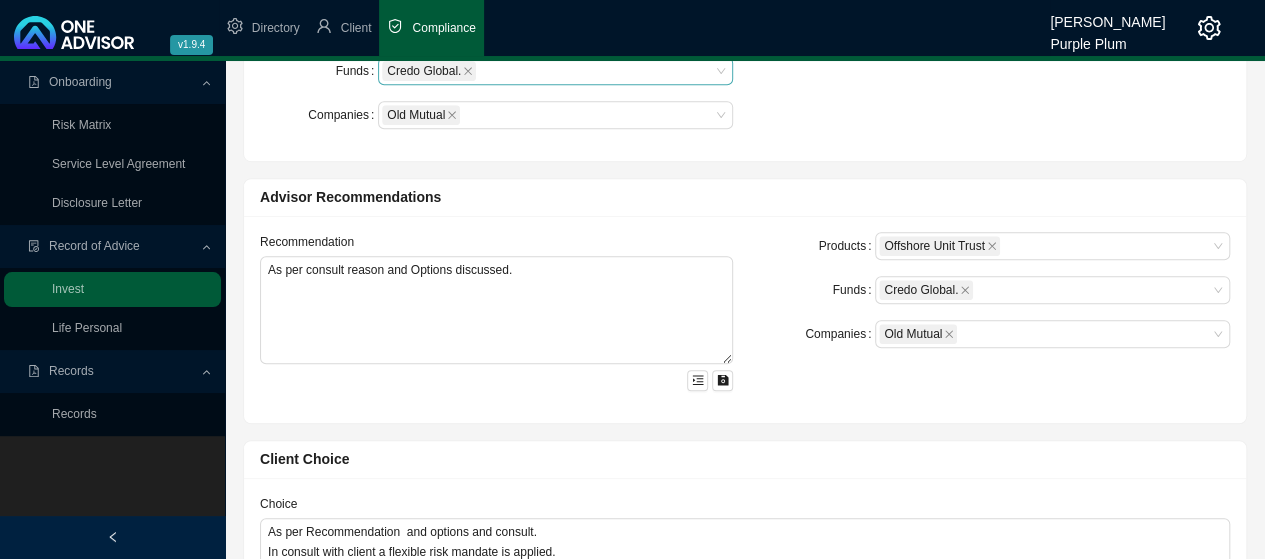 click on "Products Offshore Unit Trust   Funds Credo Global.   Companies Old Mutual" at bounding box center [993, 319] 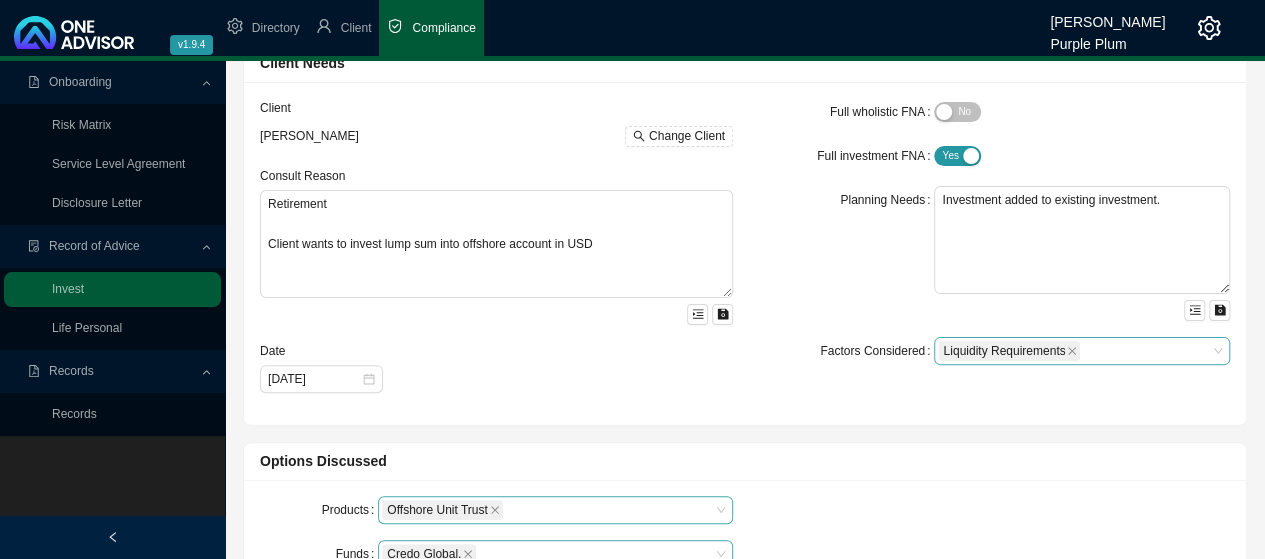 scroll, scrollTop: 0, scrollLeft: 0, axis: both 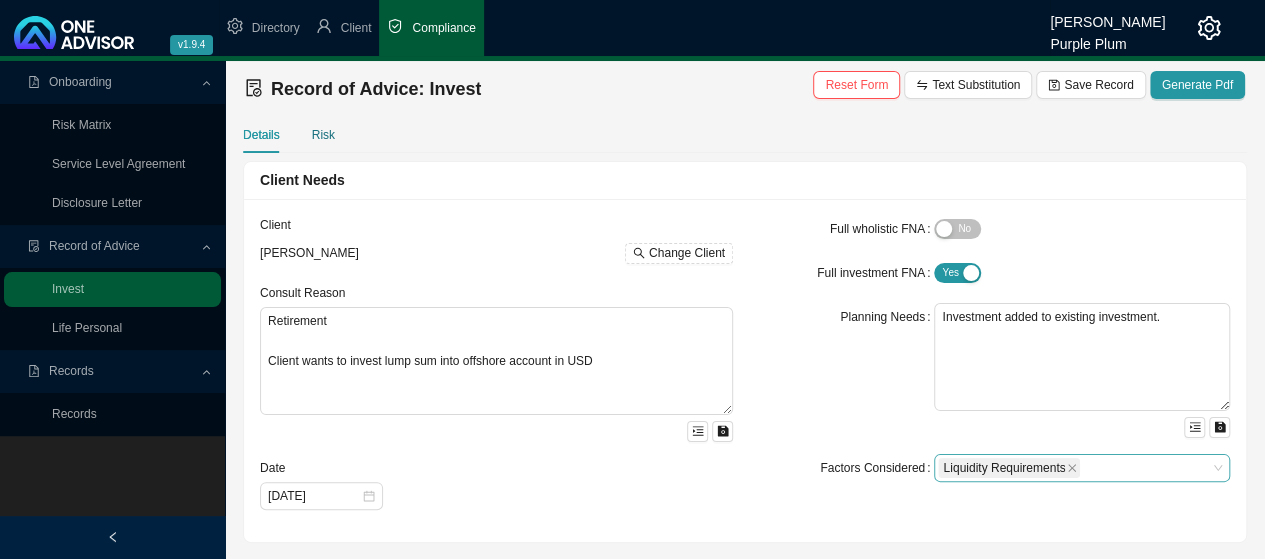 click on "Risk" at bounding box center [323, 135] 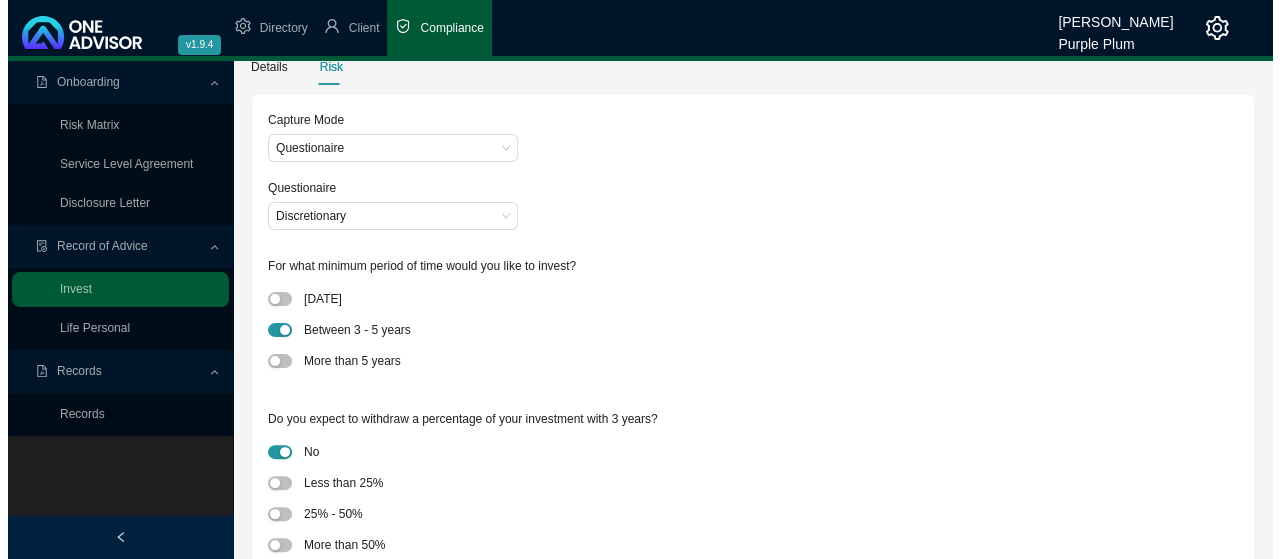scroll, scrollTop: 0, scrollLeft: 0, axis: both 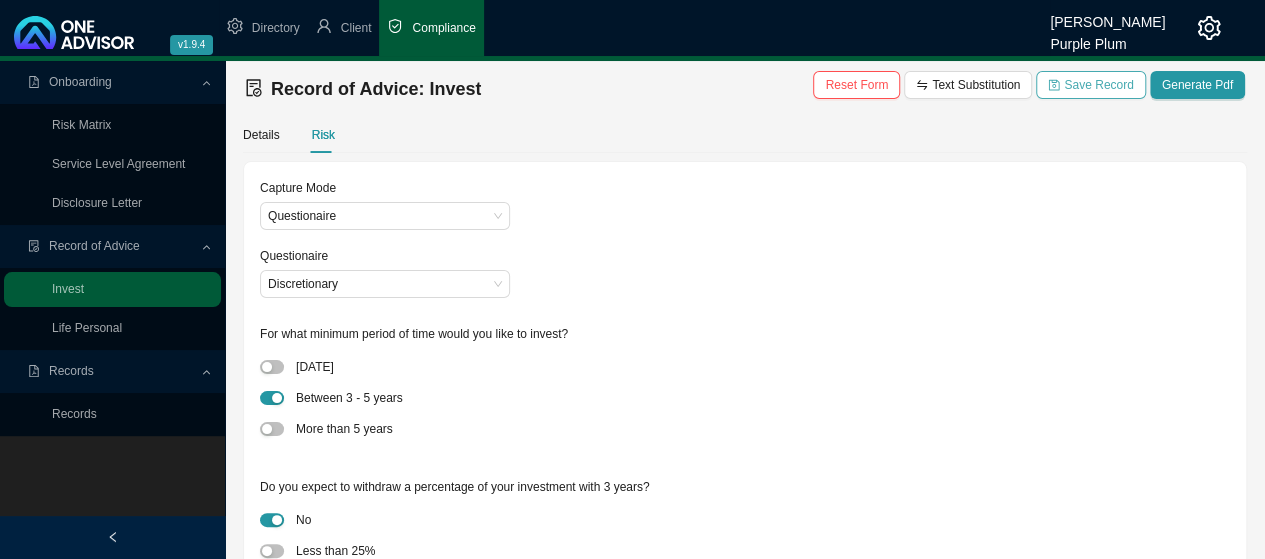 click on "Save Record" at bounding box center (1098, 85) 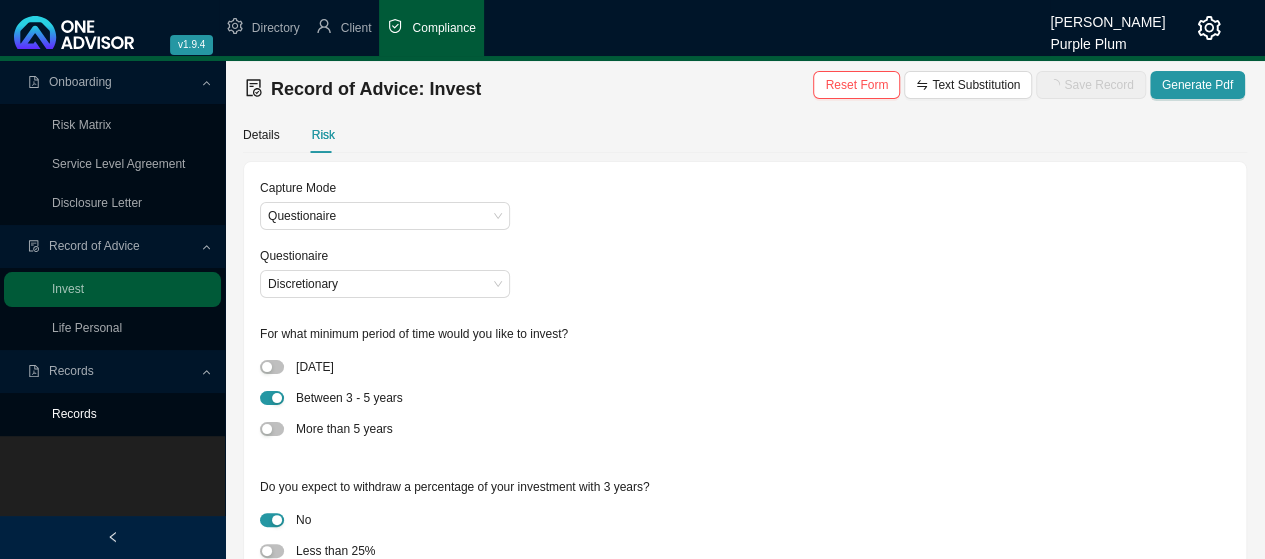 click on "Records" at bounding box center (74, 414) 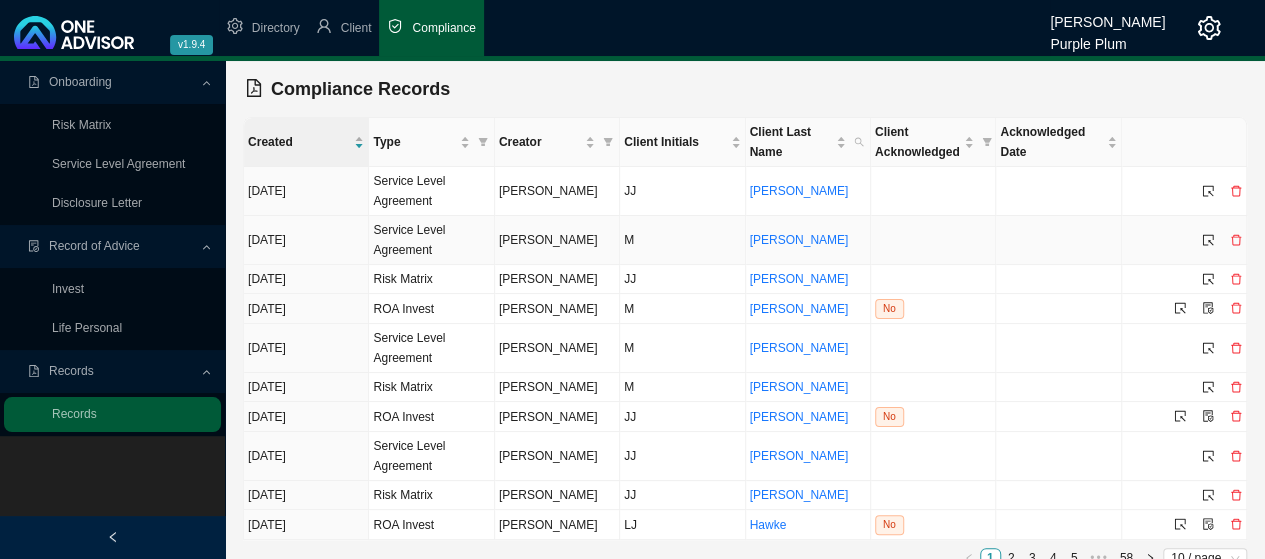click 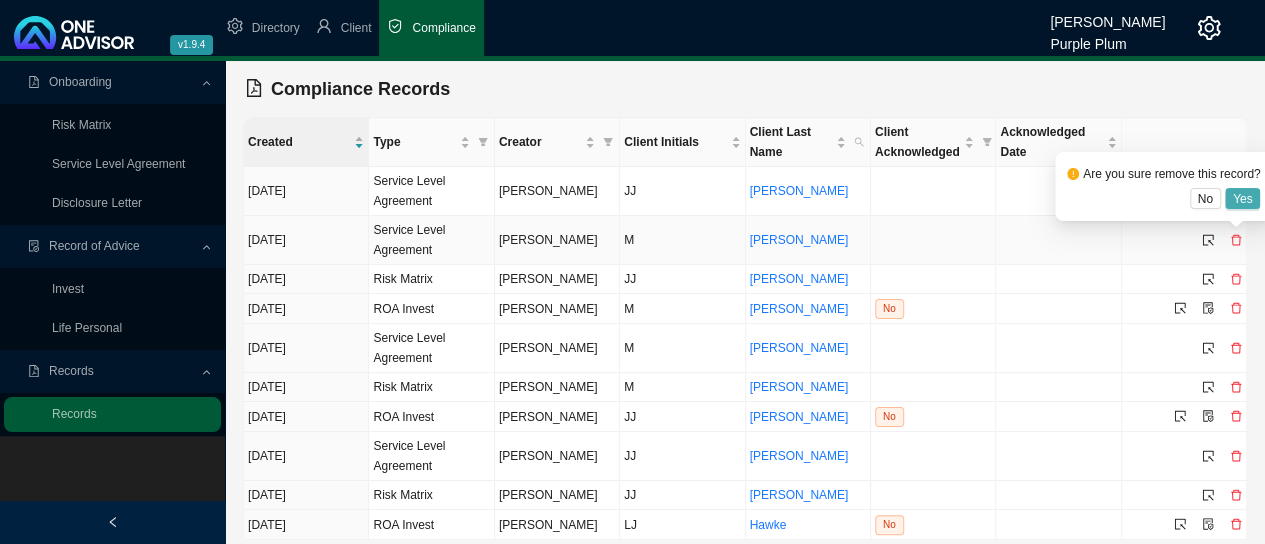 click on "Yes" at bounding box center (1243, 199) 